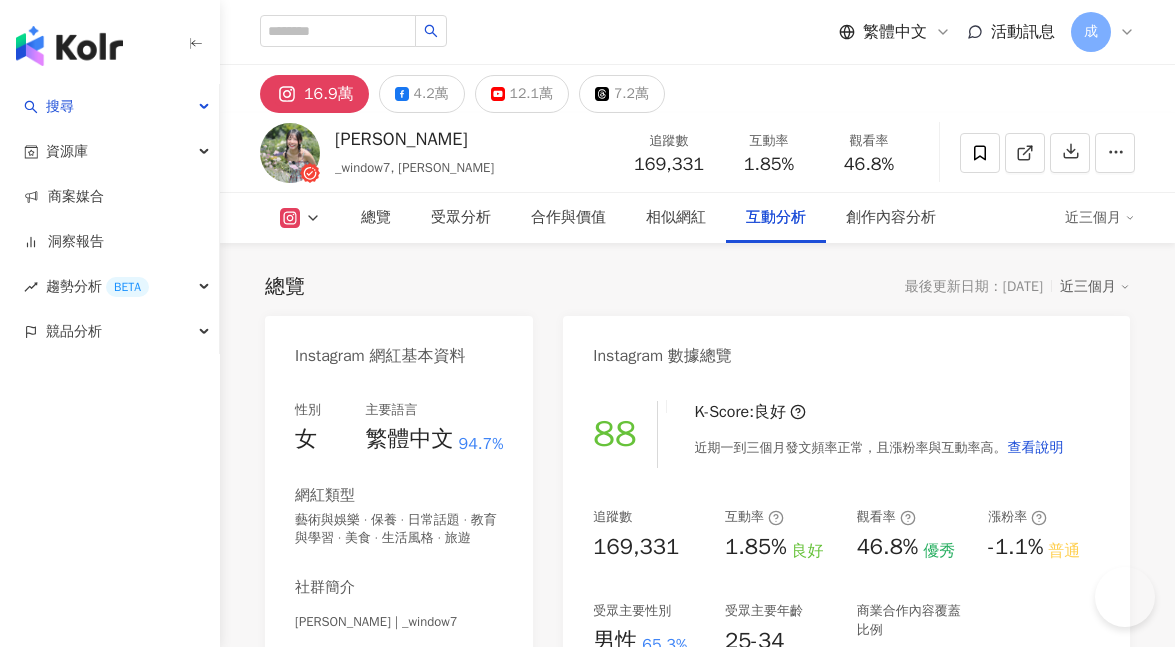 scroll, scrollTop: 4299, scrollLeft: 0, axis: vertical 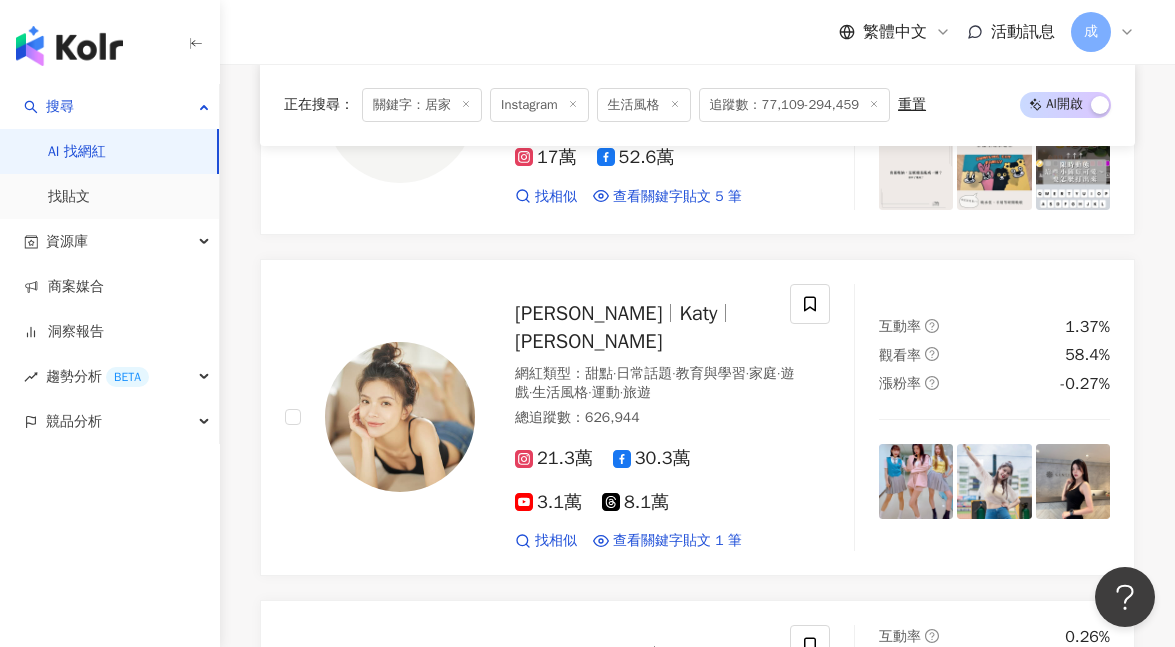 click 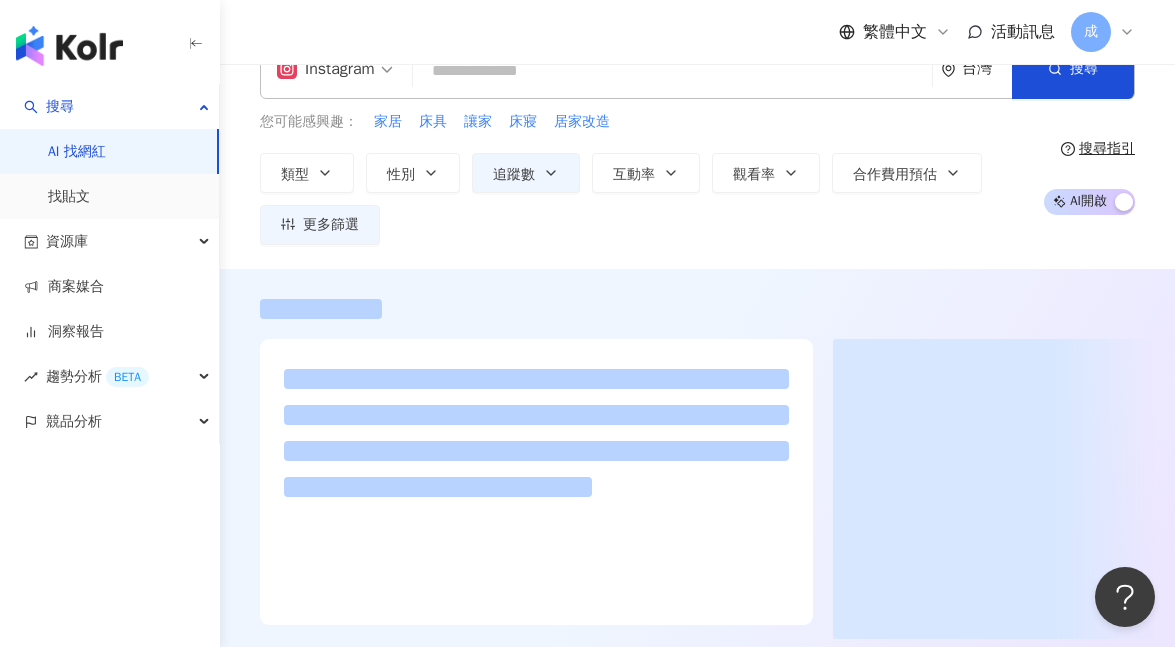 scroll, scrollTop: 0, scrollLeft: 0, axis: both 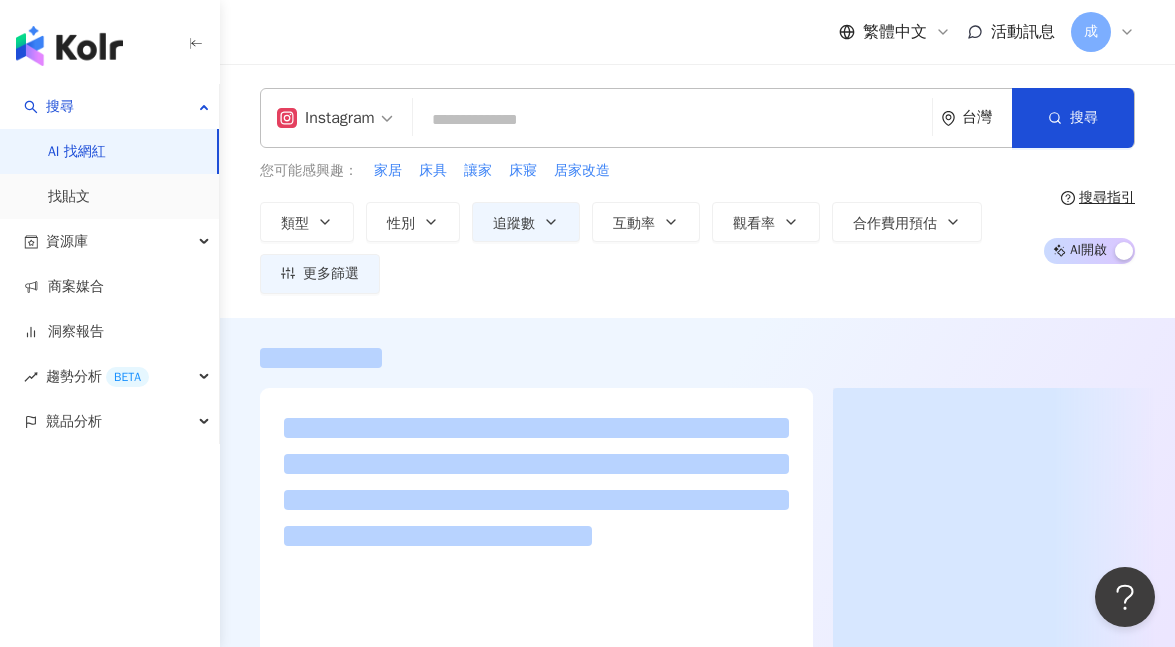 click at bounding box center [672, 120] 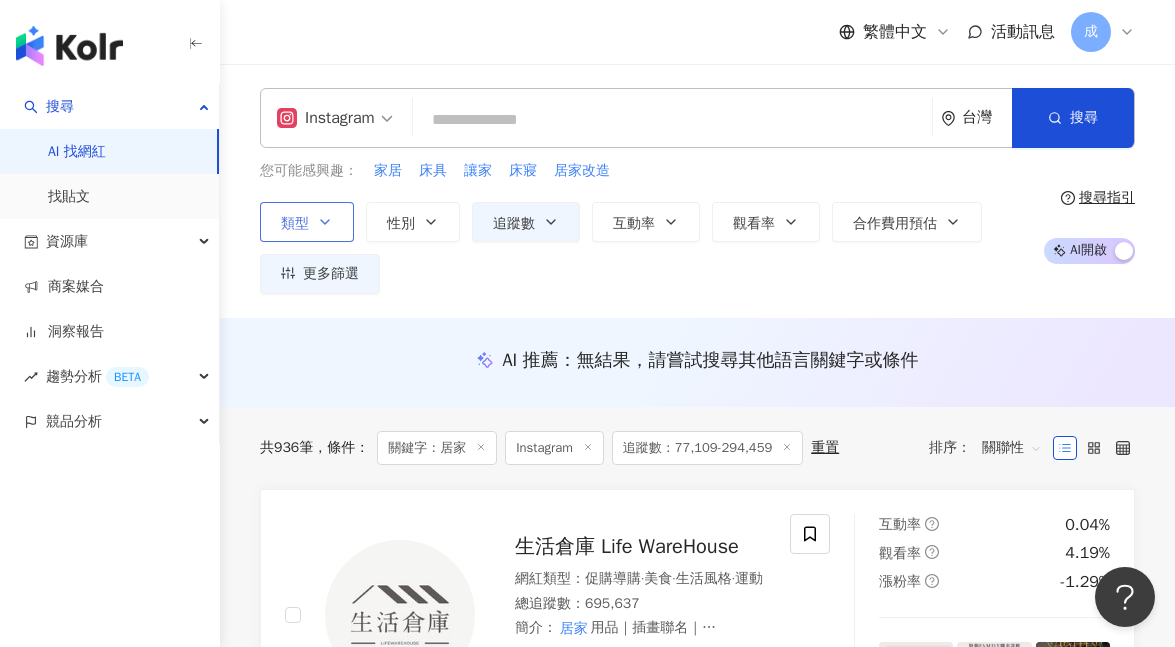click on "類型" at bounding box center (307, 222) 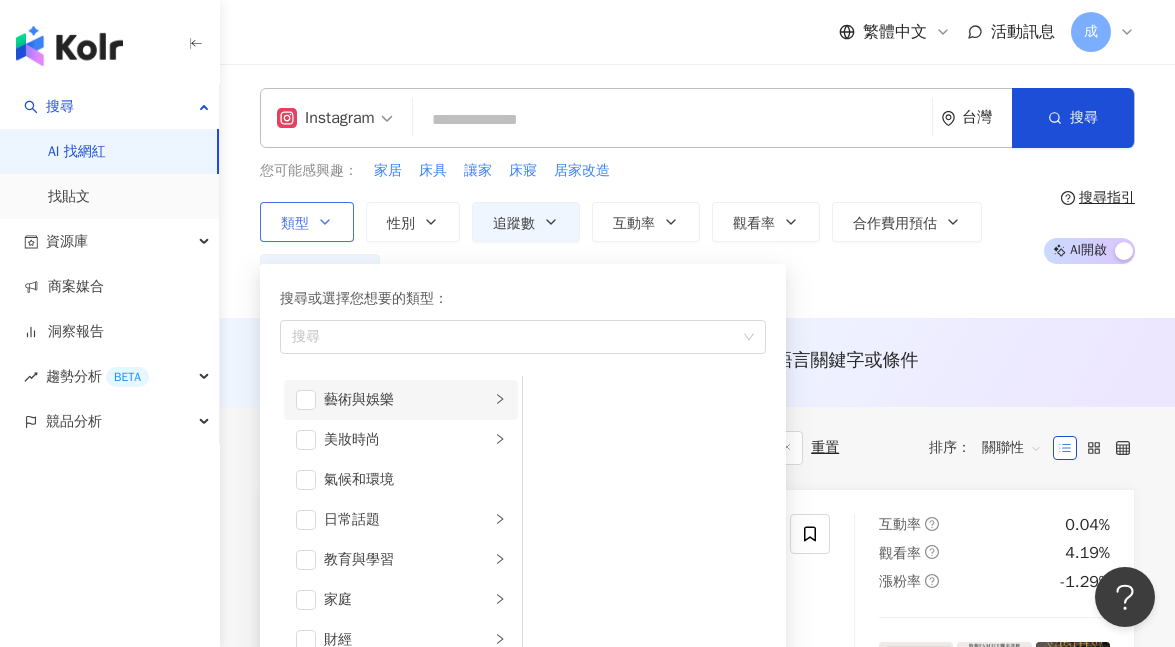 scroll, scrollTop: 44, scrollLeft: 0, axis: vertical 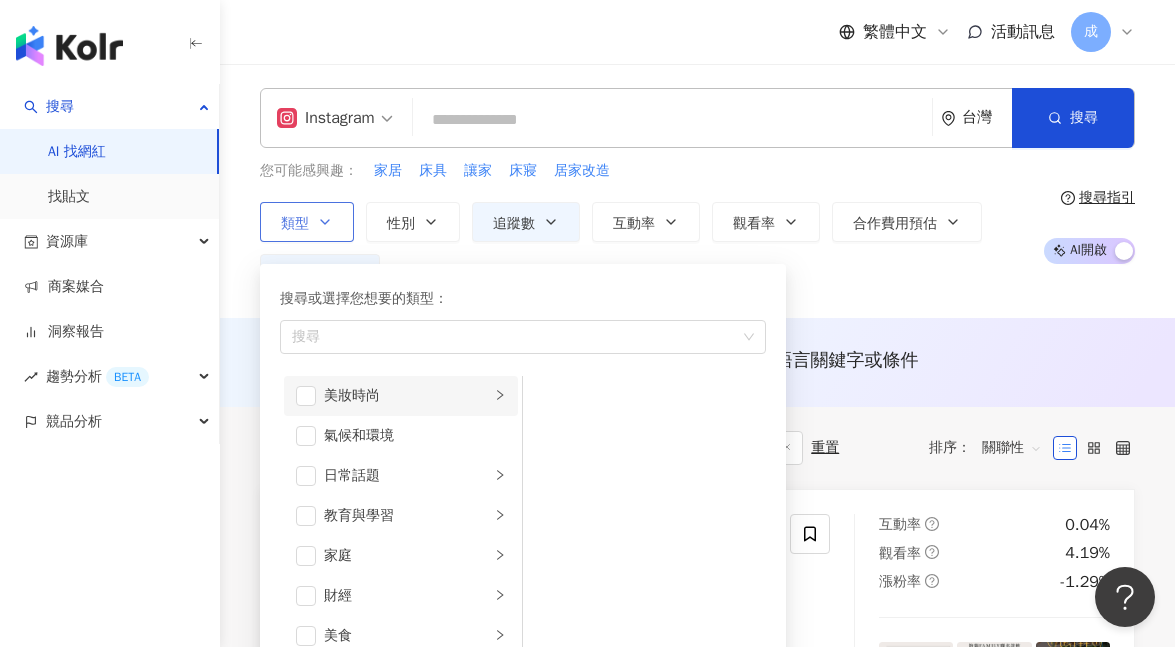 click on "美妝時尚" at bounding box center [407, 396] 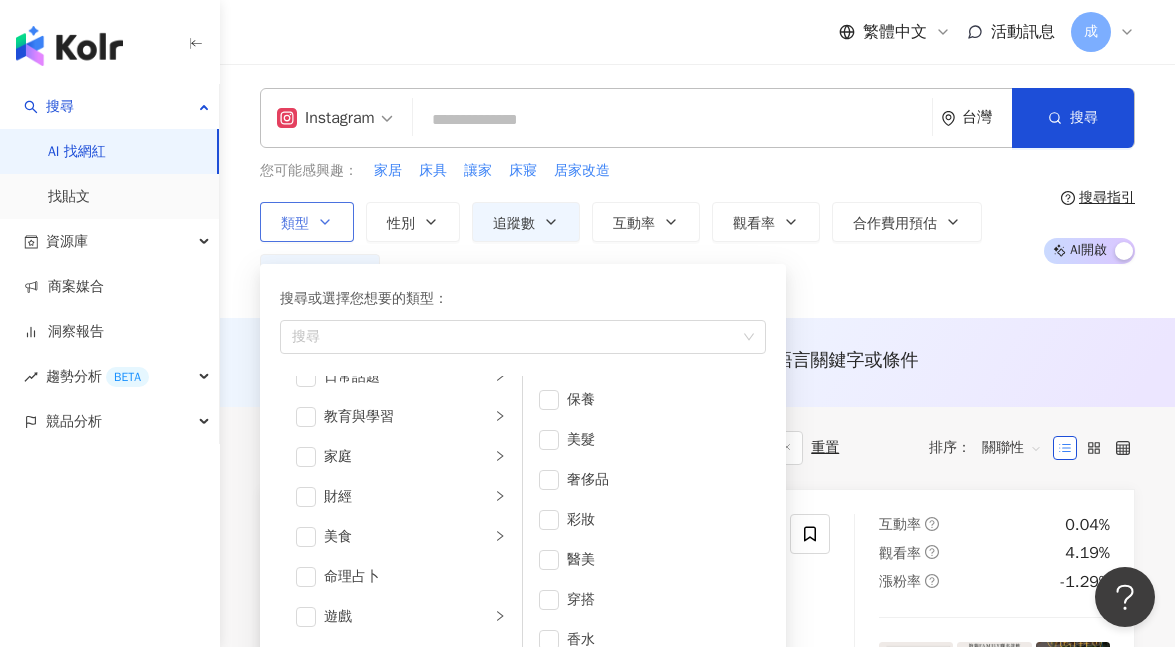scroll, scrollTop: 172, scrollLeft: 0, axis: vertical 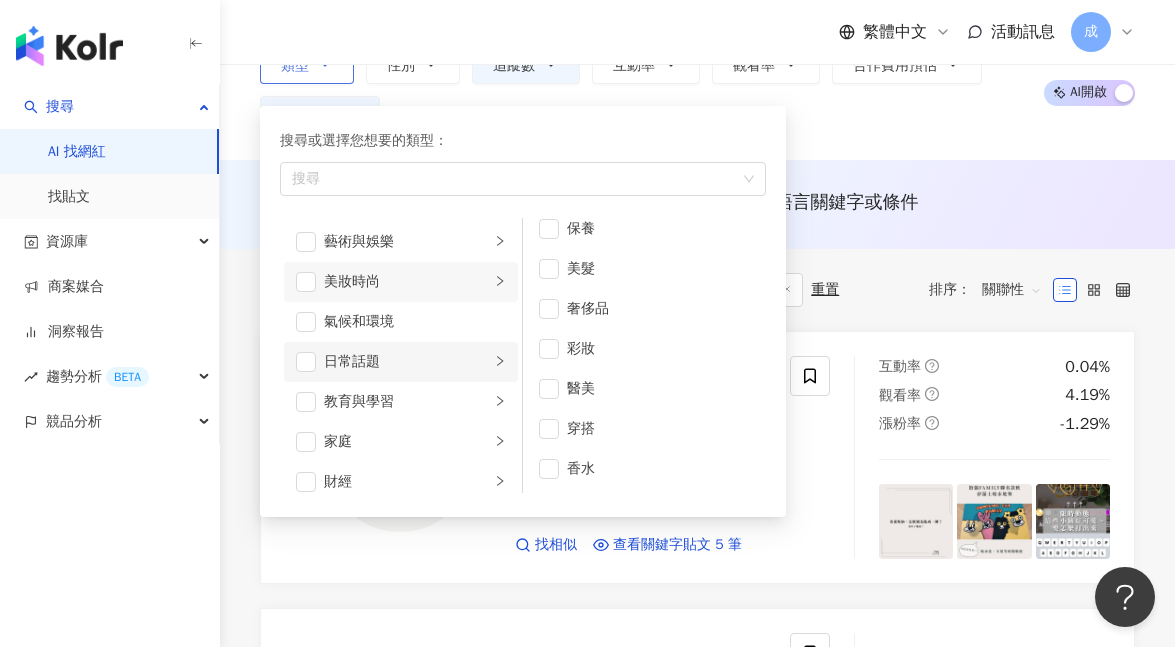 click on "日常話題" at bounding box center (407, 362) 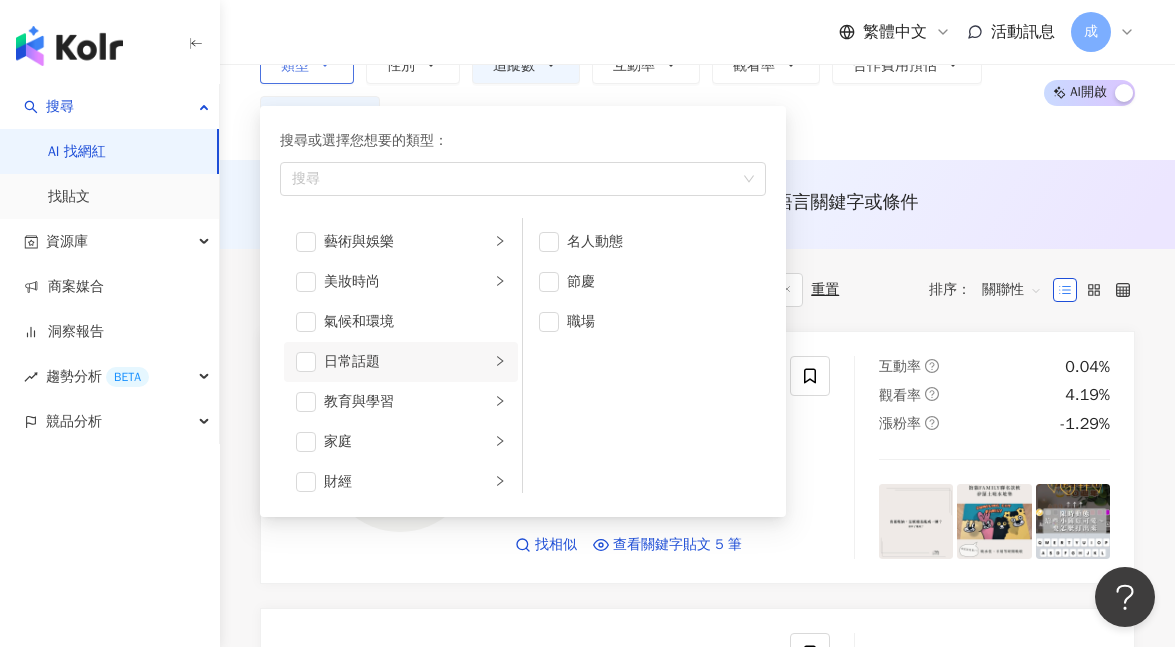 scroll, scrollTop: 0, scrollLeft: 0, axis: both 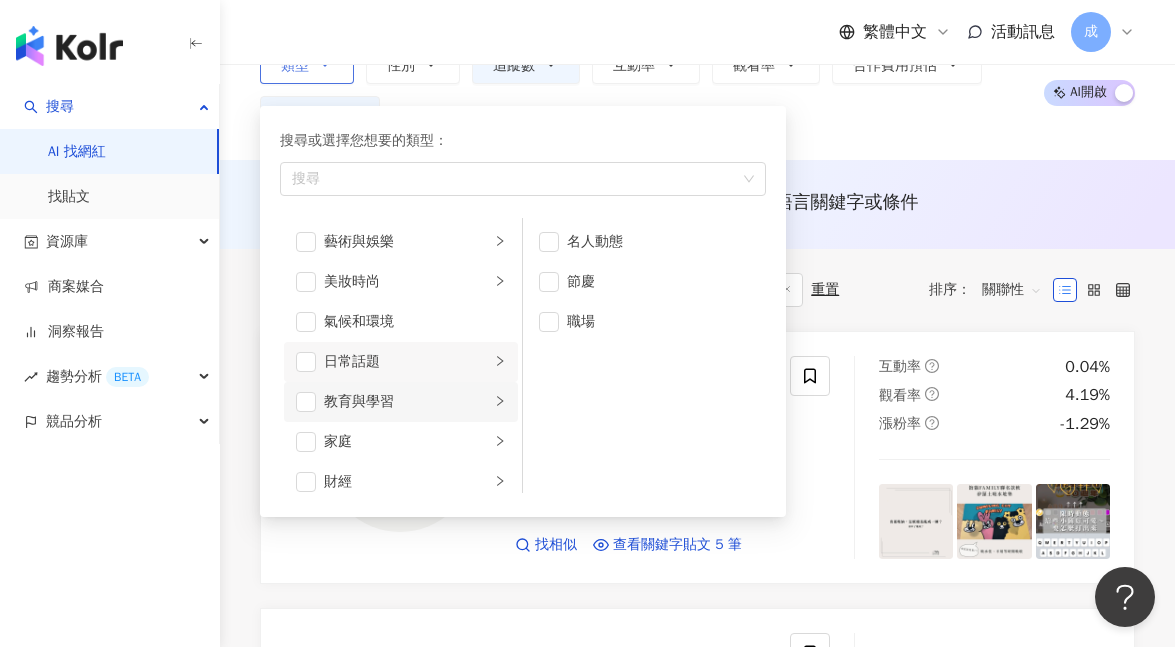 click on "教育與學習" at bounding box center (407, 402) 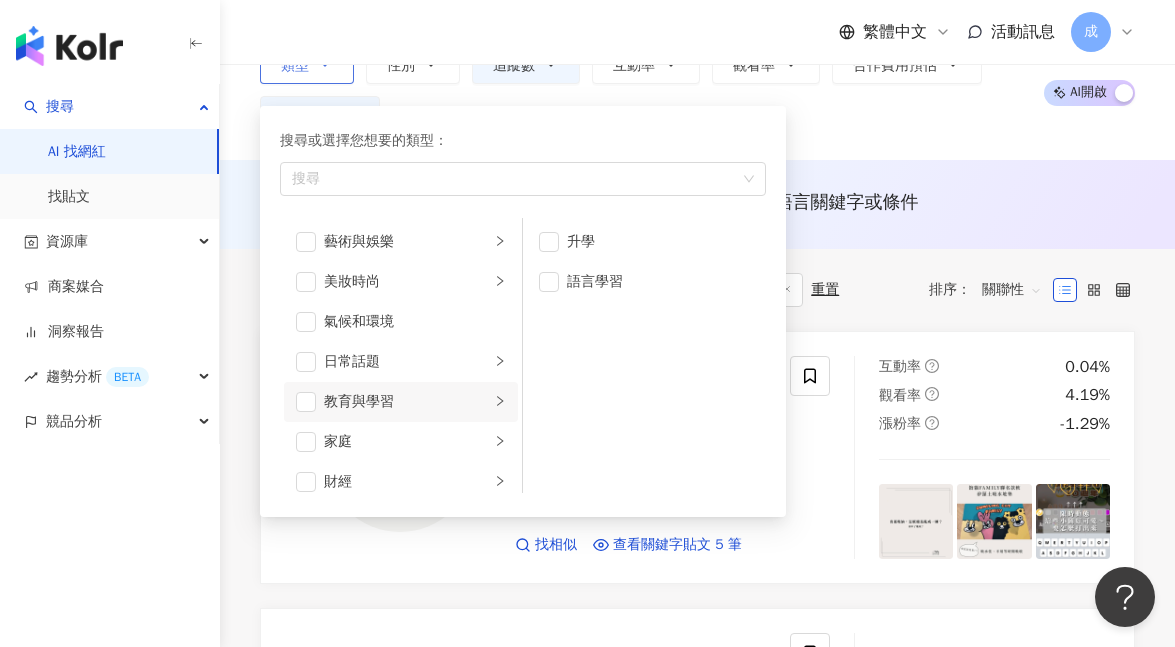 scroll, scrollTop: 42, scrollLeft: 0, axis: vertical 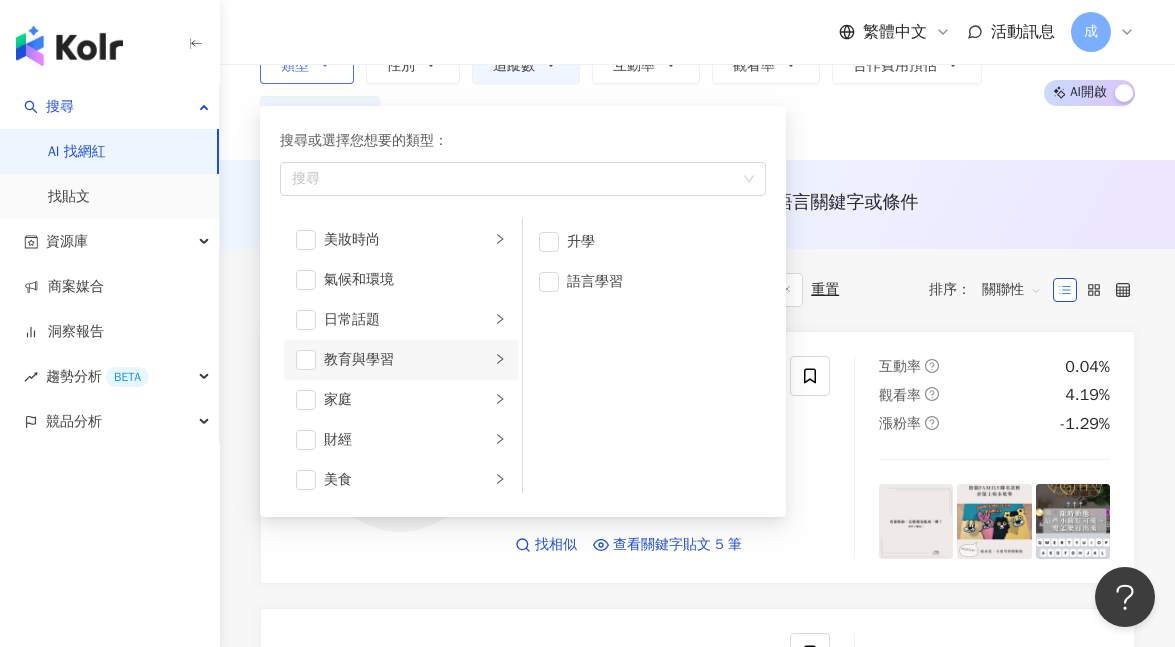 click on "家庭" at bounding box center [407, 400] 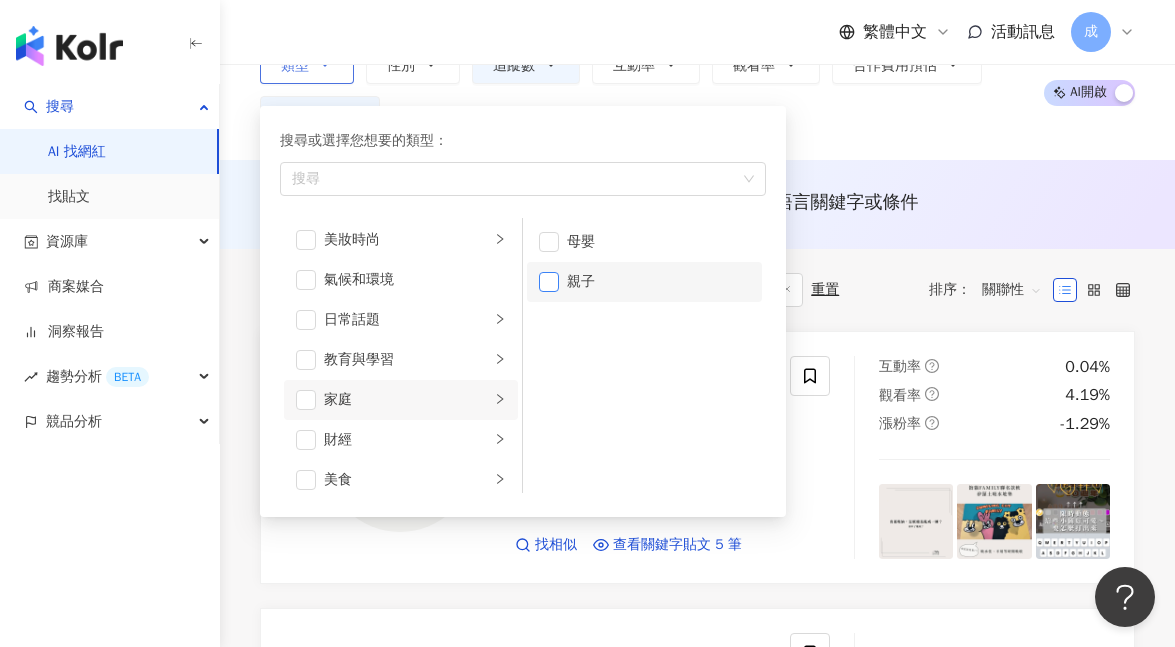 click at bounding box center (549, 282) 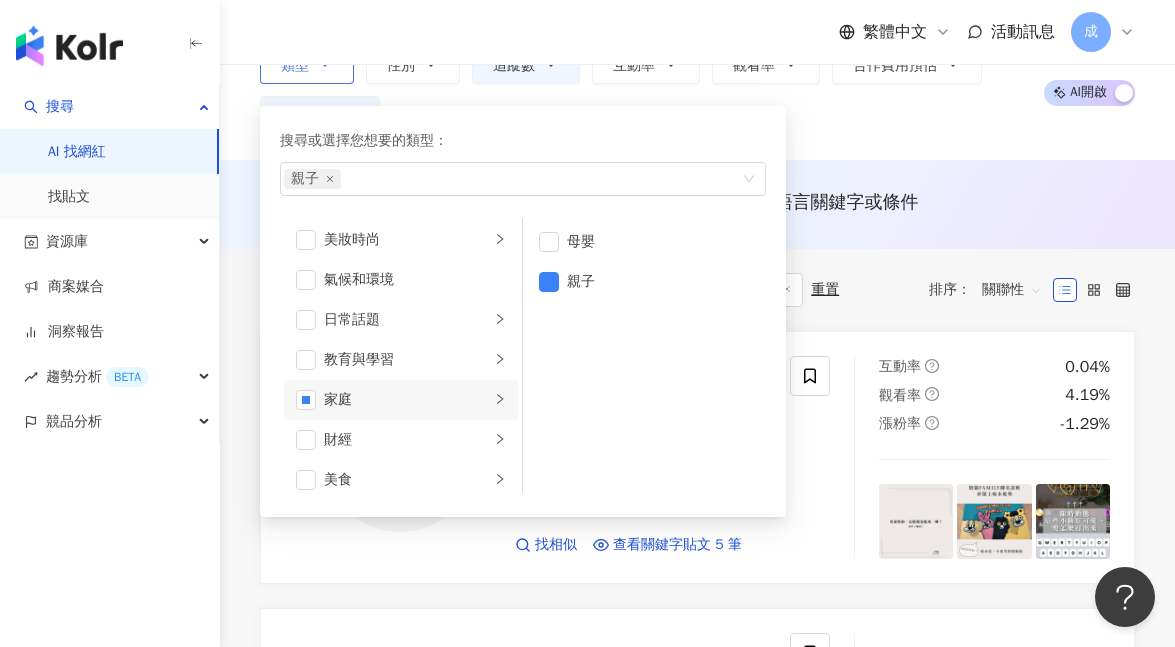 scroll, scrollTop: 109, scrollLeft: 0, axis: vertical 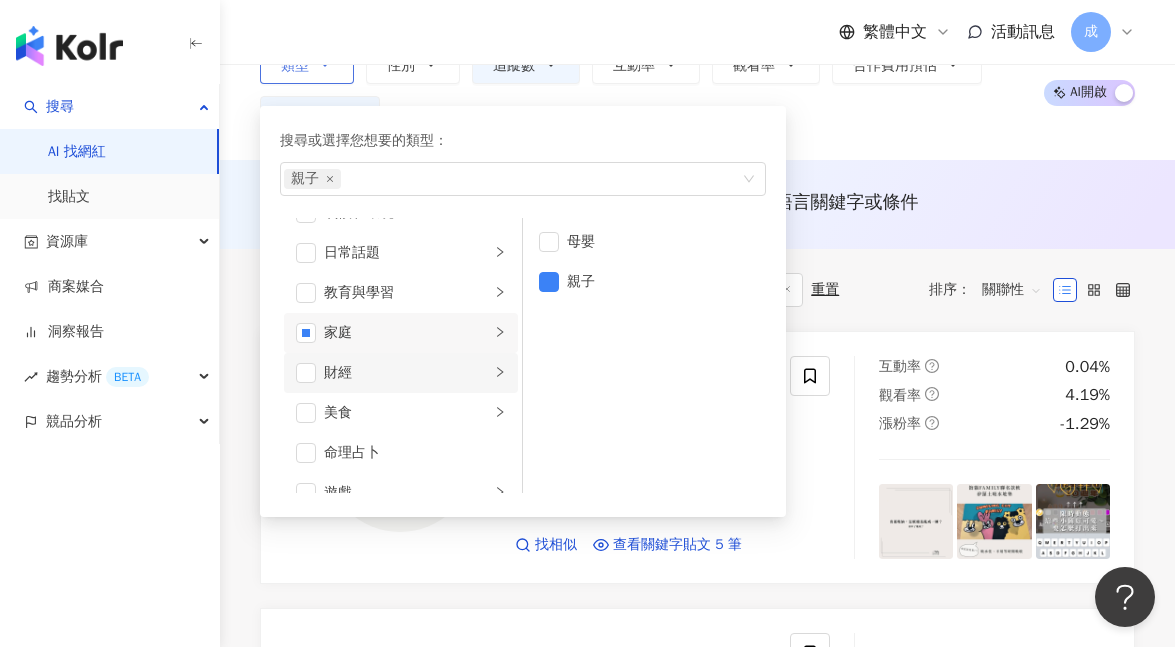 click on "財經" at bounding box center [401, 373] 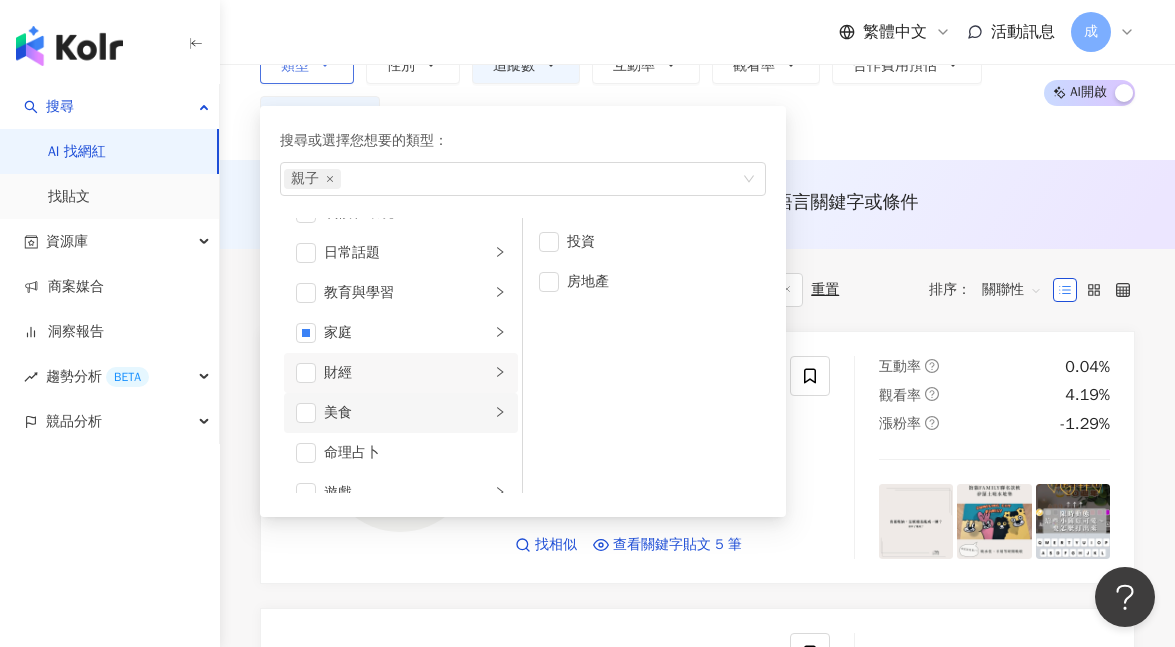click on "美食" at bounding box center [401, 413] 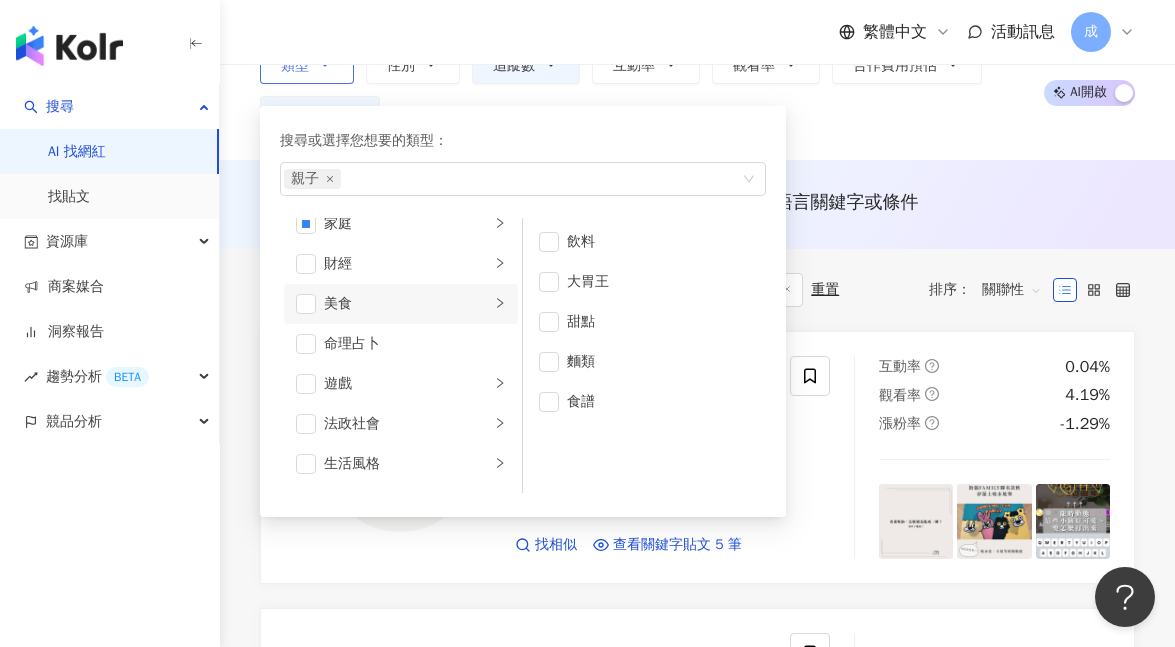 scroll, scrollTop: 223, scrollLeft: 0, axis: vertical 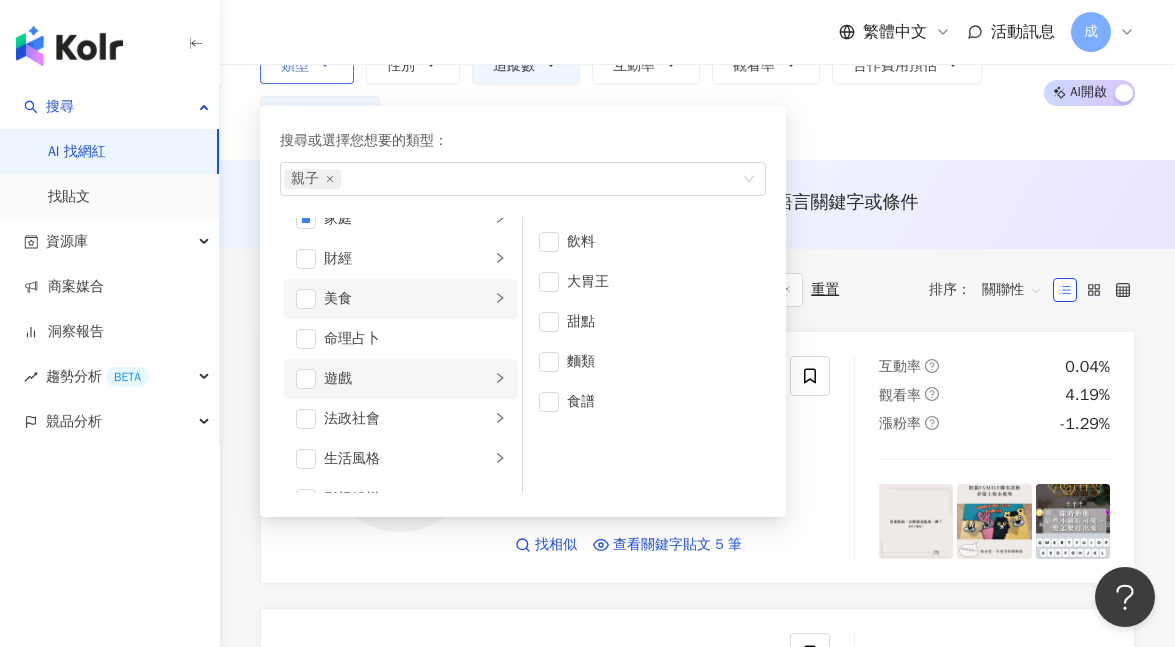 click 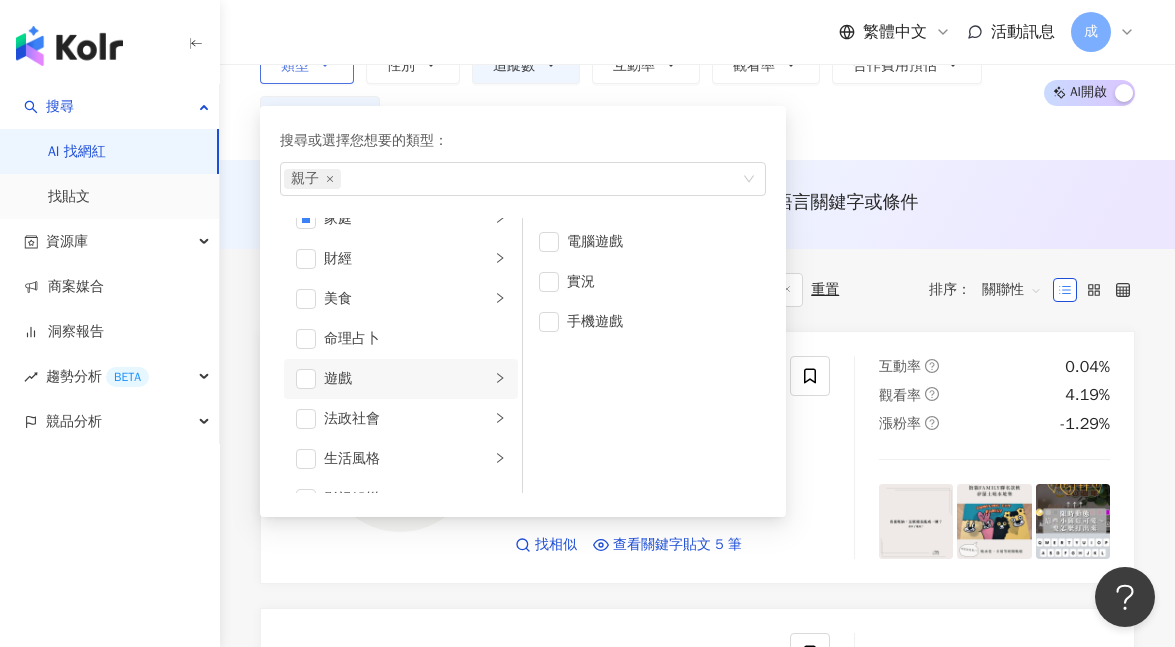scroll, scrollTop: 256, scrollLeft: 0, axis: vertical 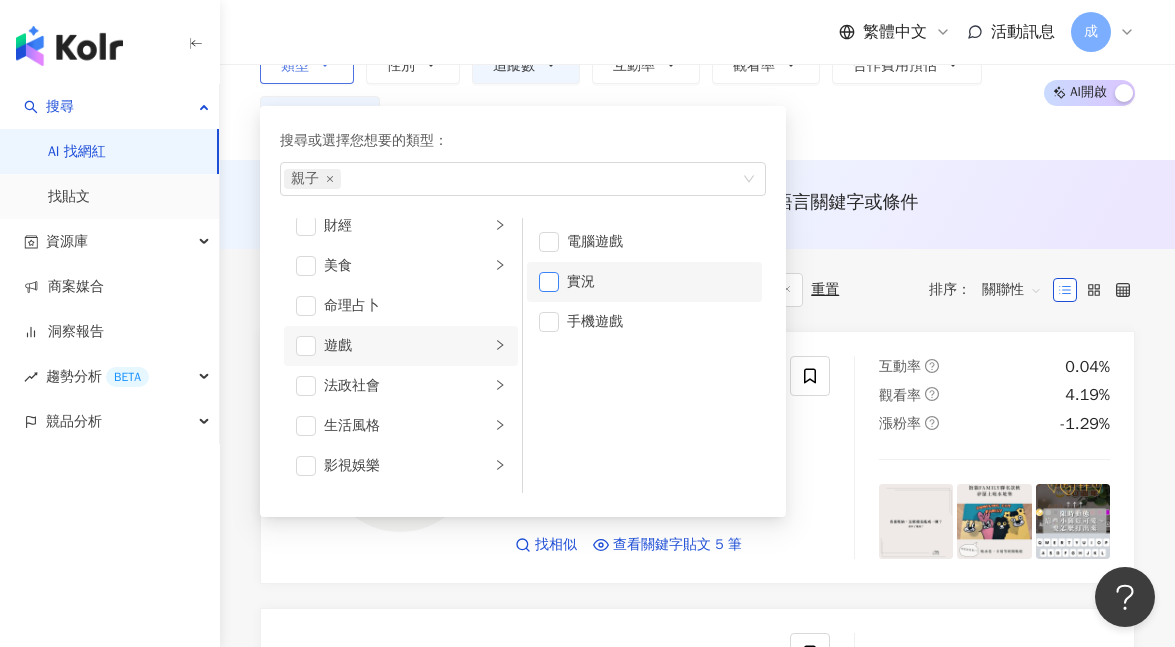 click at bounding box center (549, 282) 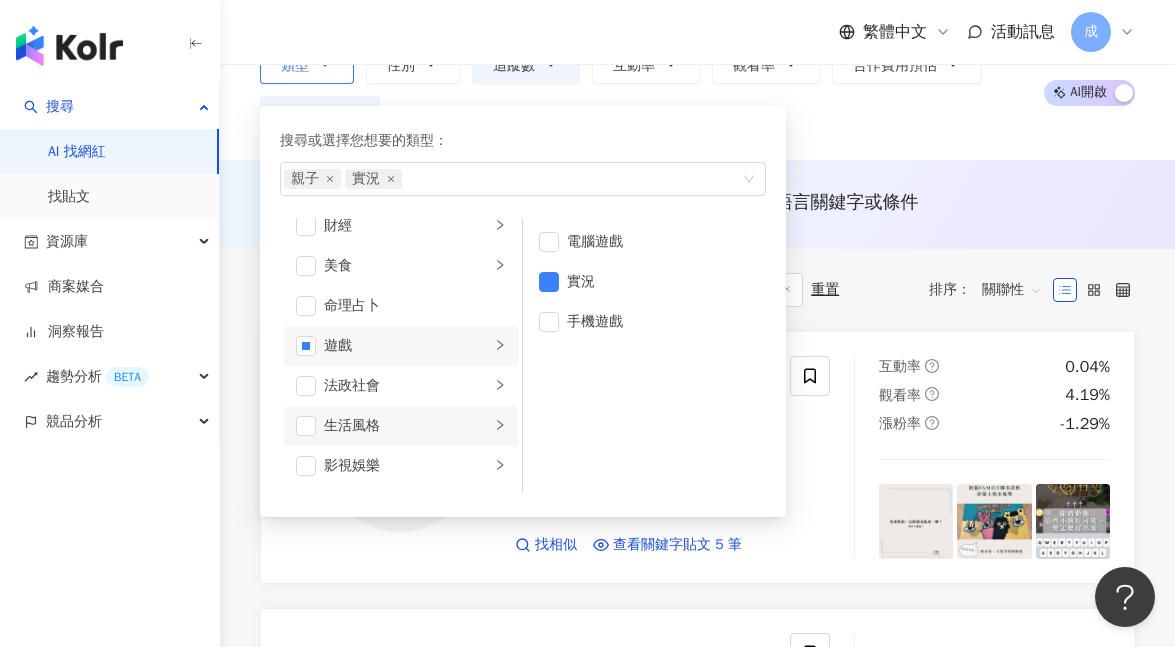 click on "生活風格" at bounding box center [401, 426] 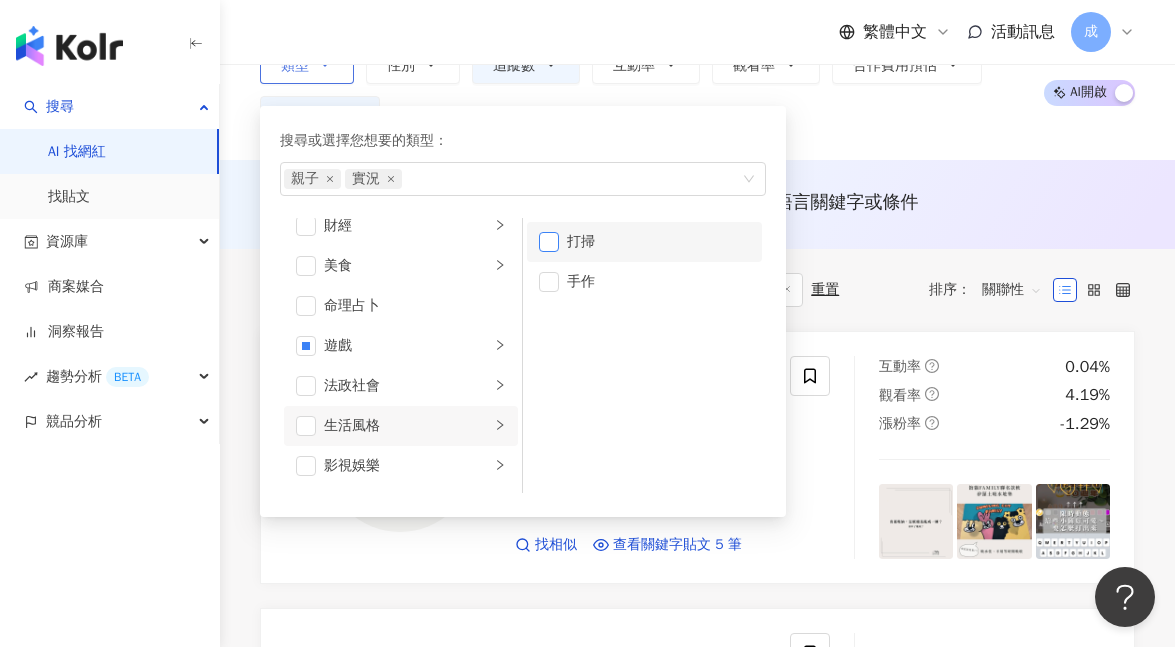 click at bounding box center [549, 242] 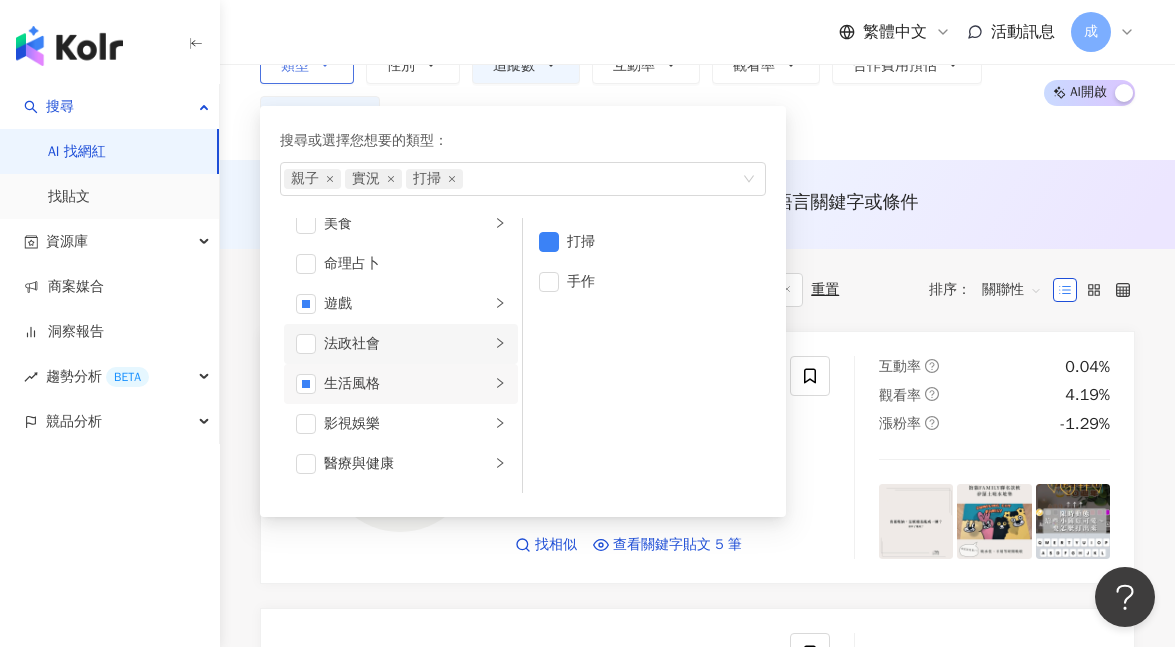 scroll, scrollTop: 332, scrollLeft: 0, axis: vertical 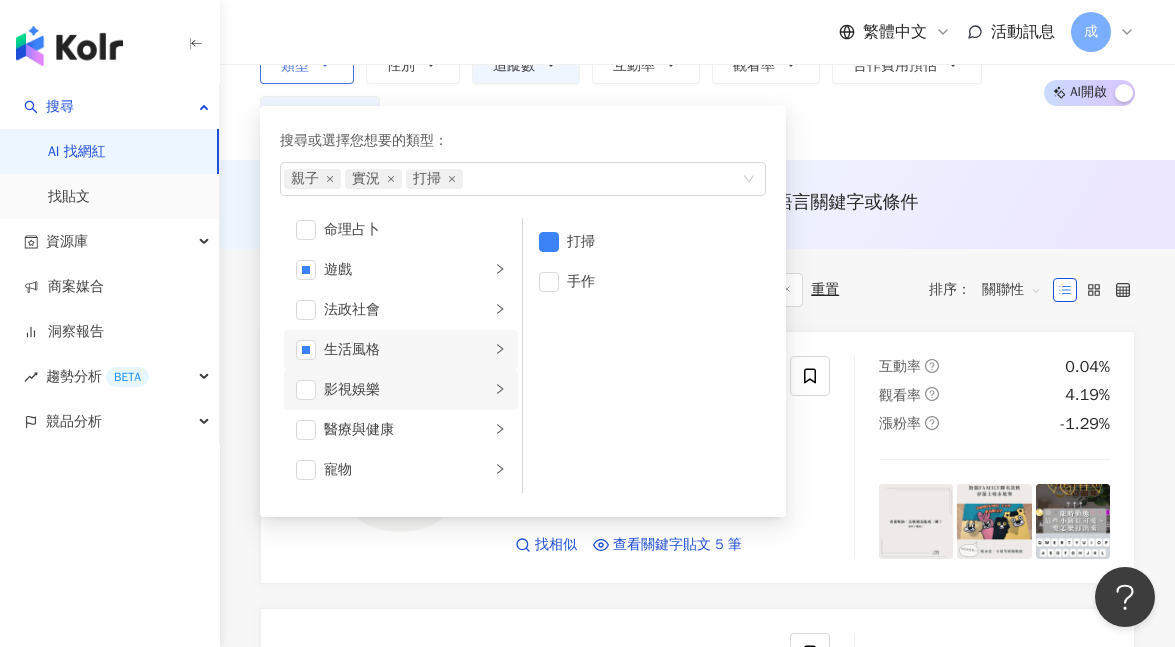 click on "影視娛樂" at bounding box center [401, 390] 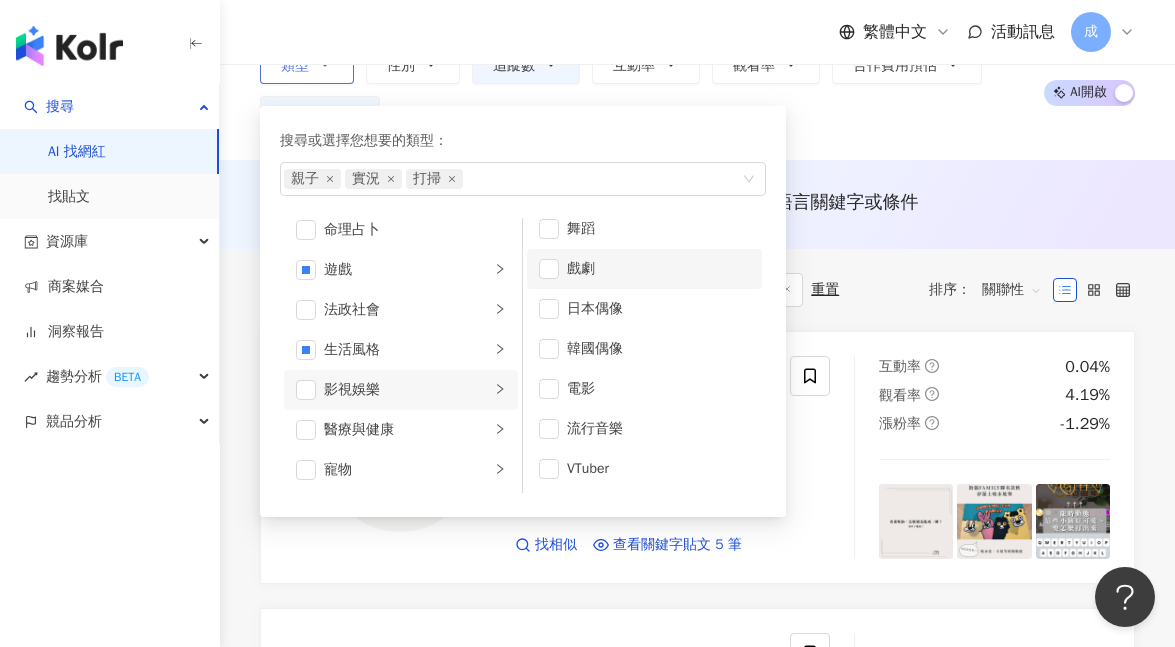 scroll, scrollTop: 0, scrollLeft: 0, axis: both 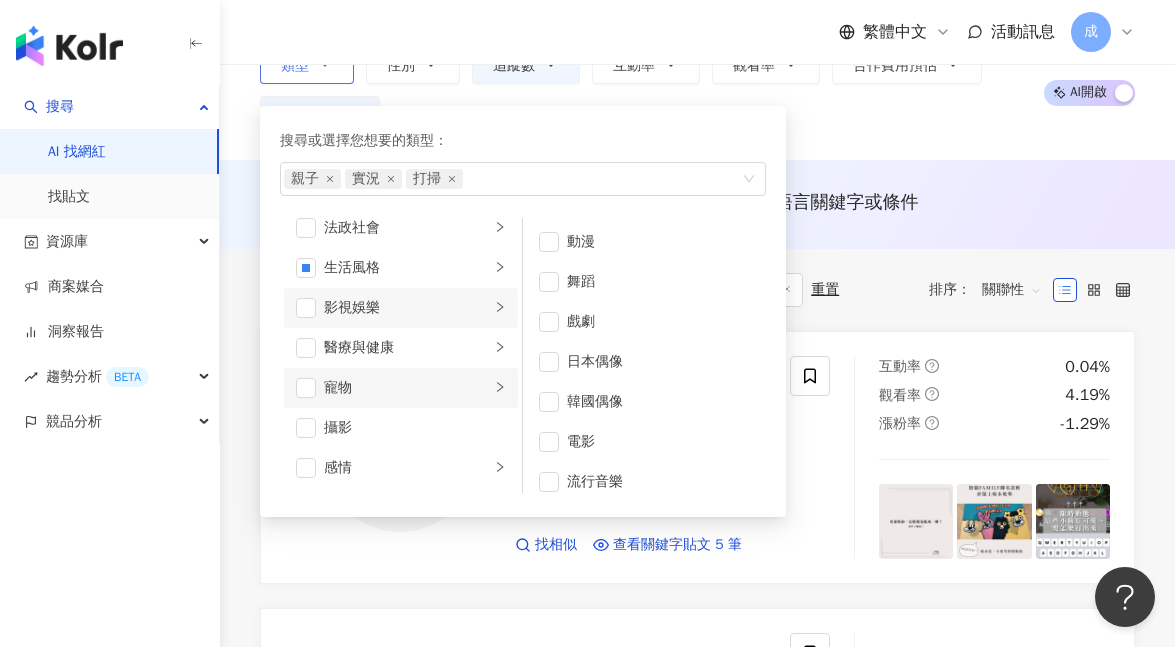 click on "寵物" at bounding box center [407, 388] 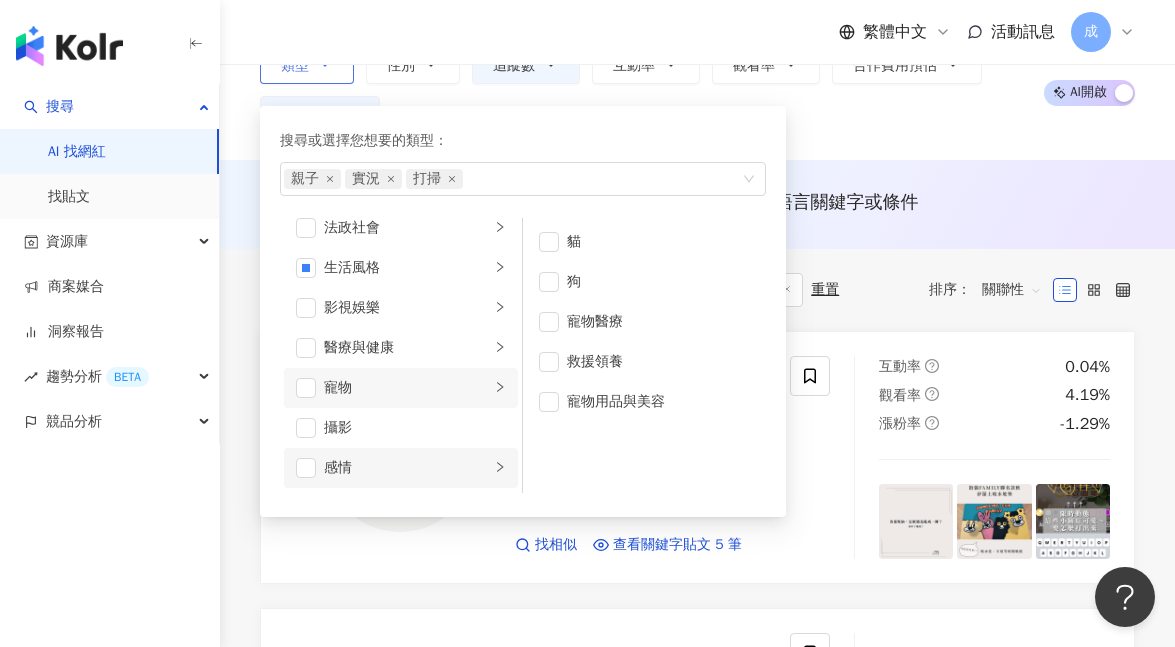 click 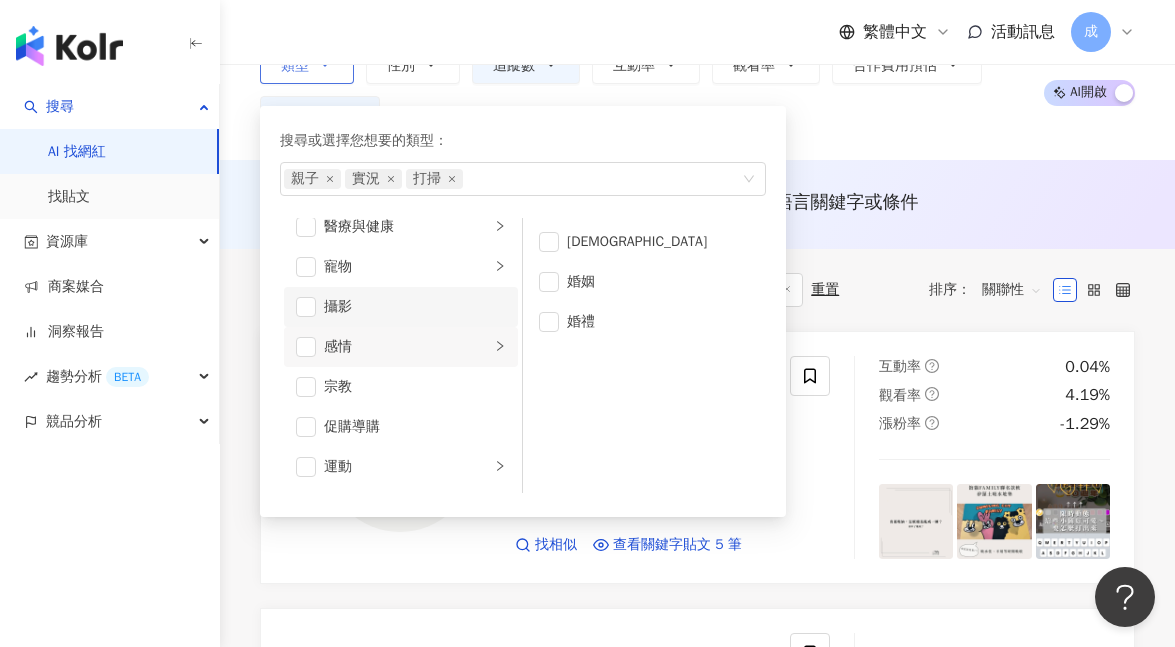 scroll, scrollTop: 619, scrollLeft: 0, axis: vertical 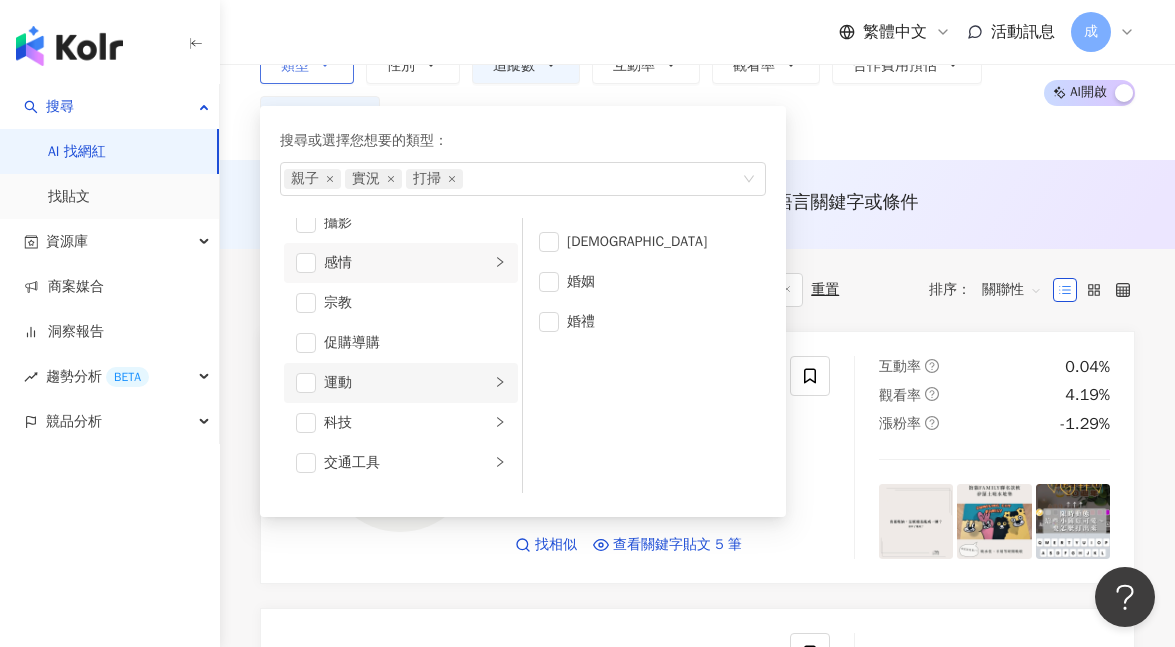 click 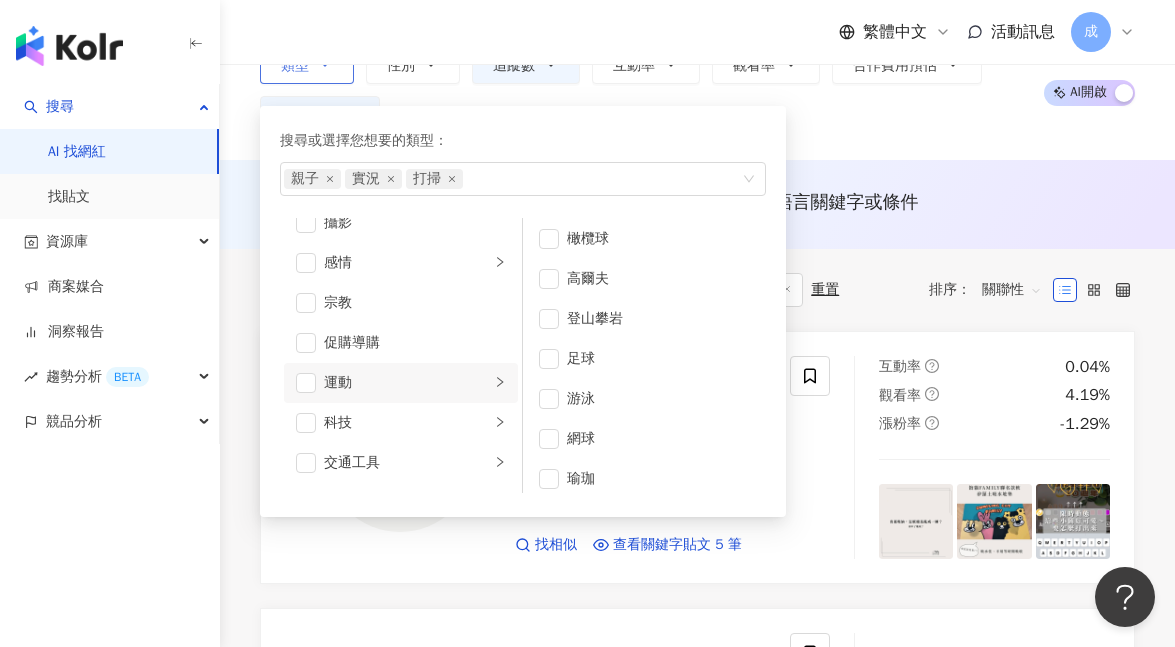 scroll, scrollTop: 253, scrollLeft: 0, axis: vertical 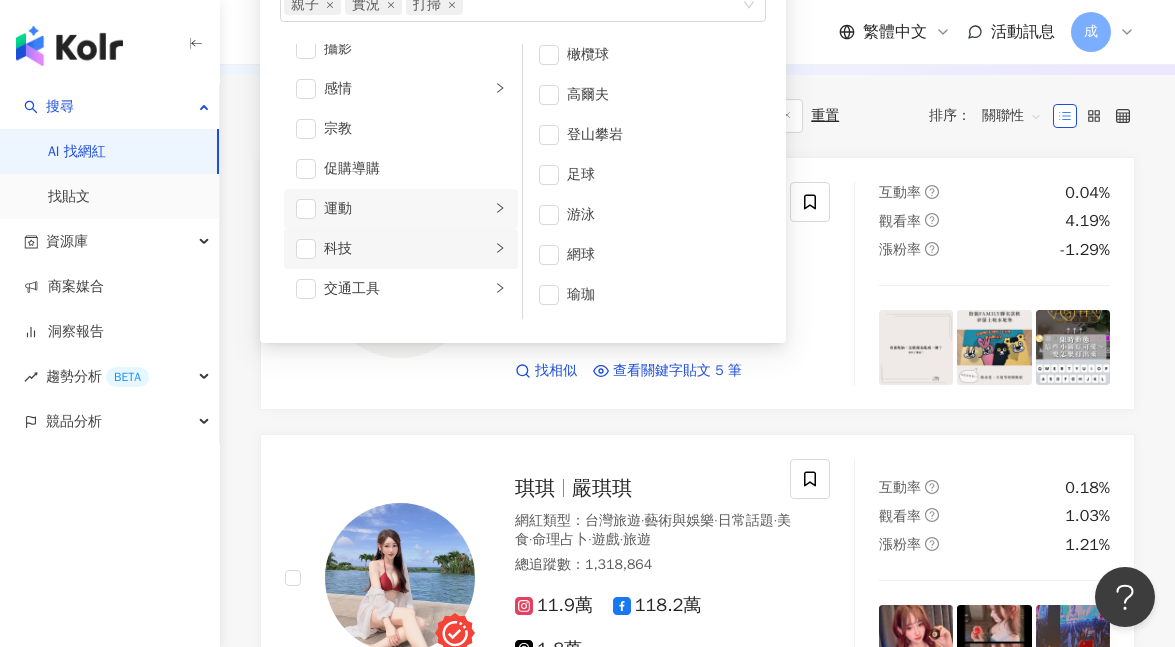 click on "科技" at bounding box center (401, 249) 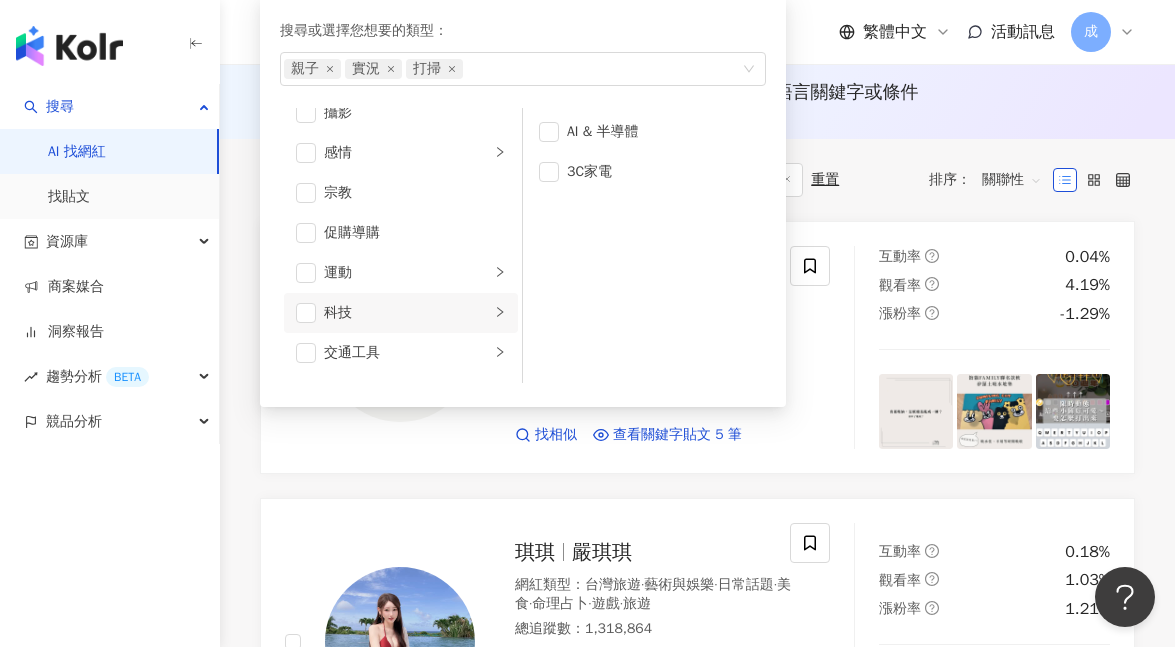 scroll, scrollTop: 250, scrollLeft: 0, axis: vertical 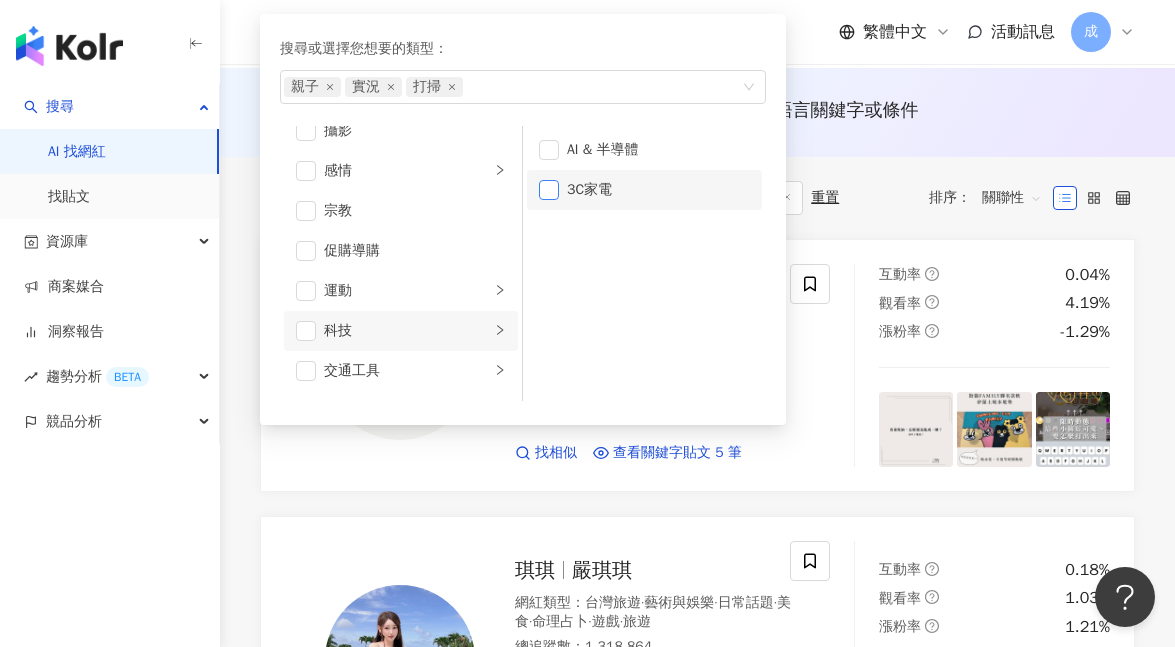 click at bounding box center [549, 190] 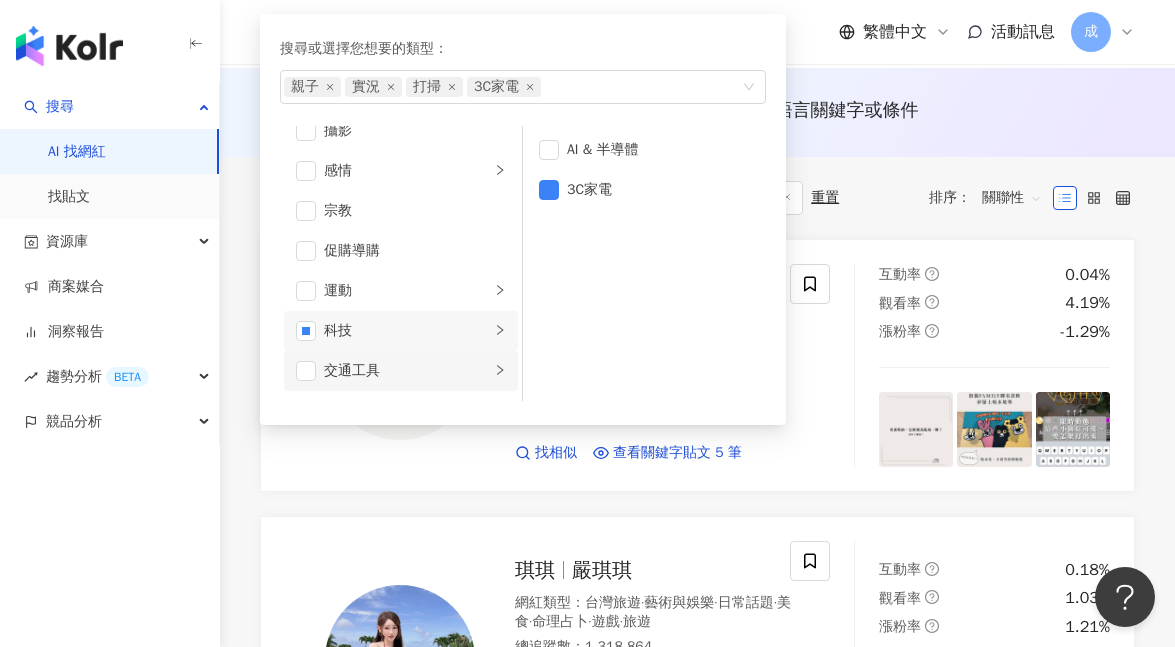 click 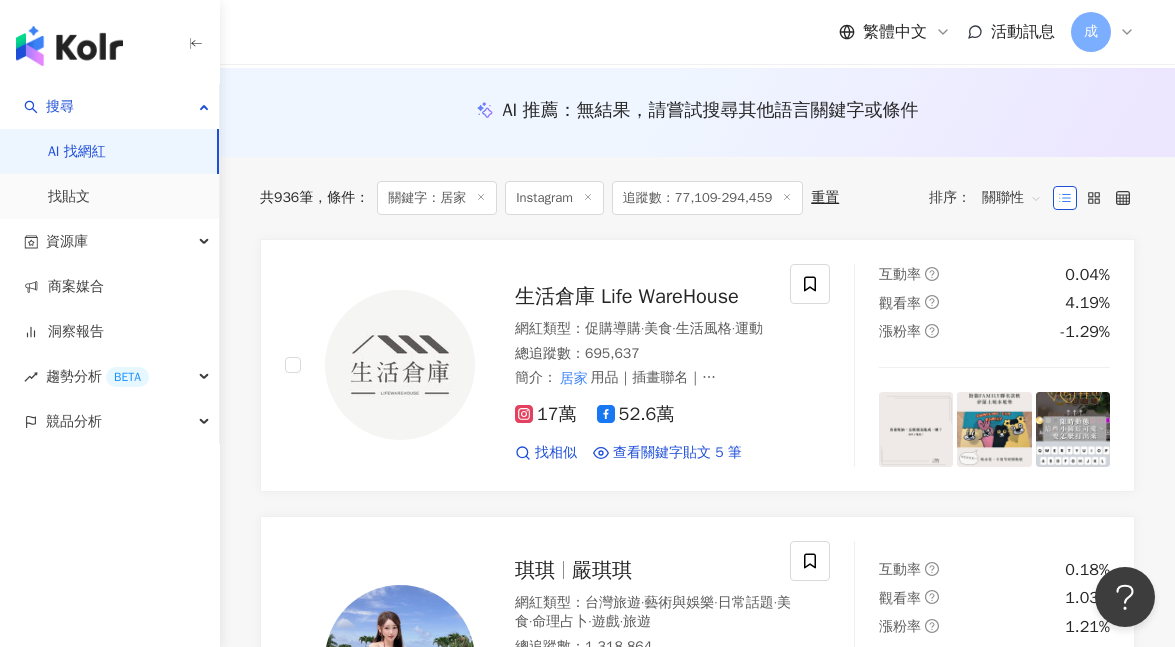 click on "AI 推薦 ： 無結果，請嘗試搜尋其他語言關鍵字或條件" at bounding box center (697, 112) 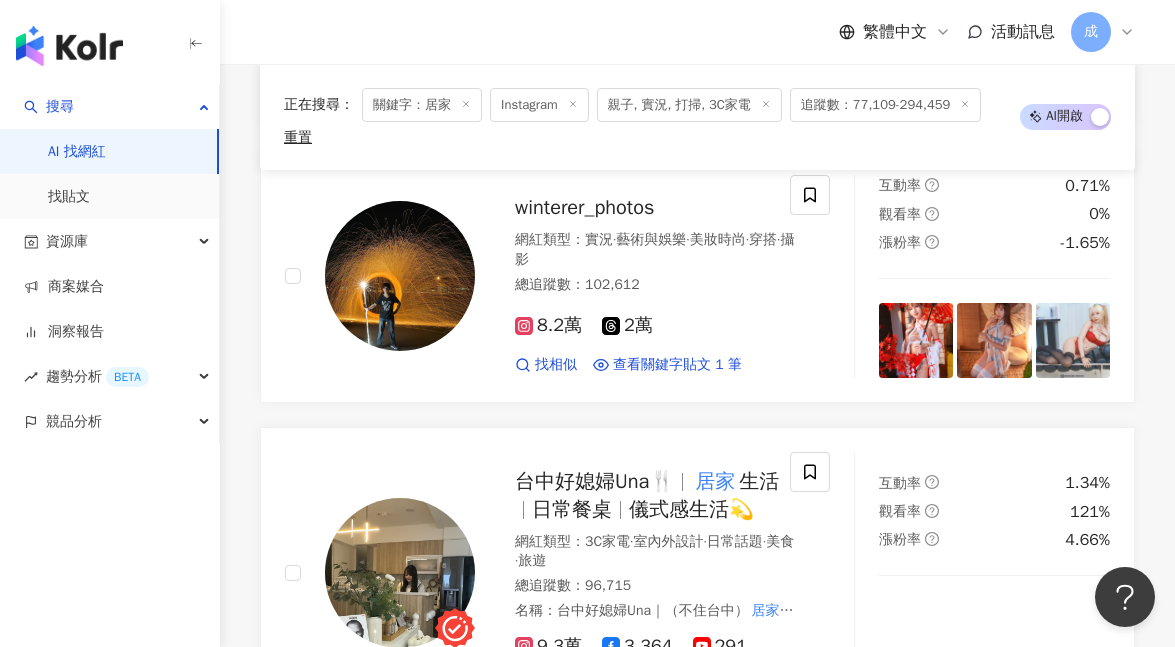 scroll, scrollTop: 3258, scrollLeft: 0, axis: vertical 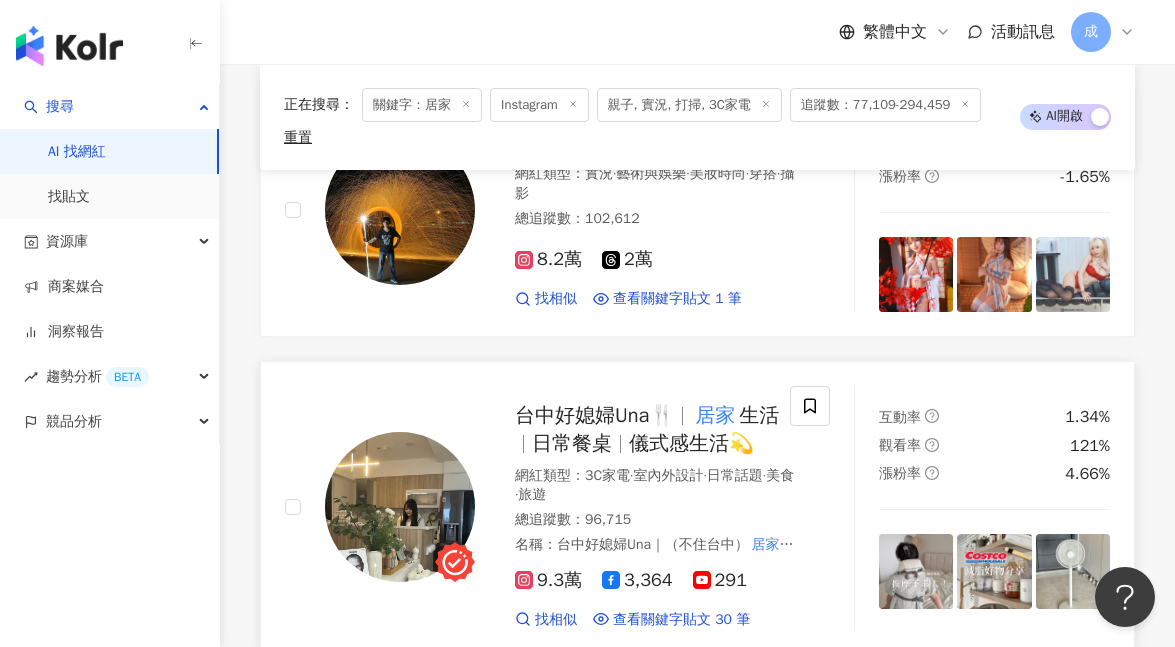 click on "台中好媳婦Una🍴 居家 生活 日常餐桌 儀式感生活💫 網紅類型 ： 3C家電  ·  室內外設計  ·  日常話題  ·  美食  ·  旅遊 總追蹤數 ： 96,715 名稱 ： 台中好媳婦Una｜（不住台中） 居家 生活⧓日常餐桌 9.3萬 3,364 291 找相似 查看關鍵字貼文 30 筆 互動率 1.34% 觀看率 121% 漲粉率 4.66%" at bounding box center (697, 507) 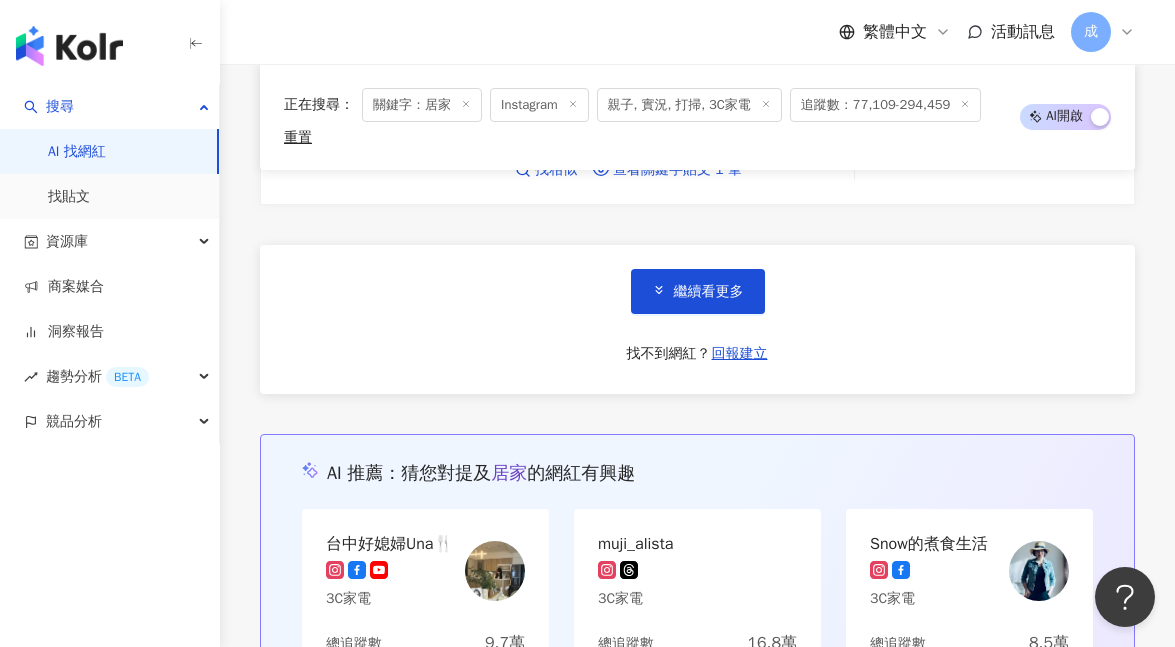 scroll, scrollTop: 3854, scrollLeft: 0, axis: vertical 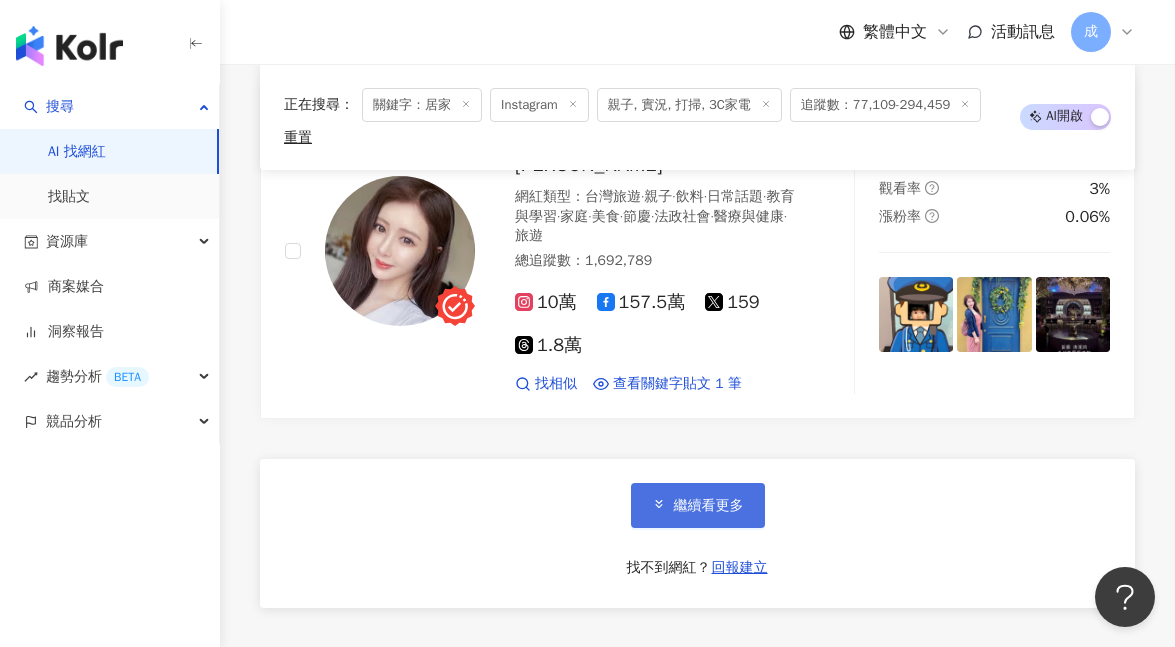 click on "繼續看更多" at bounding box center (709, 506) 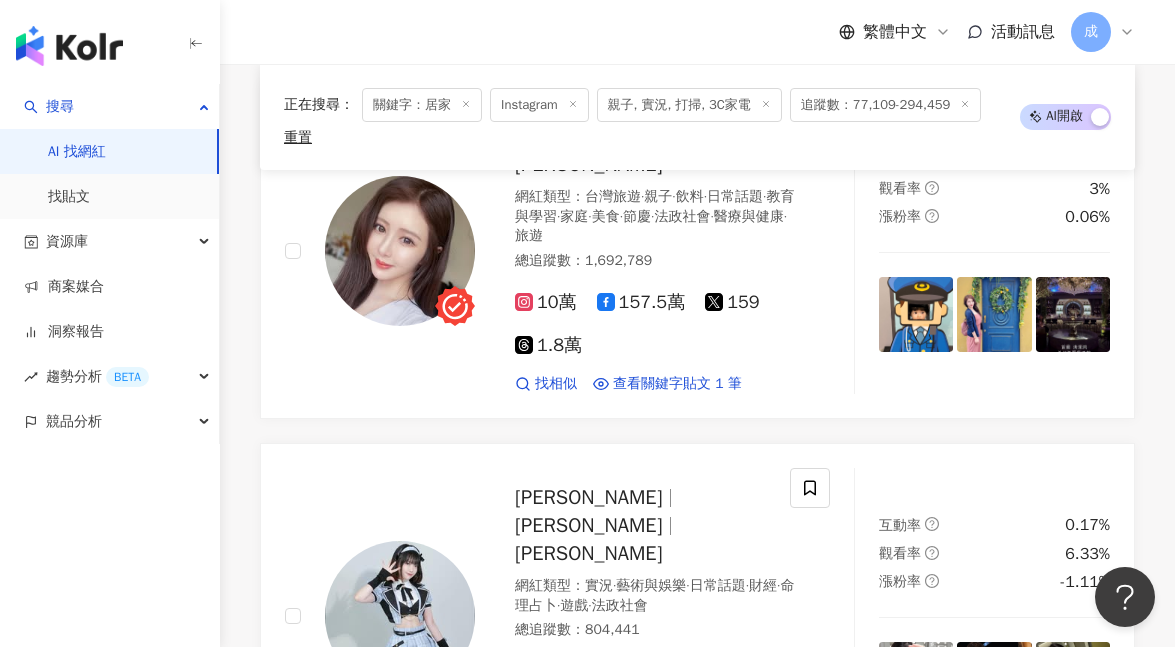 click on "A冷 網紅類型 ： 感情  ·  實況  ·  日常話題  ·  教育與學習  ·  家庭  ·  美食  ·  命理占卜  ·  遊戲 總追蹤數 ： 504,716 18.2萬 874 25.9萬 6.3萬 找相似 查看關鍵字貼文 1 筆 互動率 10.3% 觀看率 183% 漲粉率 5.17% 步步Dana 劉步步 網紅類型 ： 3C家電  ·  日常話題  ·  狗  ·  家庭  ·  美食  ·  醫療與健康  ·  穿搭  ·  寵物 總追蹤數 ： 240,013 17.6萬 9,804 5.4萬 找相似 查看關鍵字貼文 2 筆 互動率 0% 觀看率 5.35% 漲粉率 0.52% 我屬馬 馬丁的店 MARTIN SHOP 網紅類型 ： 促購導購  ·  科技  ·  3C家電  ·  日常話題 總追蹤數 ： 335,581 12.4萬 7,687 1.3萬 tiktok-icon 19.1萬 找相似 查看關鍵字貼文 1 筆 互動率 10.4% 觀看率 311% 漲粉率 17.2% JoJo 嘉嘉《嘉在一起》 嘉嘉 JoJo 嘉在一起 王祤嘉 網紅類型 ： 親子旅遊  ·  醫美  ·  親子  ·  家庭  ·  醫療與健康  ·  旅遊 總追蹤數 ： 1,080,923 24萬 84.1萬 337 找相似 0%" at bounding box center [697, 446] 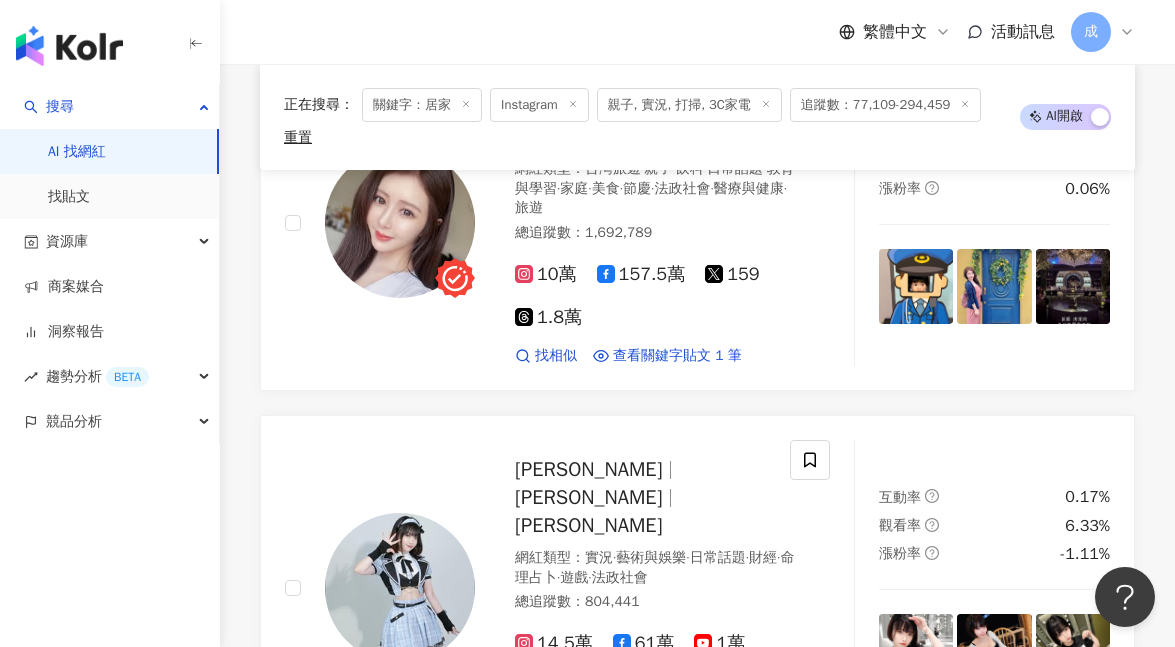 scroll, scrollTop: 4201, scrollLeft: 0, axis: vertical 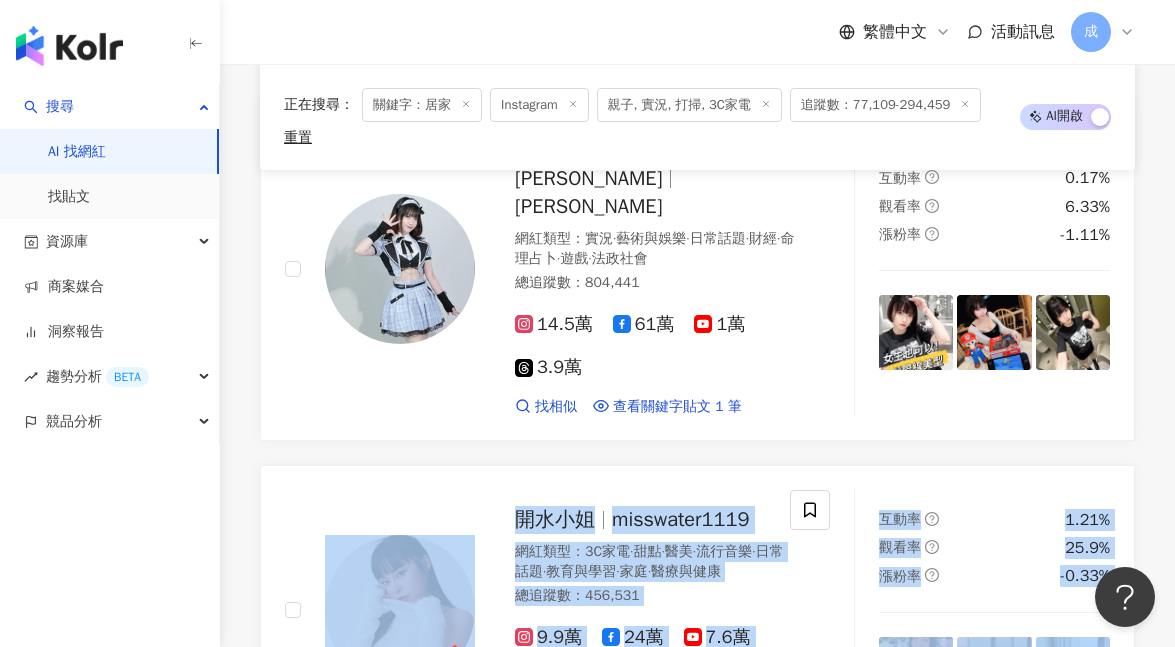 click on "A冷 網紅類型 ： 感情  ·  實況  ·  日常話題  ·  教育與學習  ·  家庭  ·  美食  ·  命理占卜  ·  遊戲 總追蹤數 ： 504,716 18.2萬 874 25.9萬 6.3萬 找相似 查看關鍵字貼文 1 筆 互動率 10.3% 觀看率 183% 漲粉率 5.17% 步步Dana 劉步步 網紅類型 ： 3C家電  ·  日常話題  ·  狗  ·  家庭  ·  美食  ·  醫療與健康  ·  穿搭  ·  寵物 總追蹤數 ： 240,013 17.6萬 9,804 5.4萬 找相似 查看關鍵字貼文 2 筆 互動率 0% 觀看率 5.35% 漲粉率 0.52% 我屬馬 馬丁的店 MARTIN SHOP 網紅類型 ： 促購導購  ·  科技  ·  3C家電  ·  日常話題 總追蹤數 ： 335,581 12.4萬 7,687 1.3萬 tiktok-icon 19.1萬 找相似 查看關鍵字貼文 1 筆 互動率 10.4% 觀看率 311% 漲粉率 17.2% JoJo 嘉嘉《嘉在一起》 嘉嘉 JoJo 嘉在一起 王祤嘉 網紅類型 ： 親子旅遊  ·  醫美  ·  親子  ·  家庭  ·  醫療與健康  ·  旅遊 總追蹤數 ： 1,080,923 24萬 84.1萬 337 找相似 0%" at bounding box center (697, 99) 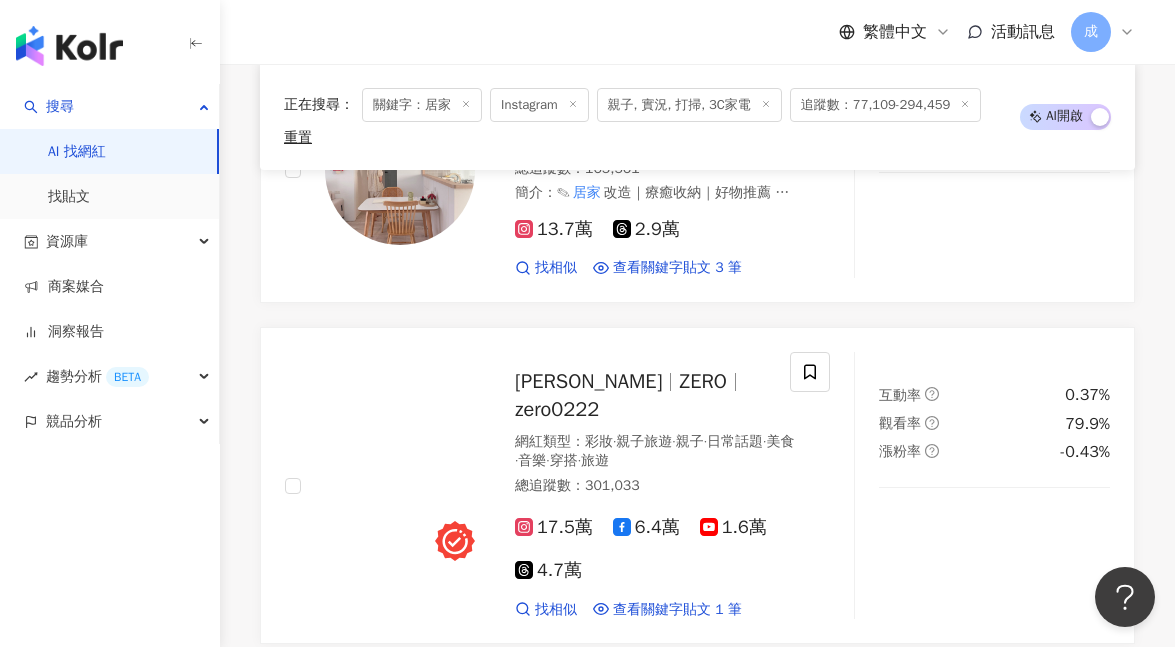 scroll, scrollTop: 6759, scrollLeft: 0, axis: vertical 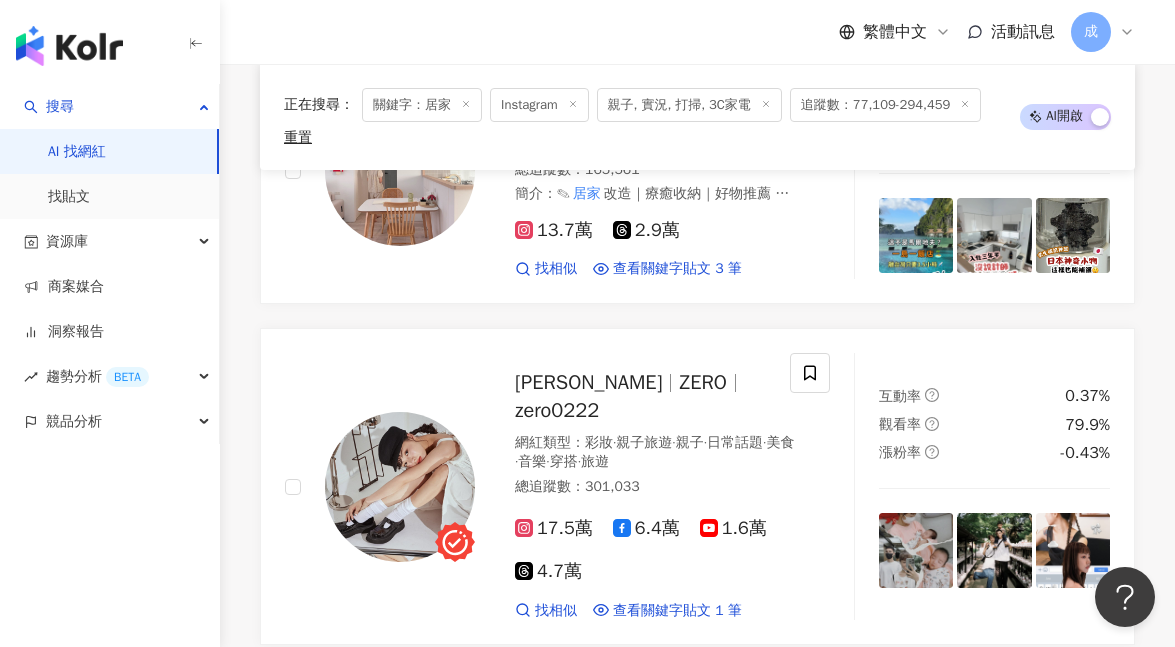 click on "追蹤數：77,109-294,459" at bounding box center (885, 105) 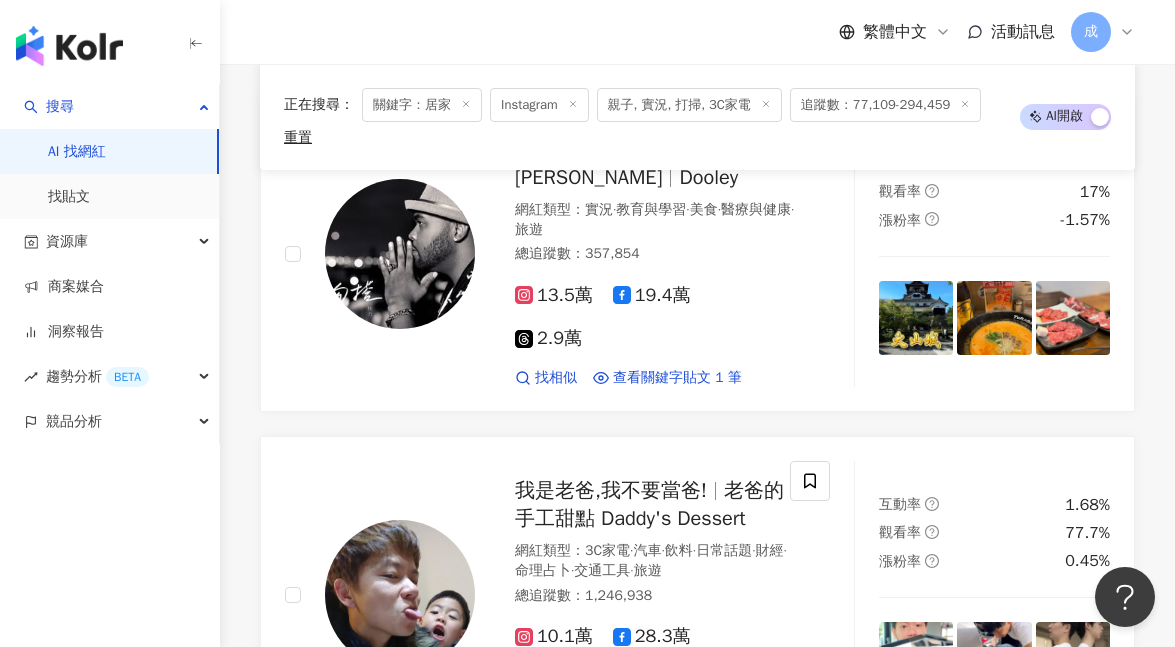 scroll, scrollTop: 7341, scrollLeft: 0, axis: vertical 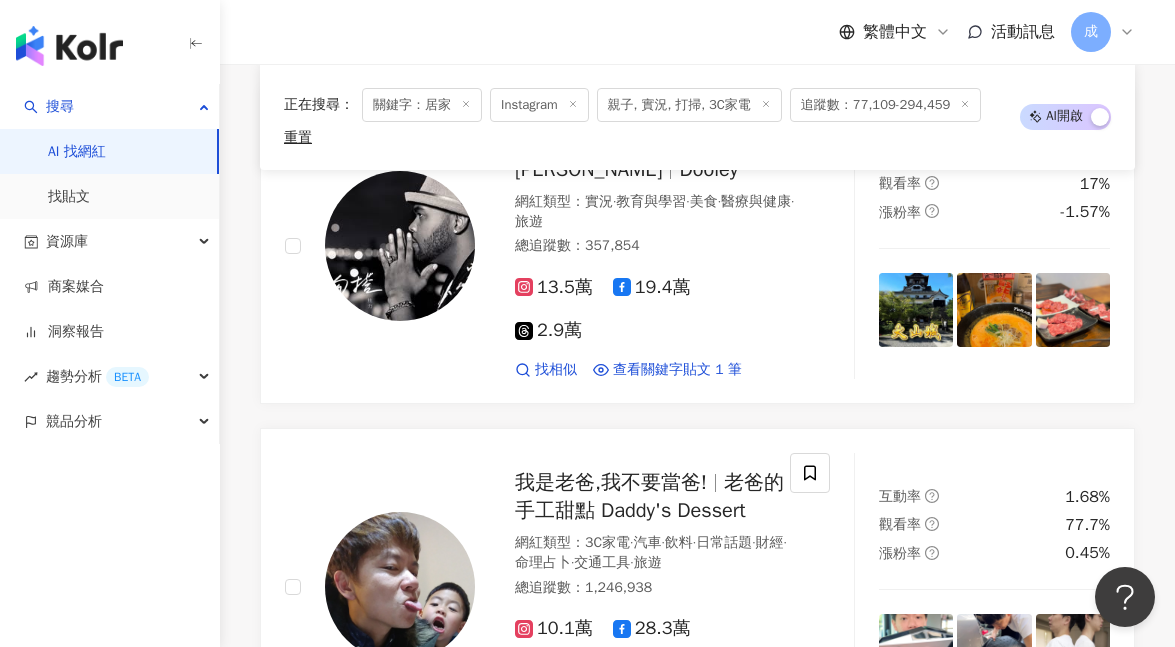 click on "繼續看更多" at bounding box center [698, 832] 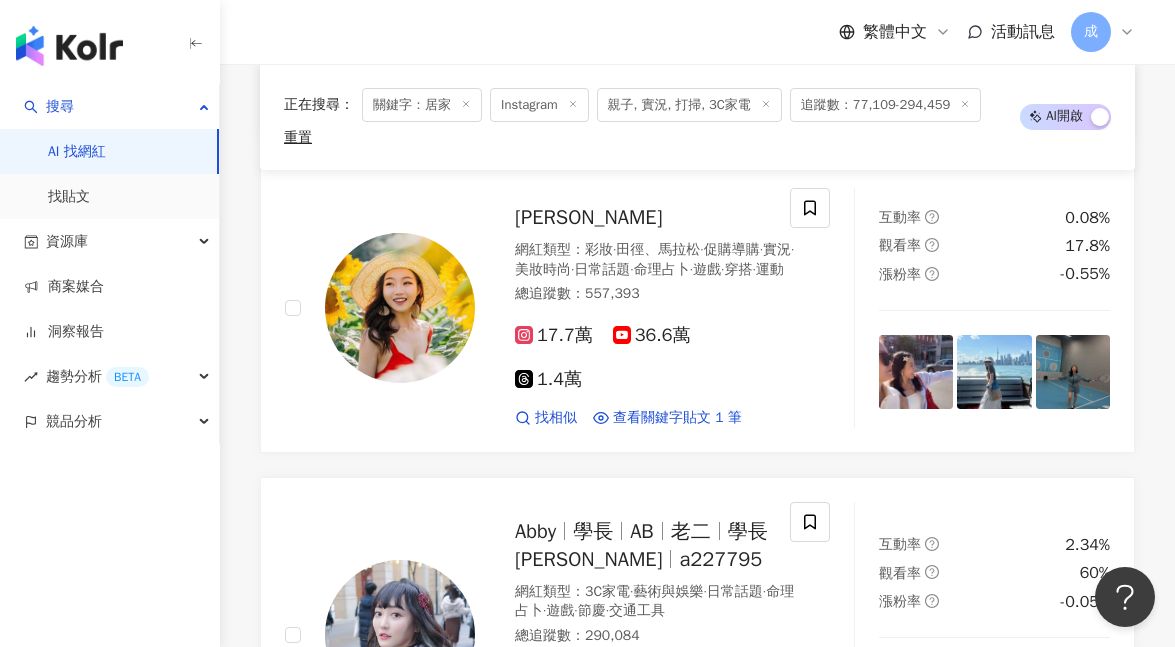 scroll, scrollTop: 8230, scrollLeft: 0, axis: vertical 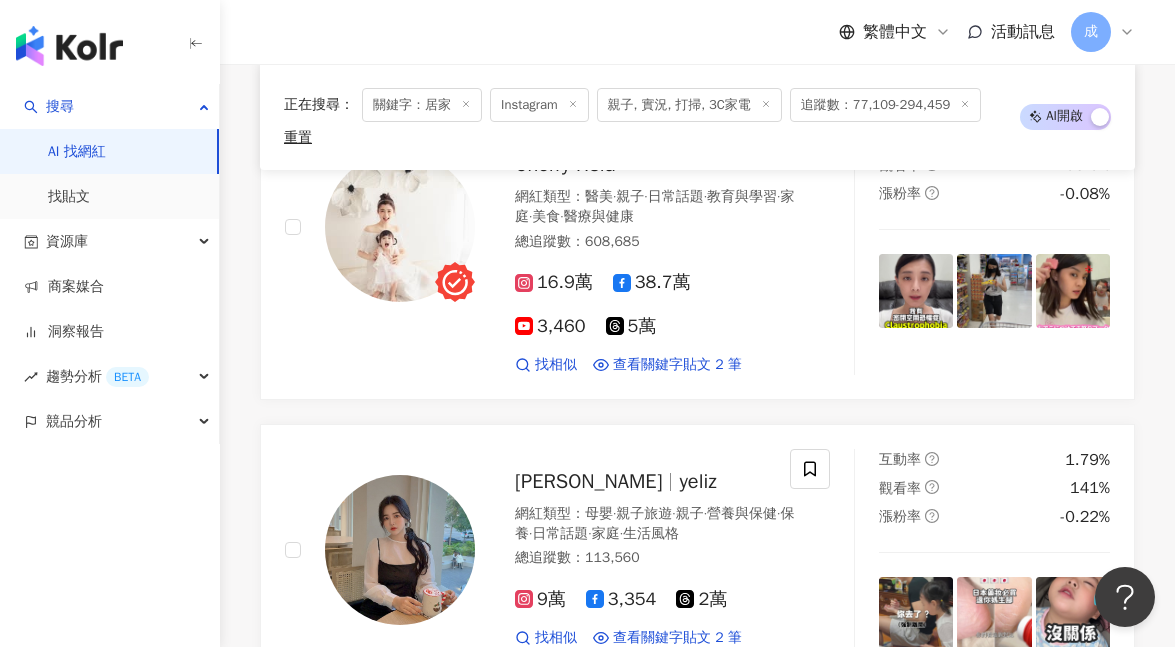 click on "A冷 網紅類型 ： 感情  ·  實況  ·  日常話題  ·  教育與學習  ·  家庭  ·  美食  ·  命理占卜  ·  遊戲 總追蹤數 ： 504,716 18.2萬 874 25.9萬 6.3萬 找相似 查看關鍵字貼文 1 筆 互動率 10.3% 觀看率 183% 漲粉率 5.17% 步步Dana 劉步步 網紅類型 ： 3C家電  ·  日常話題  ·  狗  ·  家庭  ·  美食  ·  醫療與健康  ·  穿搭  ·  寵物 總追蹤數 ： 240,013 17.6萬 9,804 5.4萬 找相似 查看關鍵字貼文 2 筆 互動率 0% 觀看率 5.35% 漲粉率 0.52% 我屬馬 馬丁的店 MARTIN SHOP 網紅類型 ： 促購導購  ·  科技  ·  3C家電  ·  日常話題 總追蹤數 ： 335,581 12.4萬 7,687 1.3萬 tiktok-icon 19.1萬 找相似 查看關鍵字貼文 1 筆 互動率 10.4% 觀看率 311% 漲粉率 17.2% JoJo 嘉嘉《嘉在一起》 嘉嘉 JoJo 嘉在一起 王祤嘉 網紅類型 ： 親子旅遊  ·  醫美  ·  親子  ·  家庭  ·  醫療與健康  ·  旅遊 總追蹤數 ： 1,080,923 24萬 84.1萬 337 找相似 0%" at bounding box center [697, -4827] 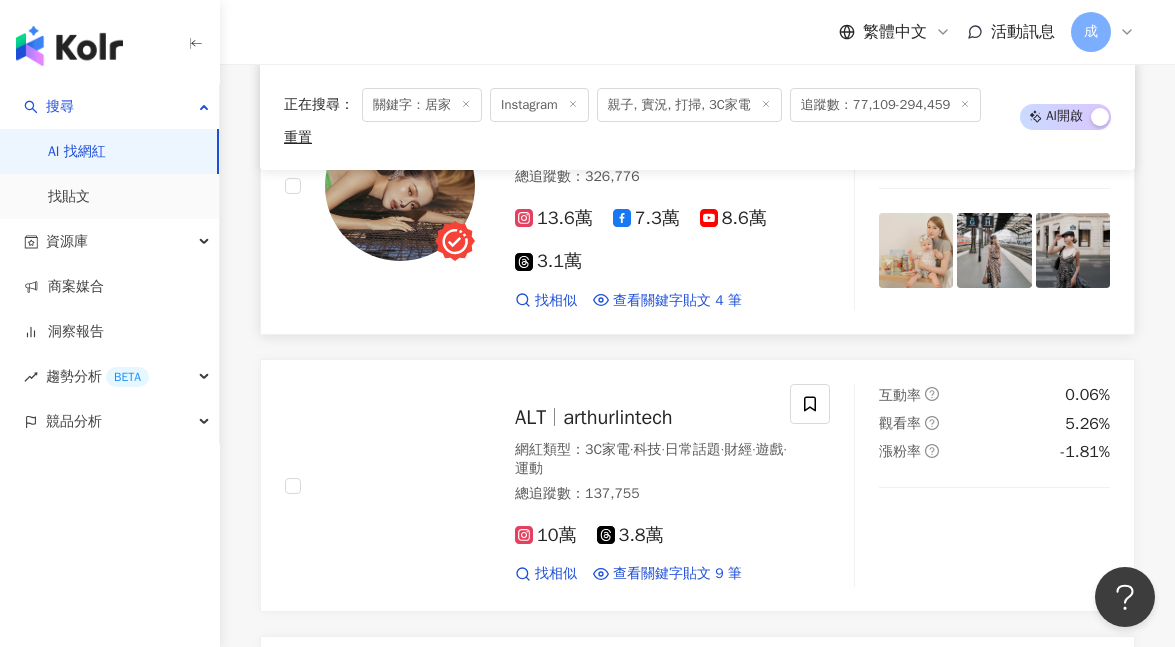 scroll, scrollTop: 13705, scrollLeft: 0, axis: vertical 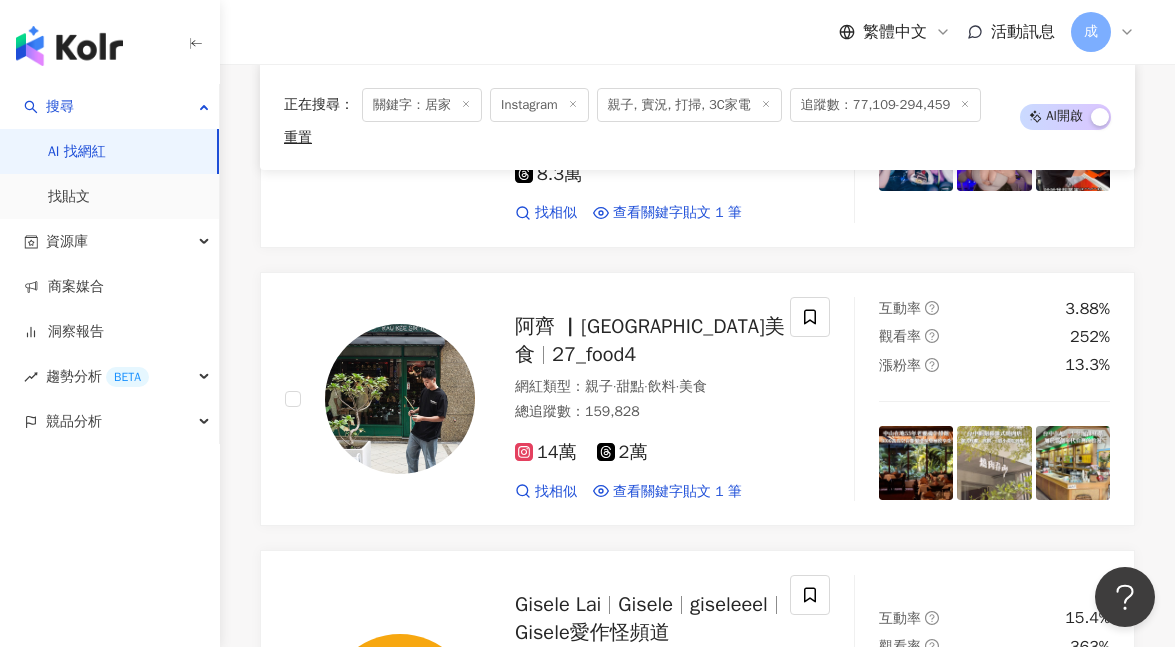 click on "繼續看更多" at bounding box center [709, 954] 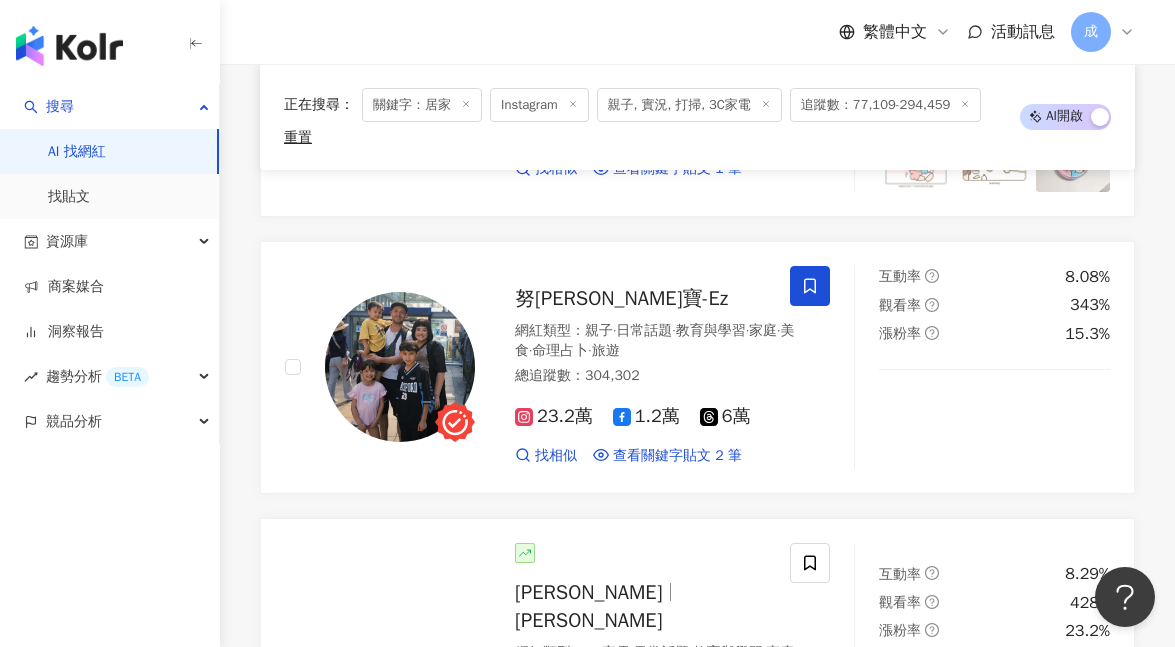 scroll, scrollTop: 17655, scrollLeft: 0, axis: vertical 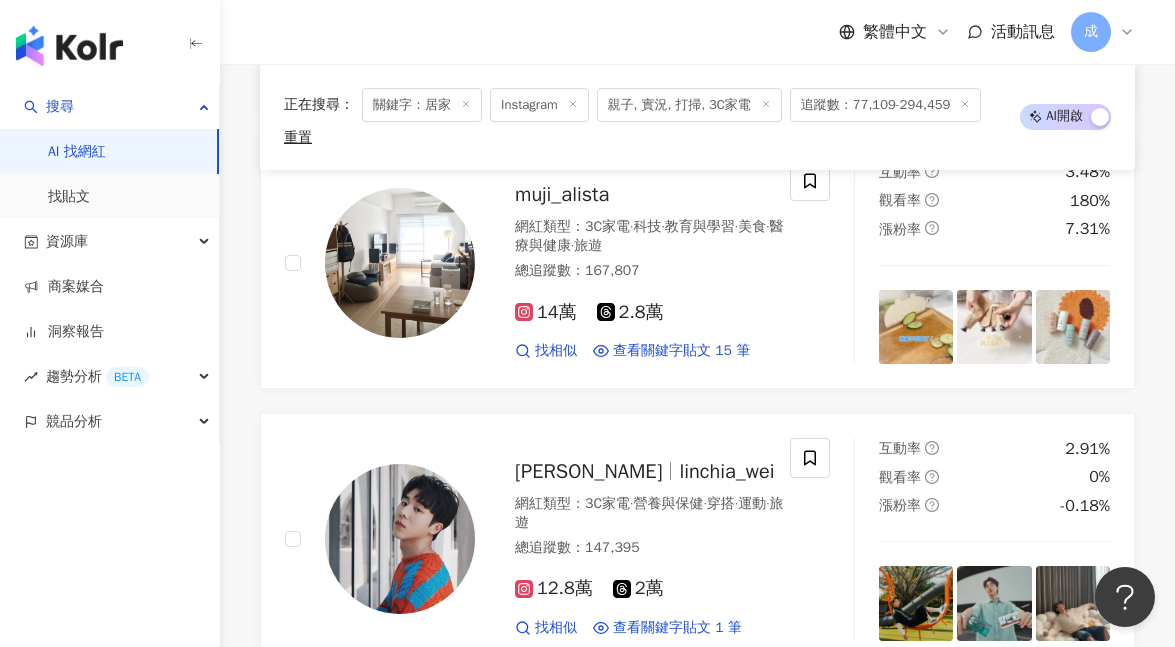 click on "繼續看更多" at bounding box center [709, 1029] 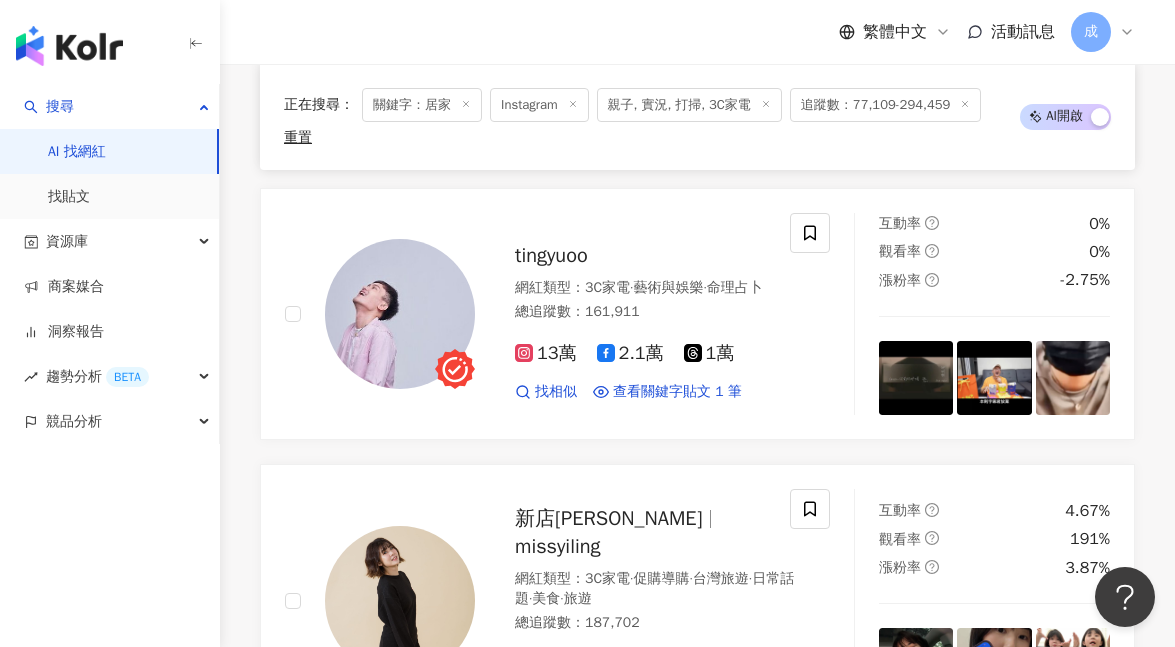 scroll, scrollTop: 19162, scrollLeft: 0, axis: vertical 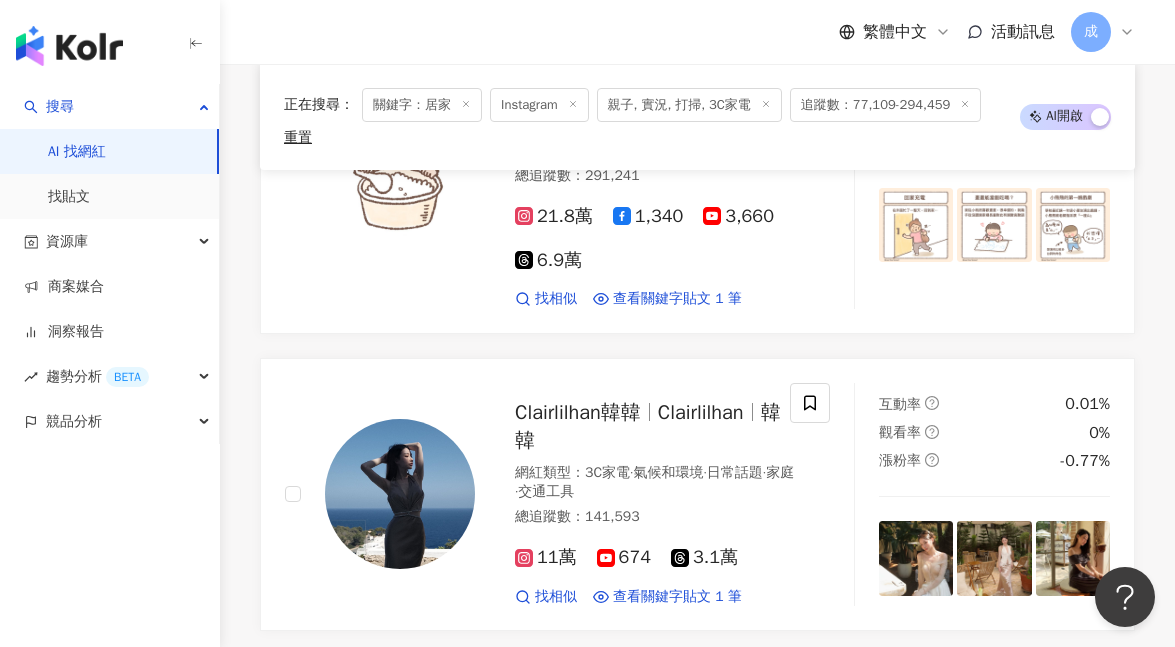 click on "A冷 網紅類型 ： 感情  ·  實況  ·  日常話題  ·  教育與學習  ·  家庭  ·  美食  ·  命理占卜  ·  遊戲 總追蹤數 ： 504,716 18.2萬 874 25.9萬 6.3萬 找相似 查看關鍵字貼文 1 筆 互動率 10.3% 觀看率 183% 漲粉率 5.17% 步步Dana 劉步步 網紅類型 ： 3C家電  ·  日常話題  ·  狗  ·  家庭  ·  美食  ·  醫療與健康  ·  穿搭  ·  寵物 總追蹤數 ： 240,013 17.6萬 9,804 5.4萬 找相似 查看關鍵字貼文 2 筆 互動率 0% 觀看率 5.35% 漲粉率 0.52% 我屬馬 馬丁的店 MARTIN SHOP 網紅類型 ： 促購導購  ·  科技  ·  3C家電  ·  日常話題 總追蹤數 ： 335,581 12.4萬 7,687 1.3萬 tiktok-icon 19.1萬 找相似 查看關鍵字貼文 1 筆 互動率 10.4% 觀看率 311% 漲粉率 17.2% JoJo 嘉嘉《嘉在一起》 嘉嘉 JoJo 嘉在一起 王祤嘉 網紅類型 ： 親子旅遊  ·  醫美  ·  親子  ·  家庭  ·  醫療與健康  ·  旅遊 總追蹤數 ： 1,080,923 24萬 84.1萬 337 找相似 0%" at bounding box center (697, -8417) 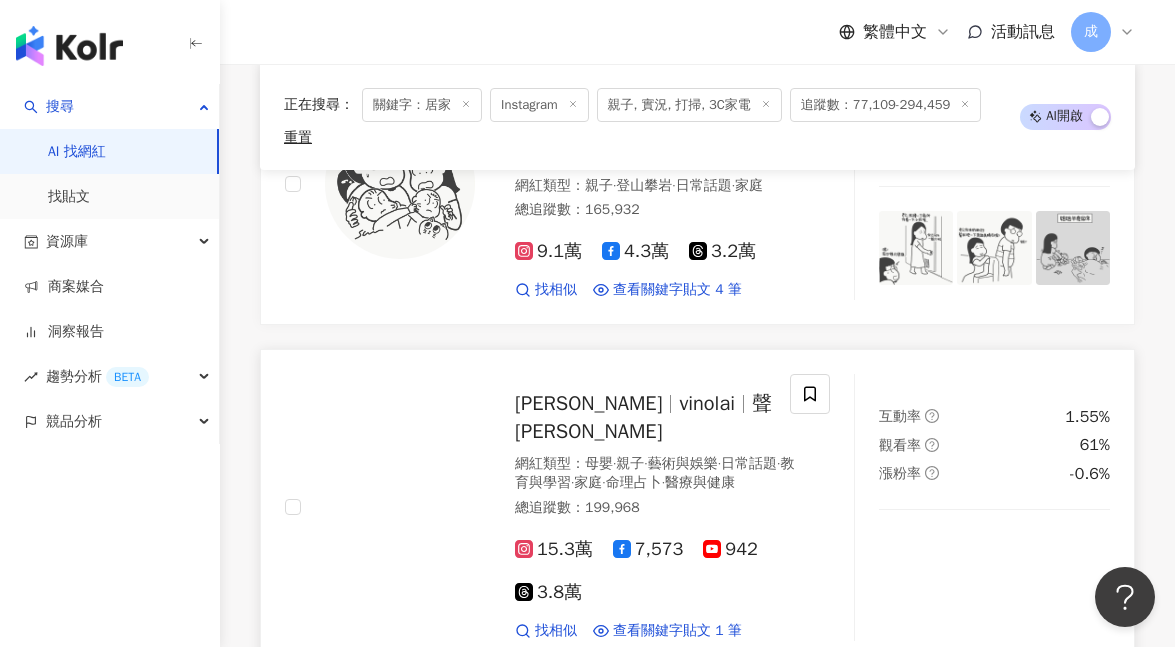 scroll, scrollTop: 22025, scrollLeft: 0, axis: vertical 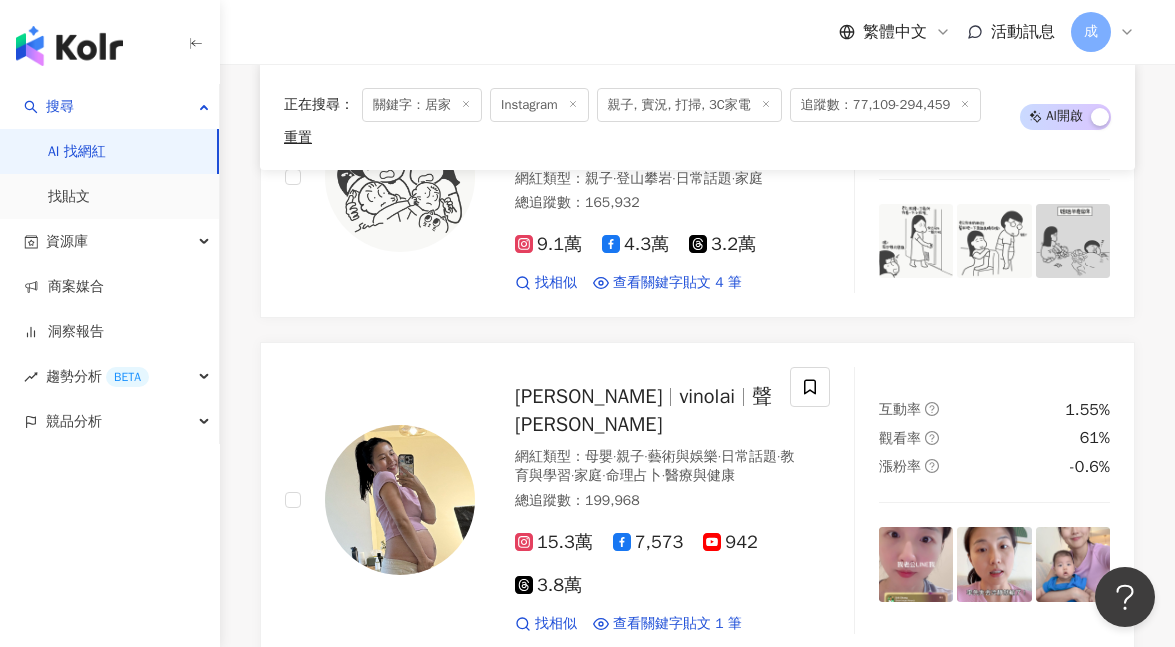 click on "正在搜尋 ： 關鍵字：居家 Instagram 親子, 實況, 打掃, 3C家電 追蹤數：77,109-294,459 重置 AI  開啟 AI  關閉" at bounding box center (697, 117) 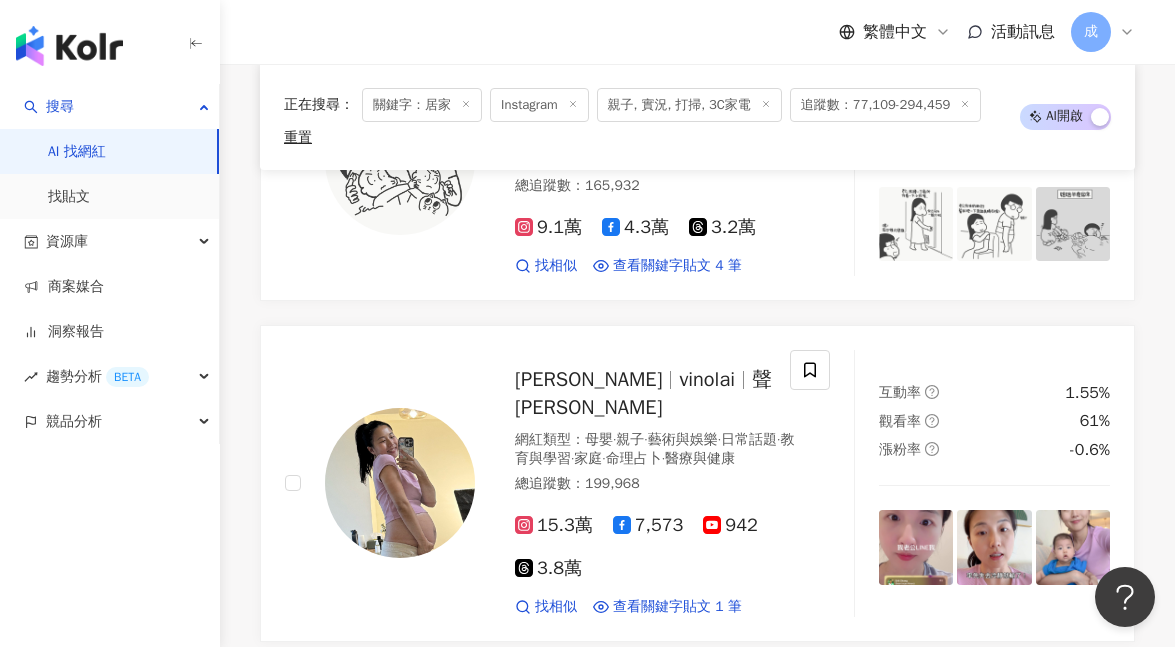 scroll, scrollTop: 22076, scrollLeft: 0, axis: vertical 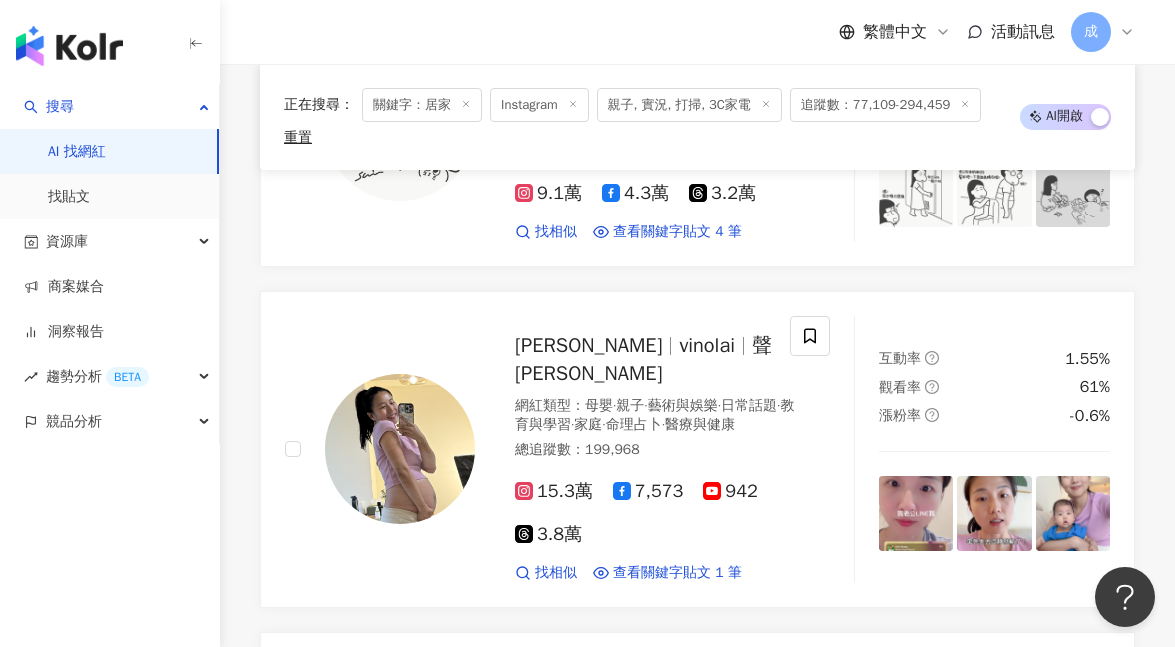 click on "繼續看更多" at bounding box center (709, 1409) 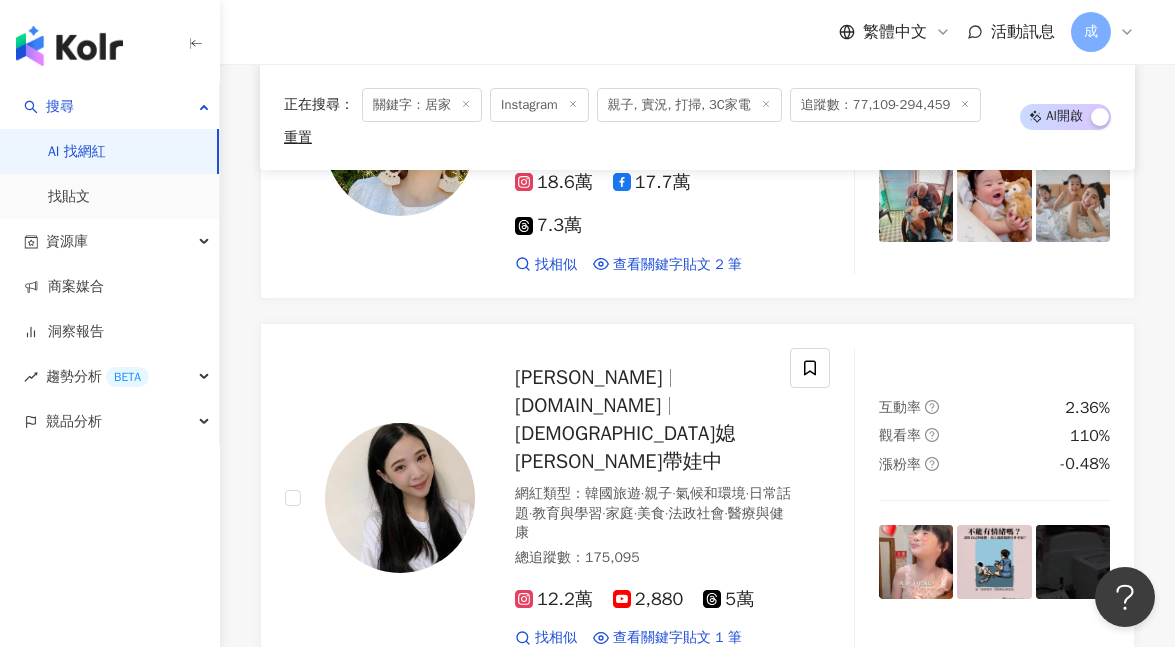scroll, scrollTop: 22932, scrollLeft: 0, axis: vertical 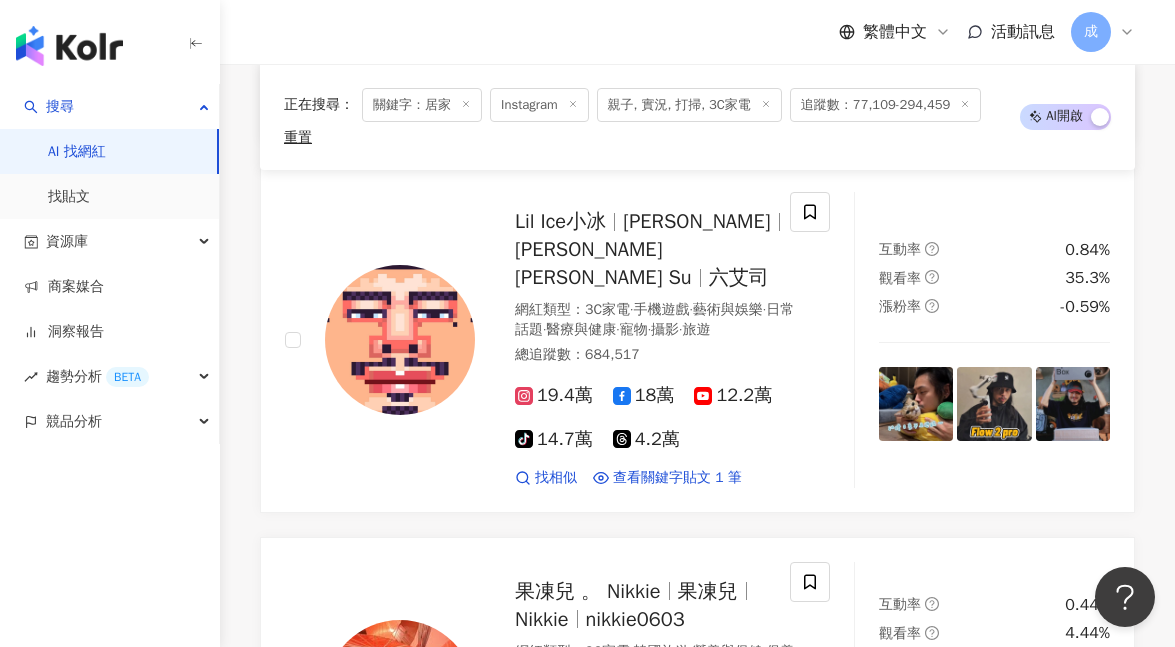 click on "繼續看更多" at bounding box center [698, 1515] 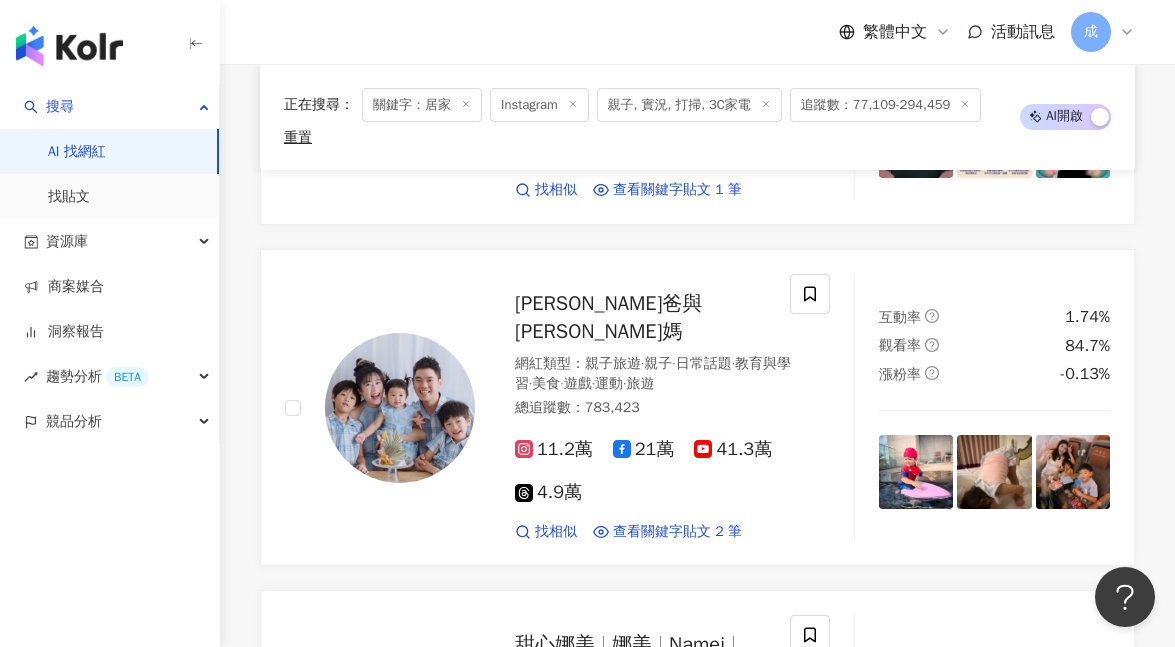 scroll, scrollTop: 20952, scrollLeft: 0, axis: vertical 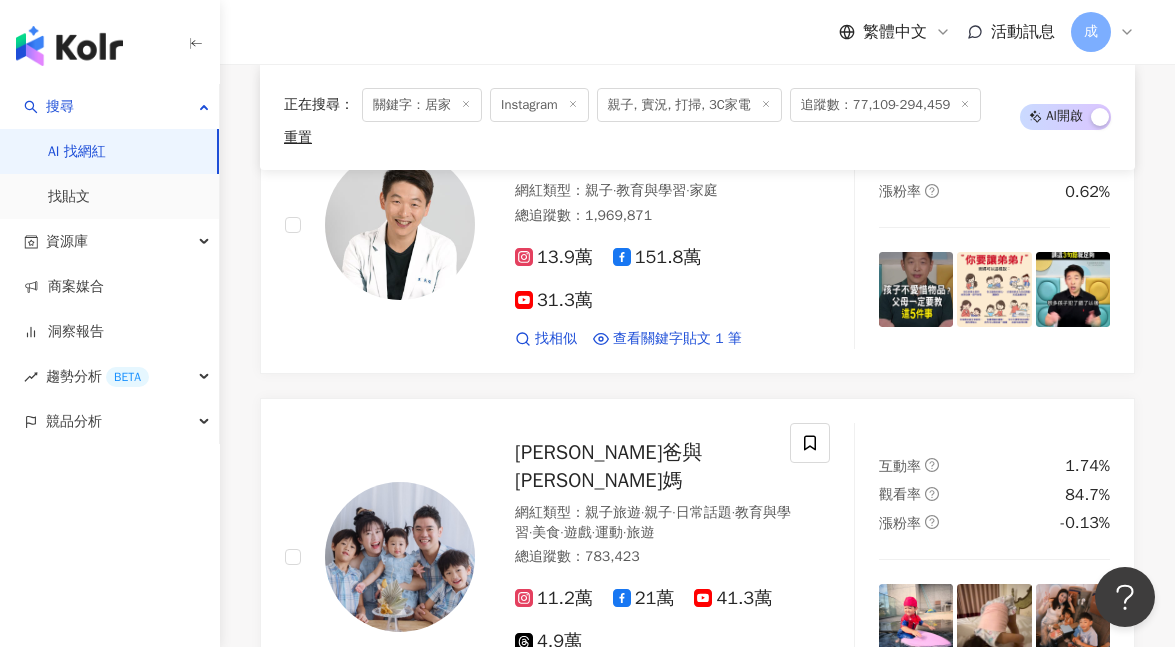 click 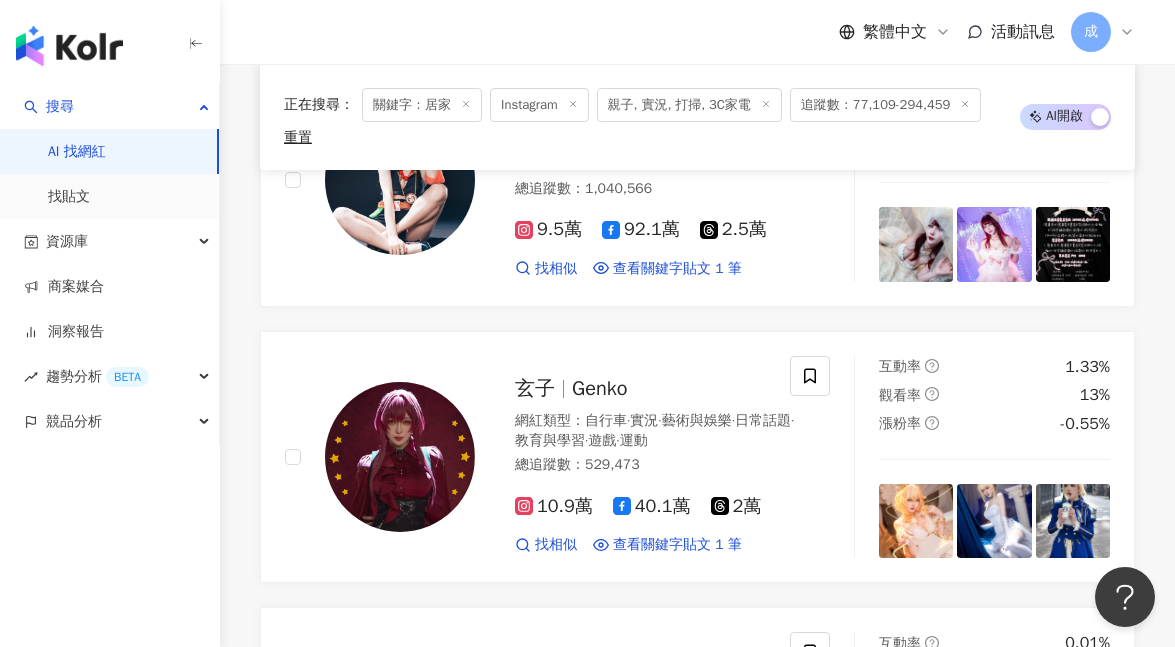 scroll, scrollTop: 0, scrollLeft: 0, axis: both 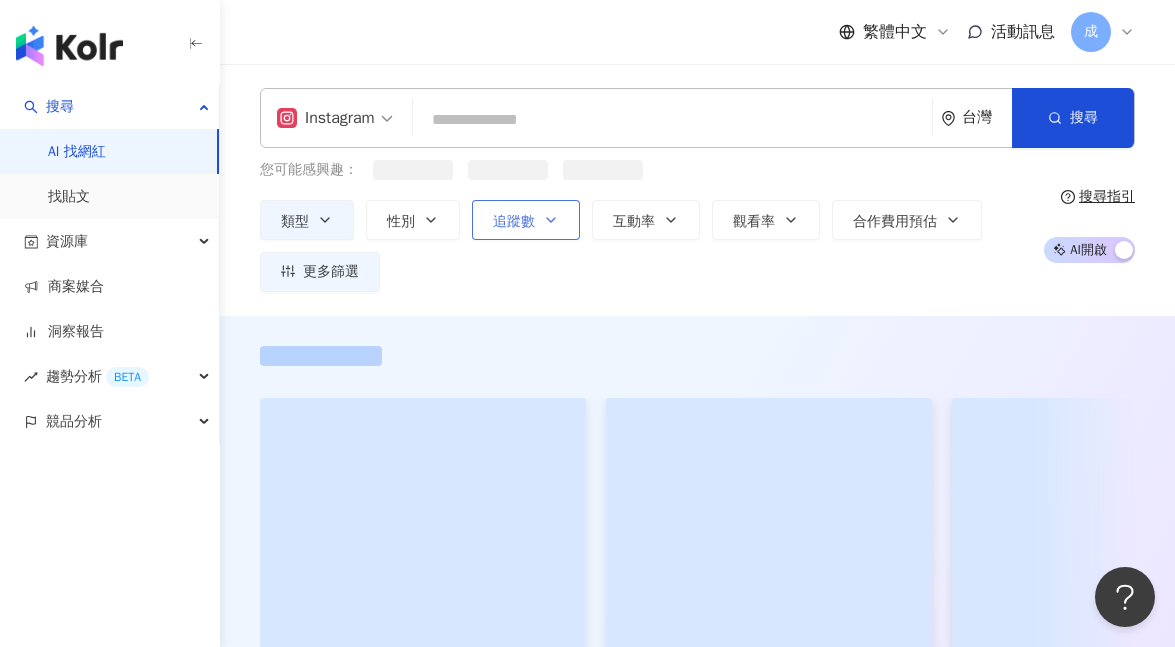click 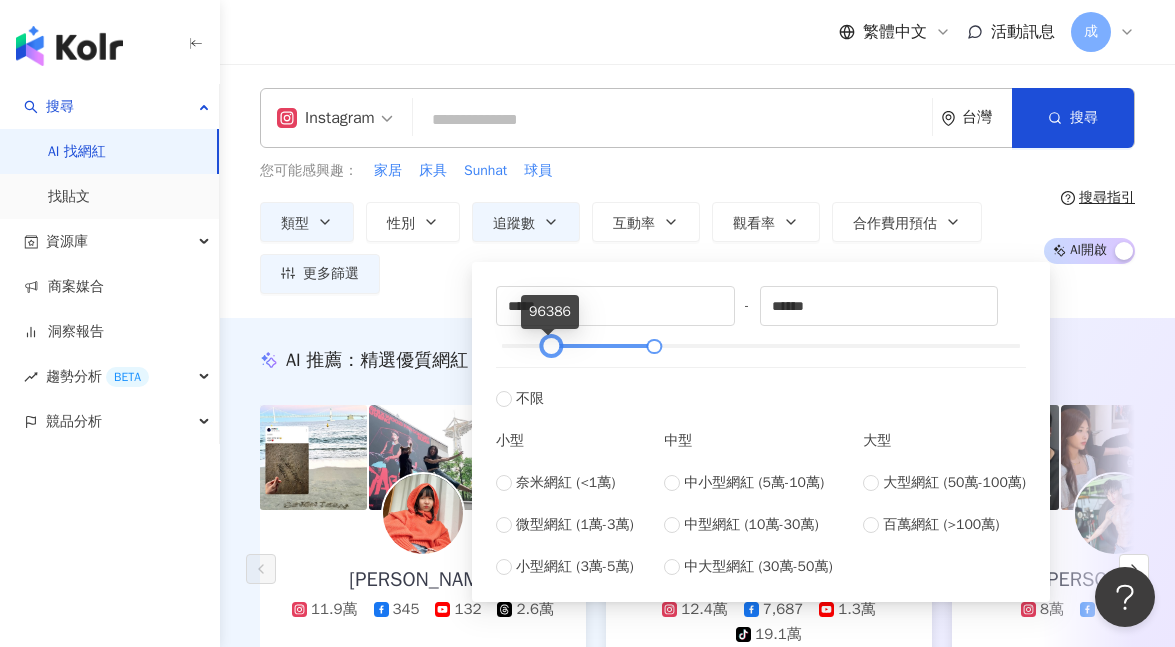 type on "******" 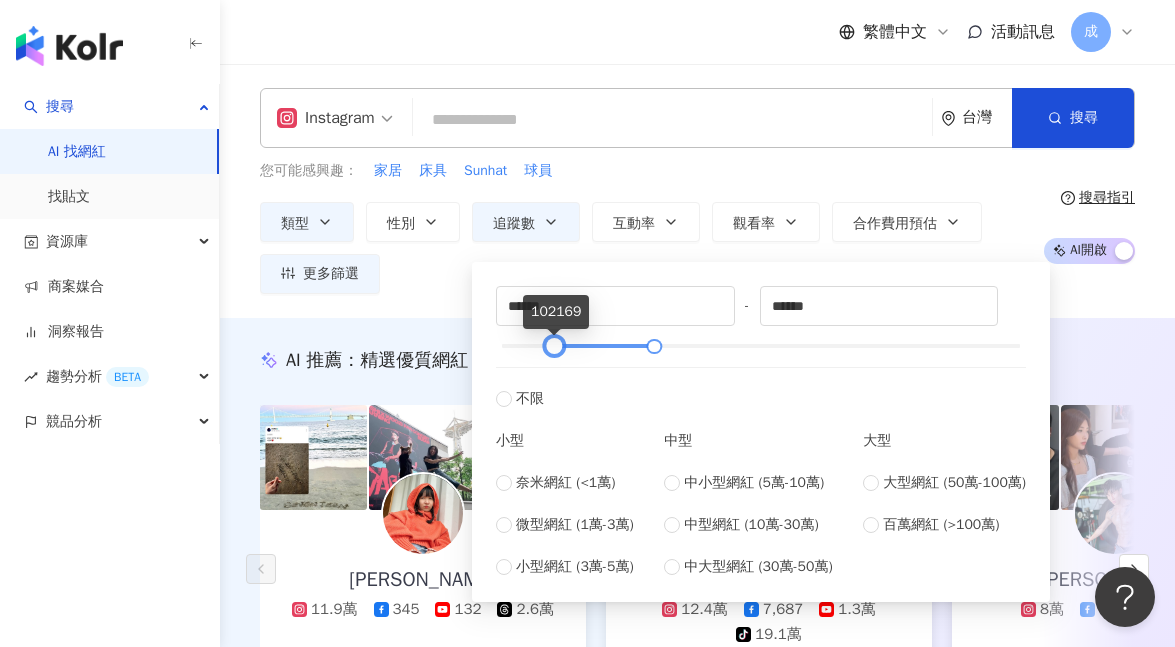 drag, startPoint x: 545, startPoint y: 347, endPoint x: 558, endPoint y: 345, distance: 13.152946 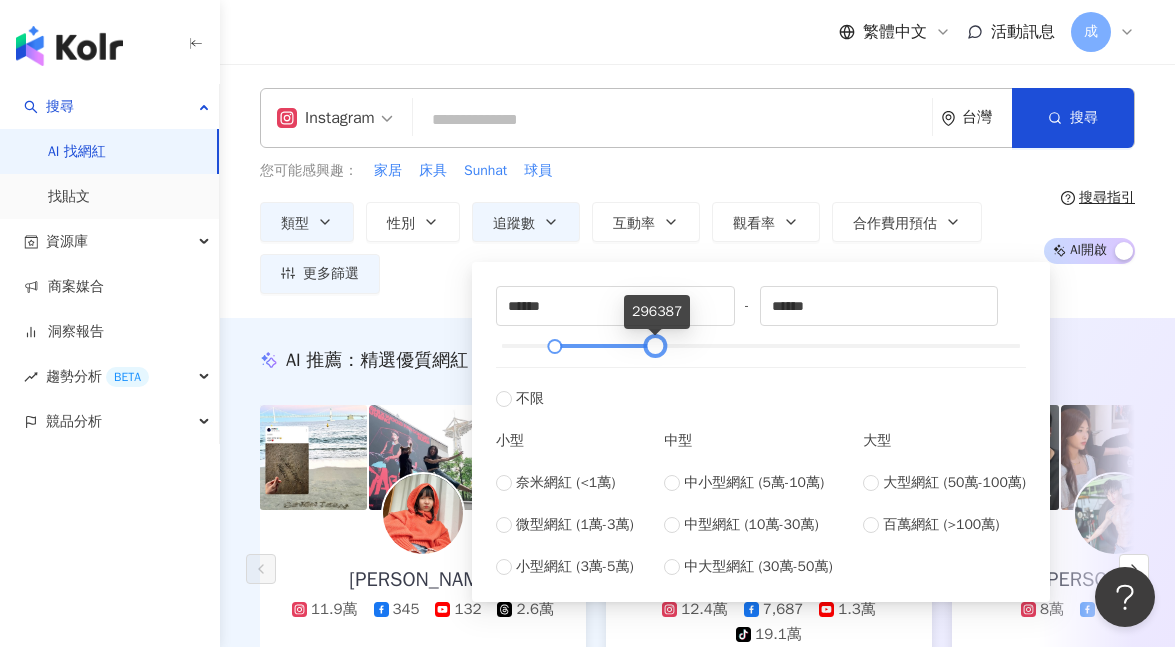 type on "******" 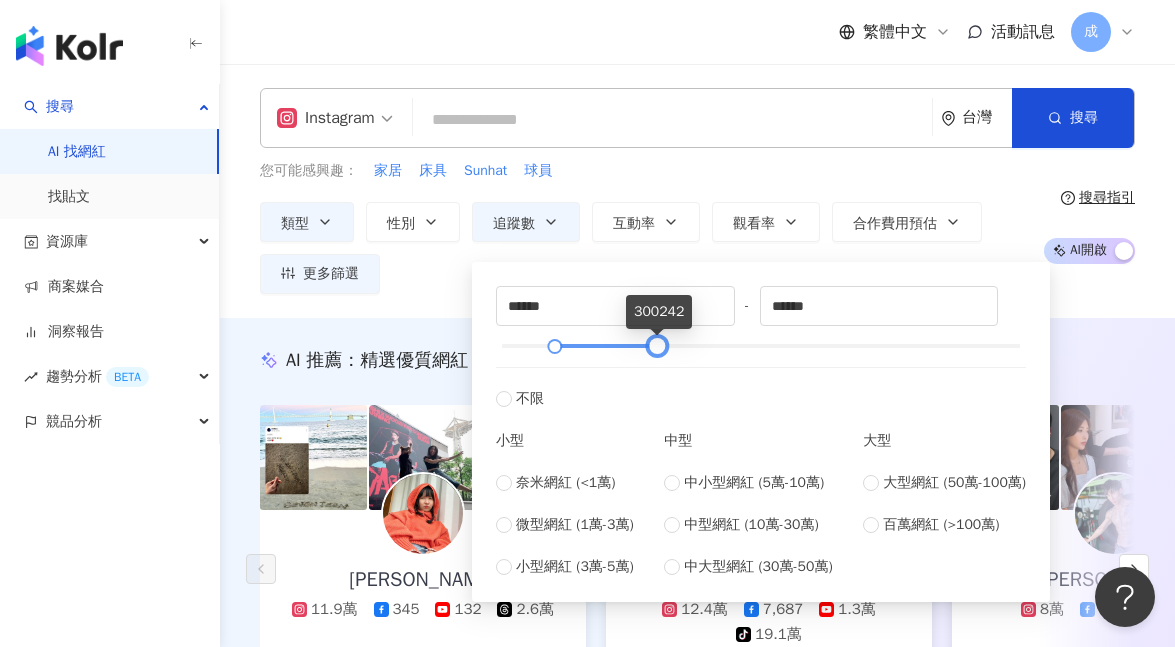 click at bounding box center [657, 346] 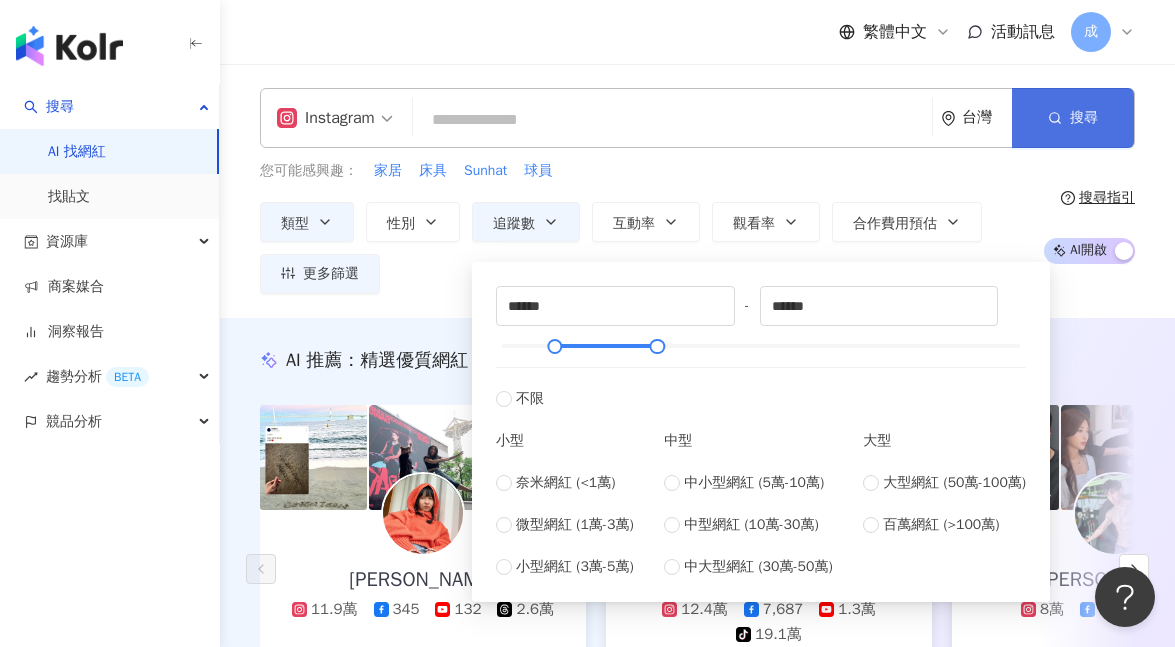 click on "搜尋" at bounding box center [1073, 118] 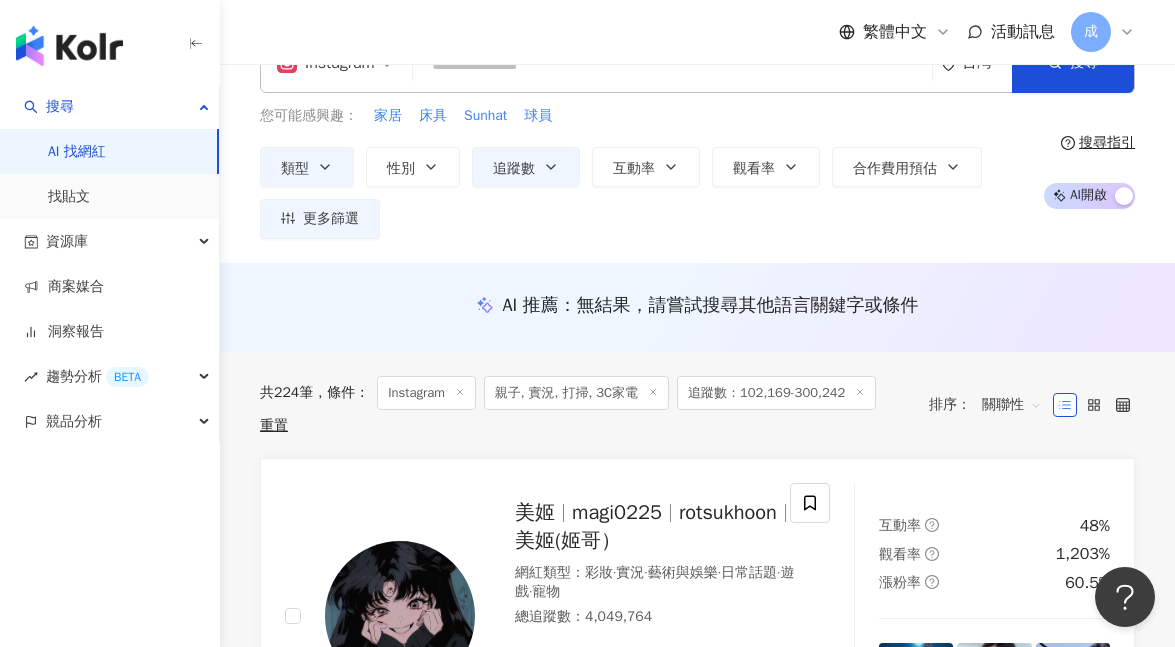scroll, scrollTop: 0, scrollLeft: 0, axis: both 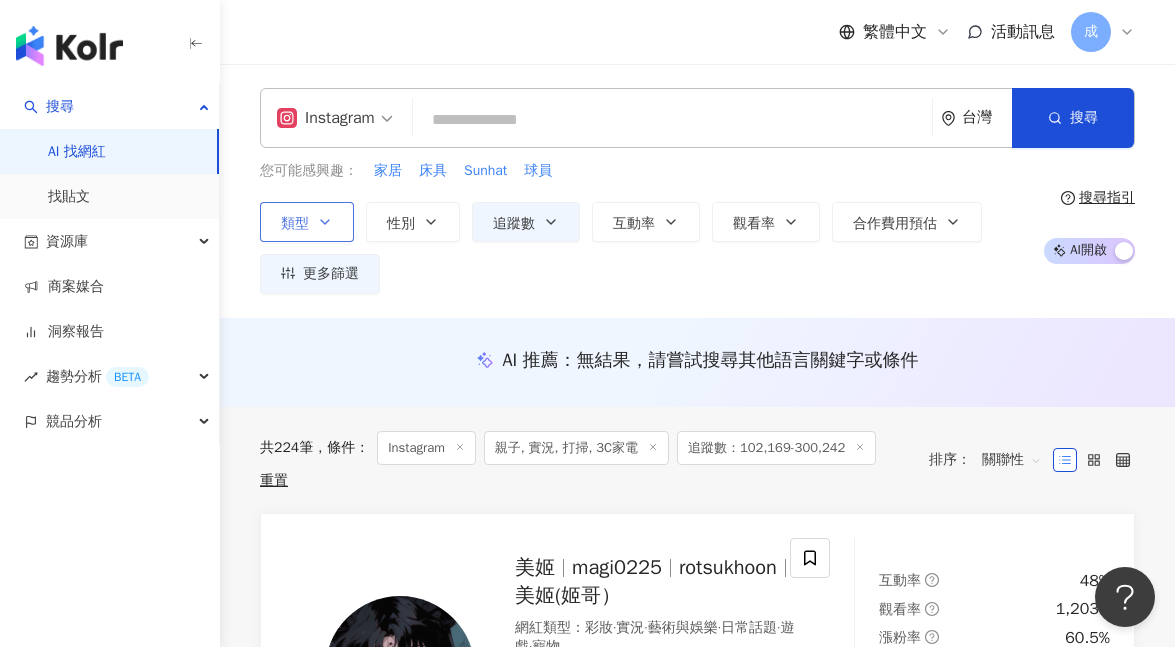 click 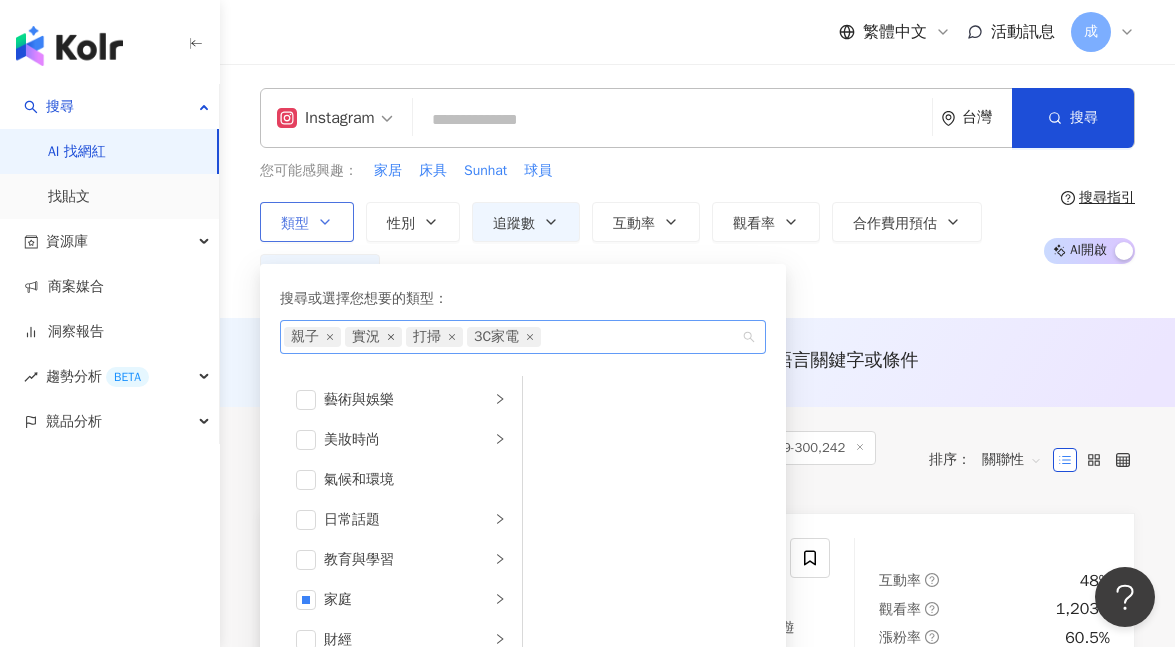 click 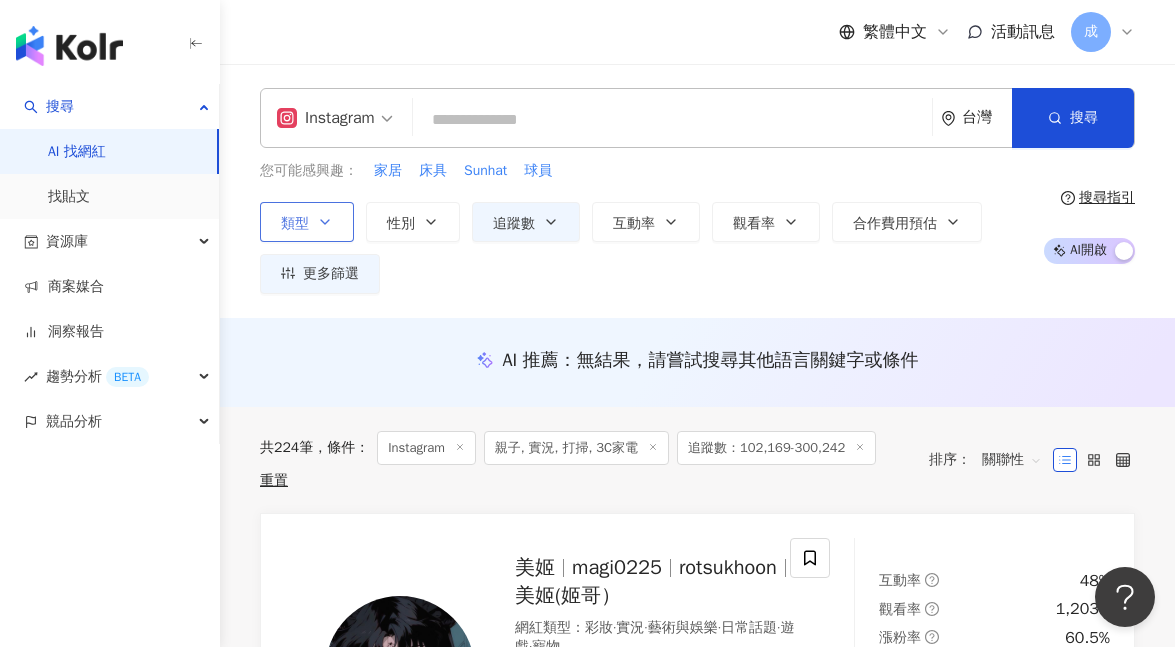 click on "類型 搜尋或選擇您想要的類型： 親子 打掃 3C家電   藝術與娛樂 美妝時尚 氣候和環境 日常話題 教育與學習 家庭 財經 美食 命理占卜 遊戲 法政社會 生活風格 影視娛樂 醫療與健康 寵物 攝影 感情 宗教 促購導購 運動 科技 交通工具 旅遊 成人 性別 追蹤數 互動率 觀看率 合作費用預估  更多篩選 ******  -  ****** 不限 小型 奈米網紅 (<1萬) 微型網紅 (1萬-3萬) 小型網紅 (3萬-5萬) 中型 中小型網紅 (5萬-10萬) 中型網紅 (10萬-30萬) 中大型網紅 (30萬-50萬) 大型 大型網紅 (50萬-100萬) 百萬網紅 (>100萬)" at bounding box center [644, 248] 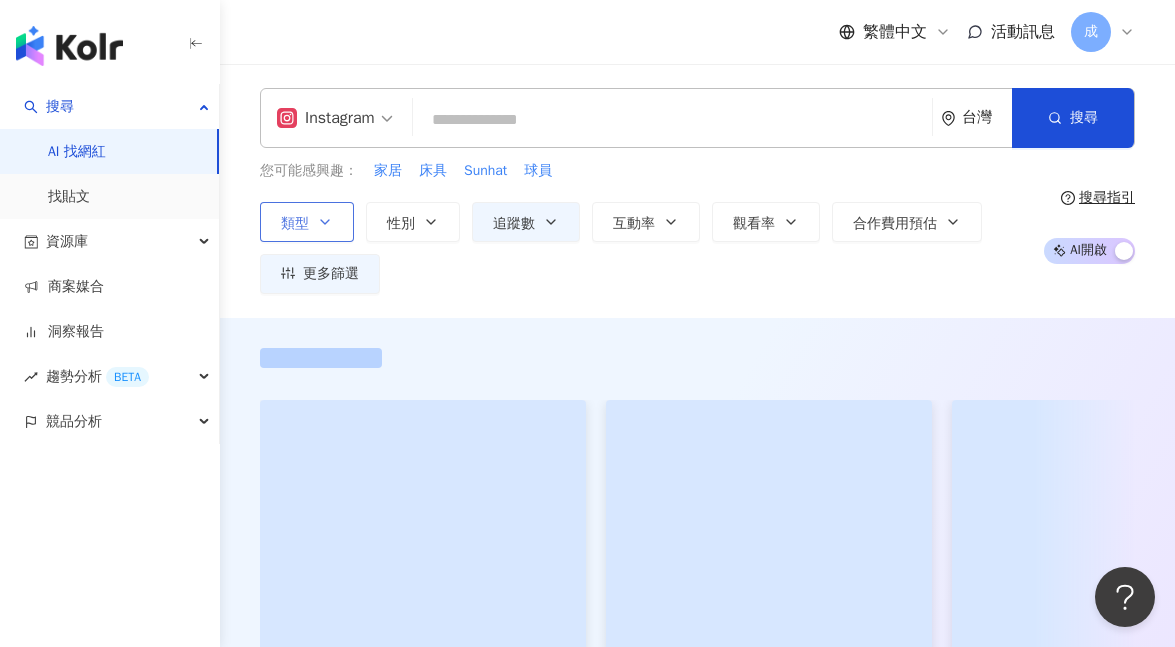 click on "類型" at bounding box center (307, 222) 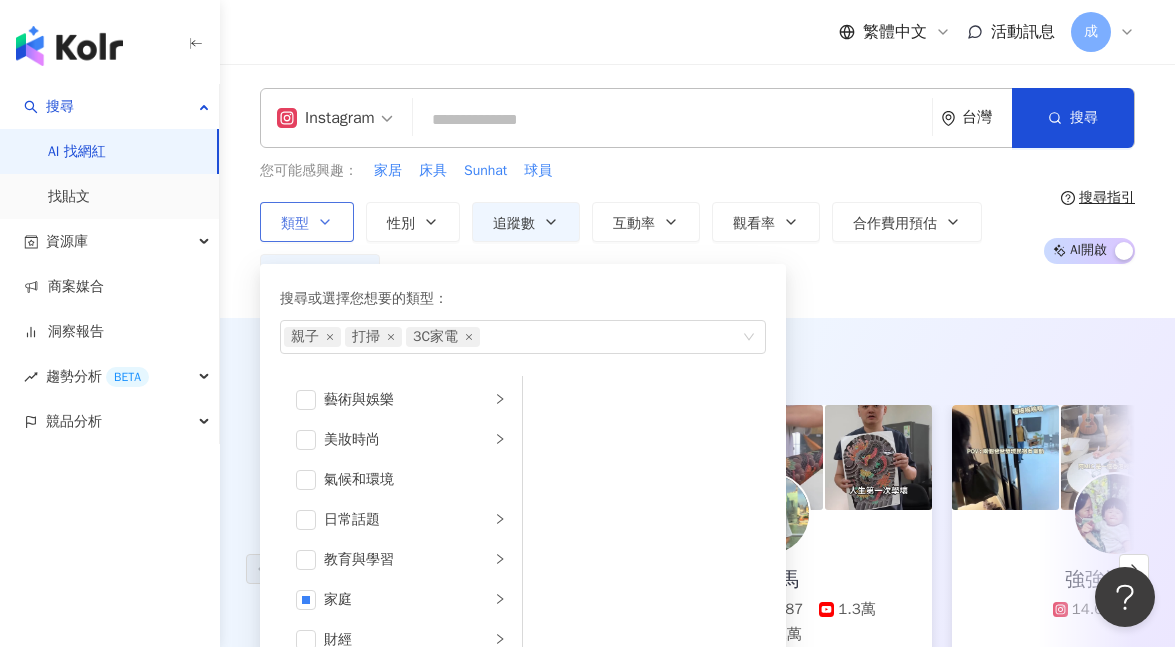 click 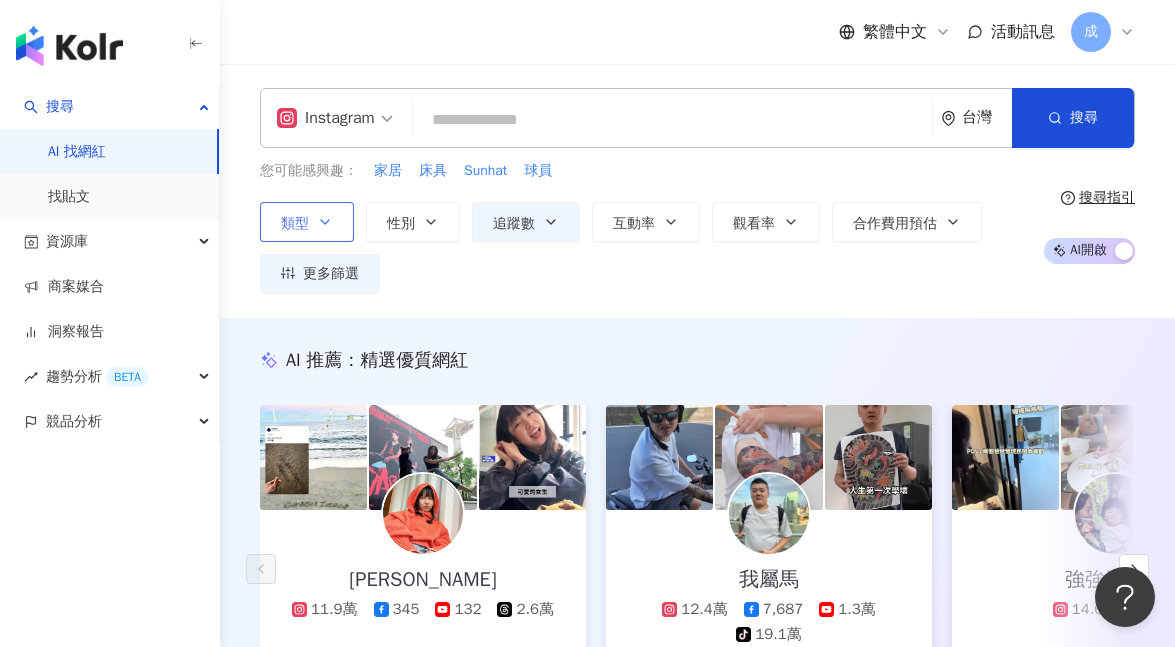 click on "類型" at bounding box center (307, 222) 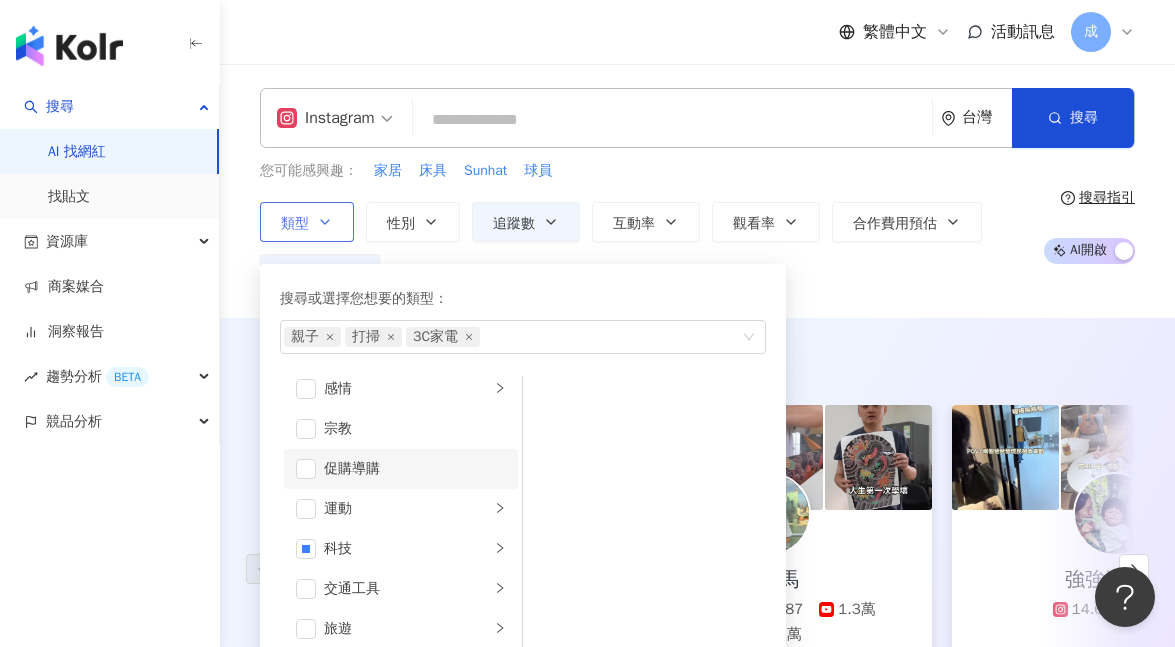 scroll, scrollTop: 693, scrollLeft: 0, axis: vertical 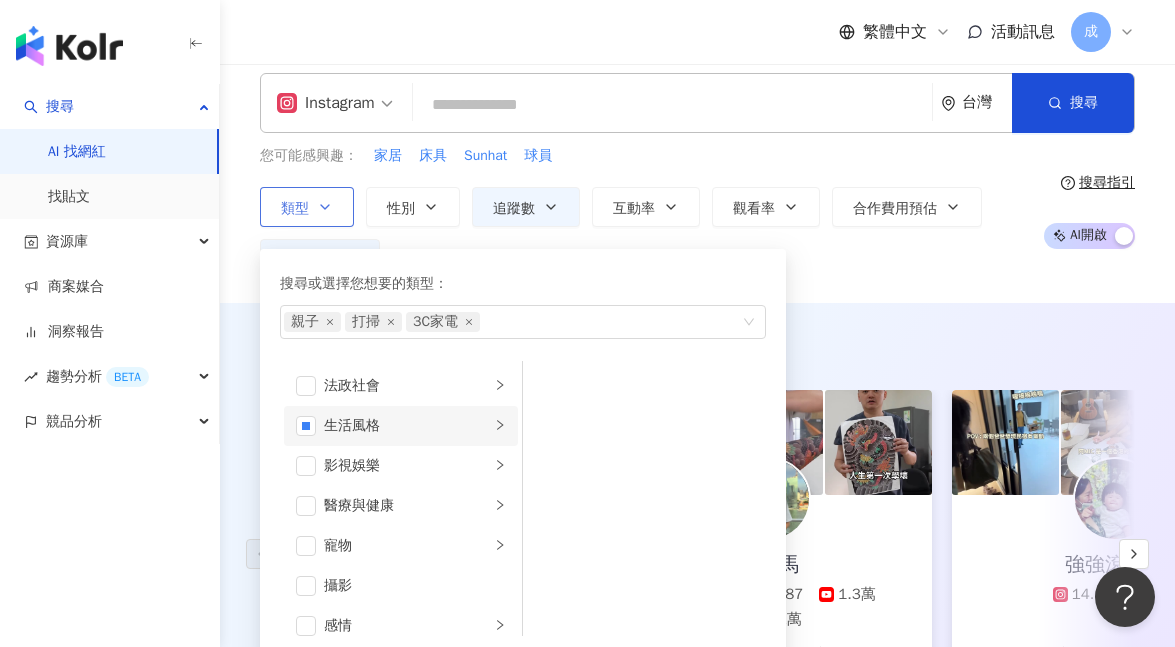 click on "生活風格" at bounding box center (401, 426) 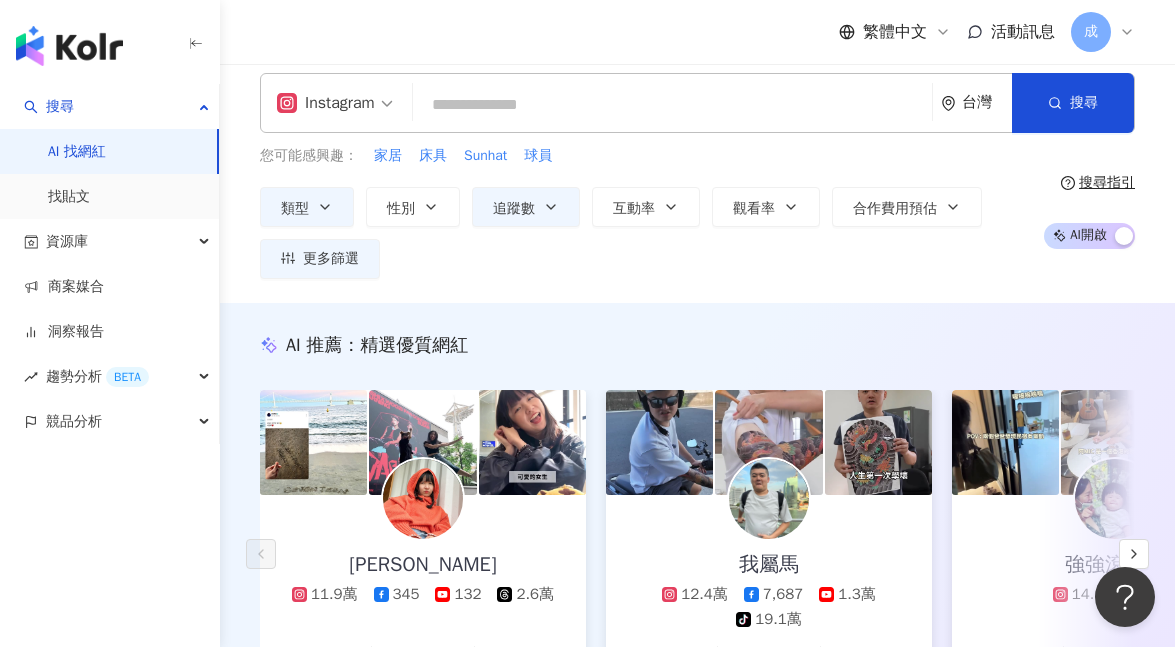 click on "AI 推薦 ： 精選優質網紅 U娜 Yoona 11.9萬 345 132 2.6萬 互動率 15.6% 商業合作比例 26.5% 受眾性別 男 我屬馬 12.4萬 7,687 1.3萬 tiktok-icon 19.1萬 互動率 5.03% 商業合作比例 11.9% 受眾性別 男 強強滾一家 14.6萬 4萬 互動率 7.46% 商業合作比例 27.8% 受眾性別 女 Lisa Sung 15.2萬 互動率 7.21% 商業合作比例 20.7% 受眾性別 男 shineparenting 11.1萬 互動率 5.22% 商業合作比例 31.3% 受眾性別 女 angel_mao 13萬 2.4萬 互動率 1.4% 商業合作比例 4.49% 受眾性別 男 黃禧CC 19.2萬 互動率 1.39% 商業合作比例 0% 受眾性別 男 對您有幫助嗎？" at bounding box center (697, 547) 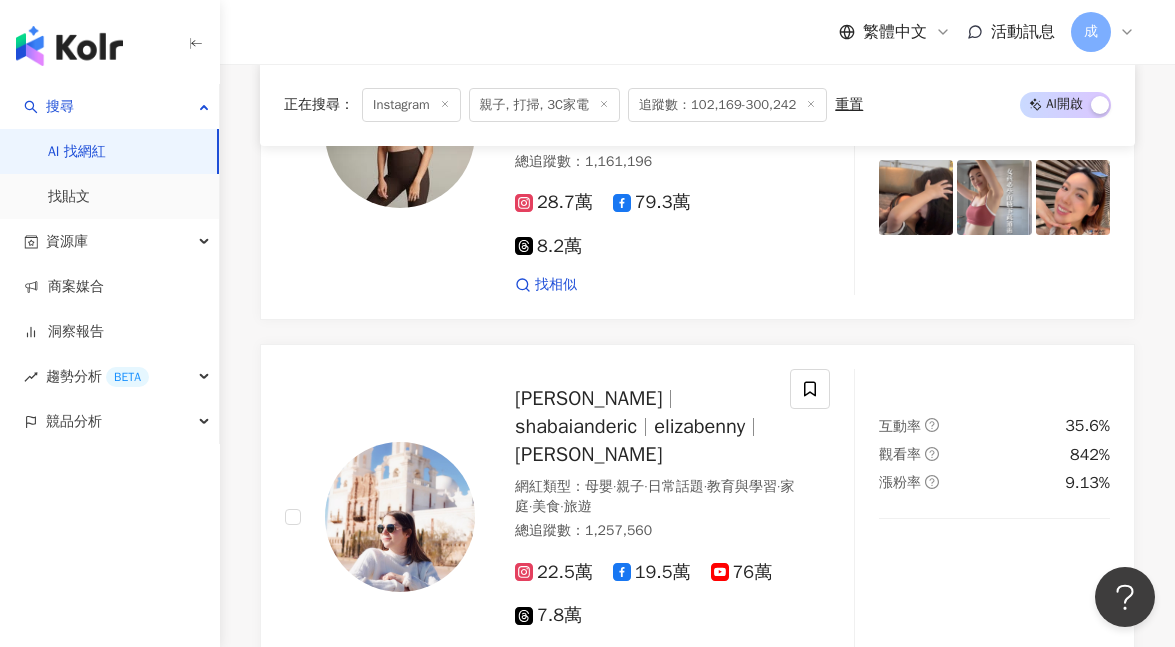 scroll, scrollTop: 4171, scrollLeft: 0, axis: vertical 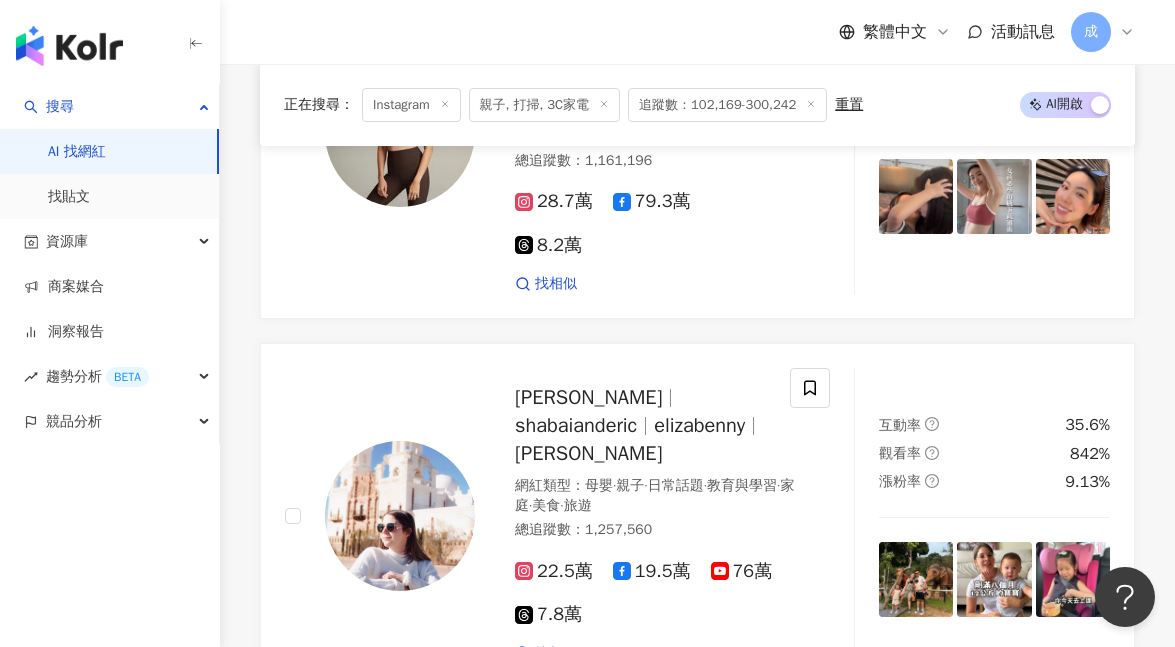 click on "繼續看更多" at bounding box center (709, 775) 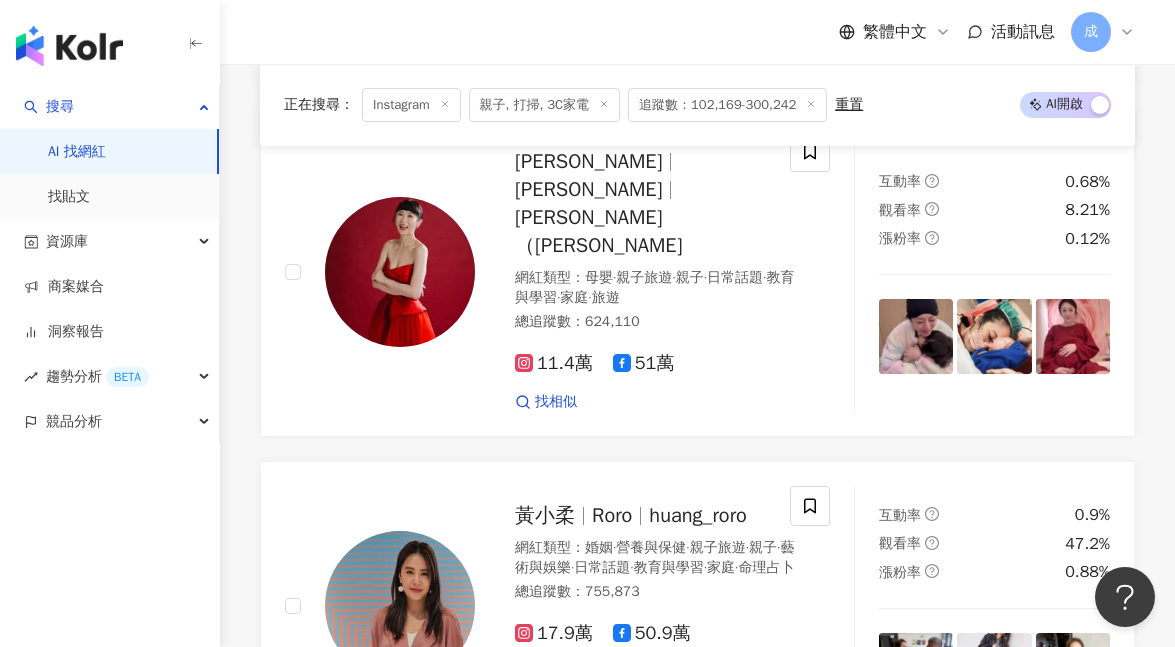 scroll, scrollTop: 6976, scrollLeft: 0, axis: vertical 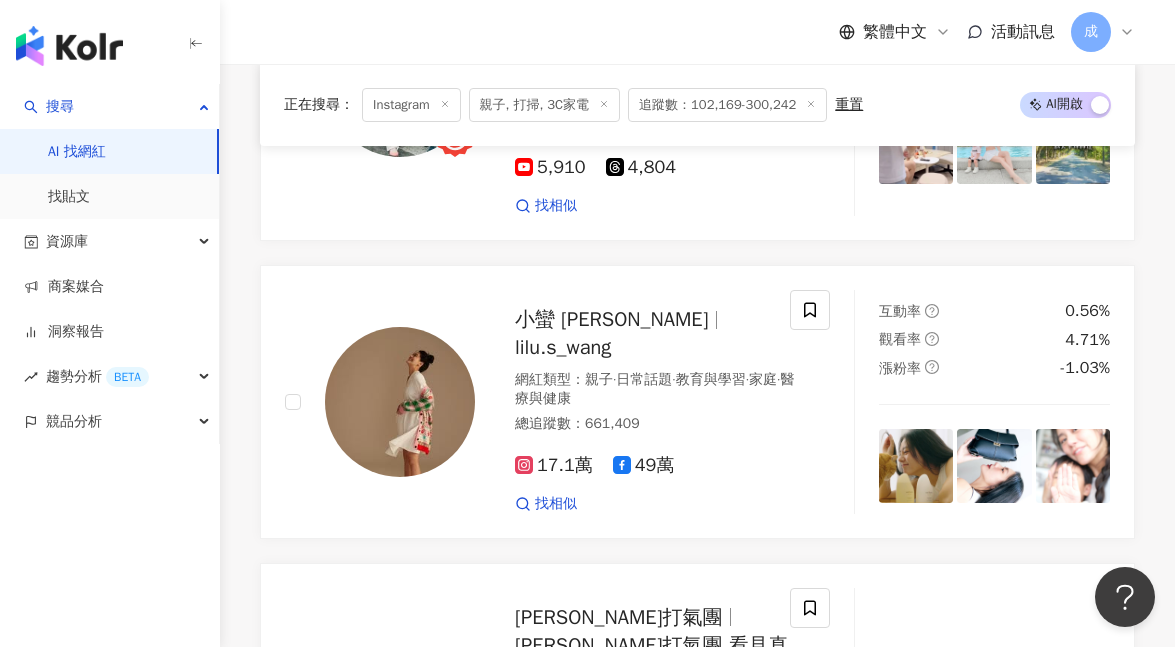 click on "繼續看更多" at bounding box center [709, 1023] 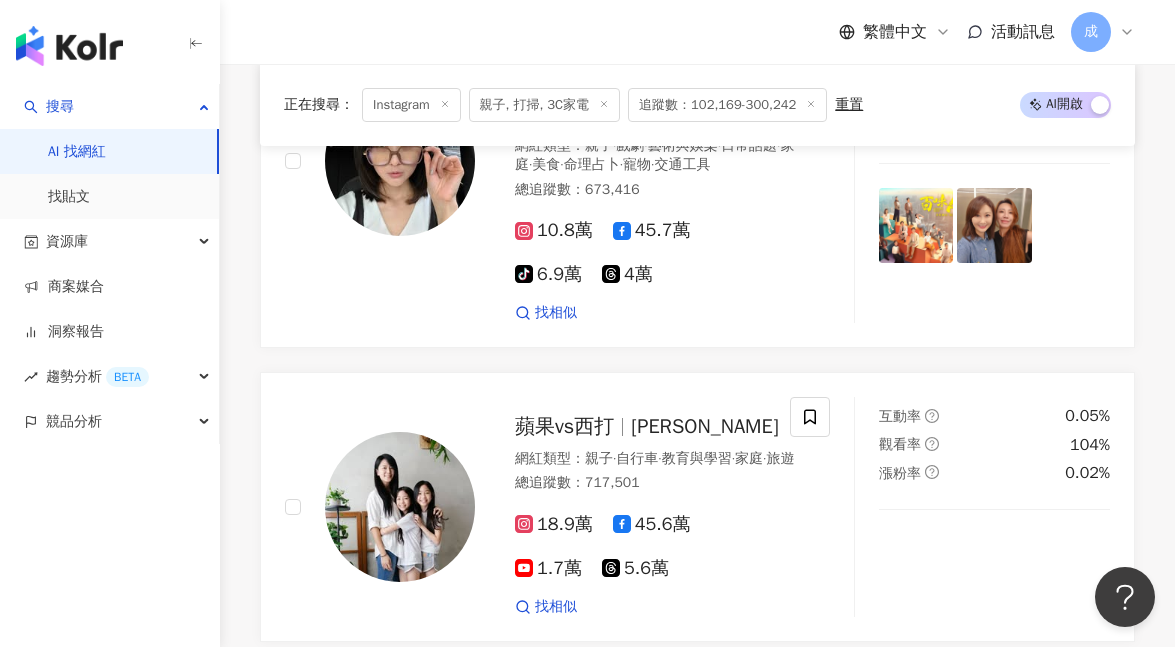 scroll, scrollTop: 8705, scrollLeft: 0, axis: vertical 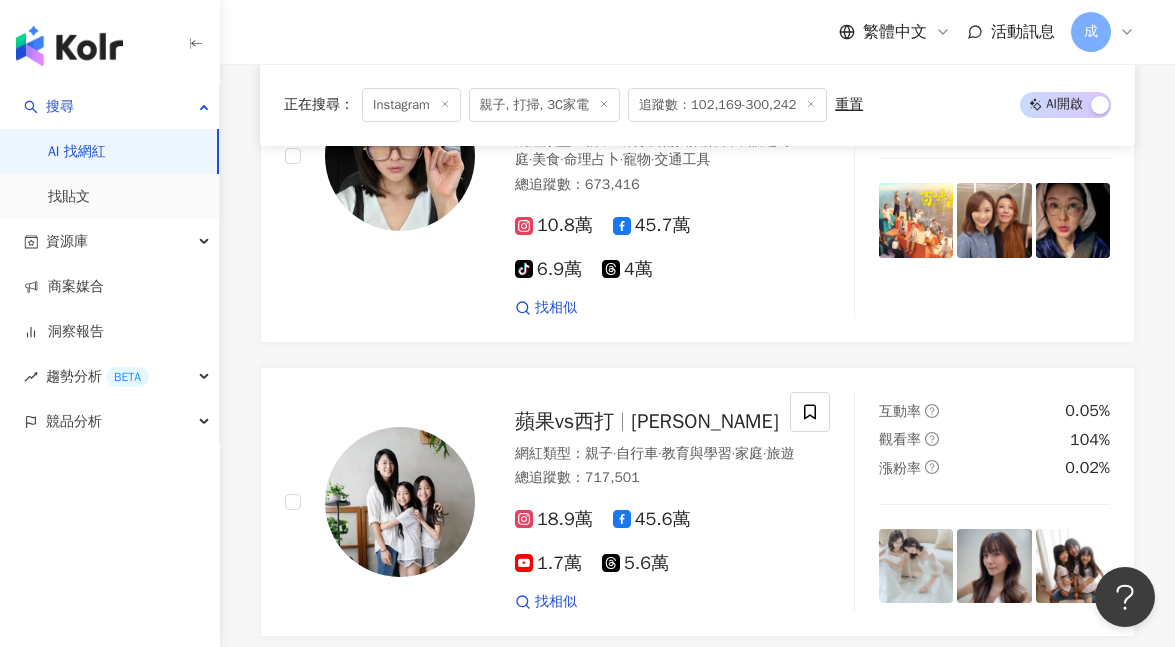 click on "Lion ღ 獅子丸 獅子丸 boon821226 網紅類型 ： 親子  ·  日常話題  ·  家庭 總追蹤數 ： 2,024,497 24.3萬 172.9萬 5.2萬 找相似 互動率 0% 觀看率 2.76% 漲粉率 -1.37% 王宏哲教養、育兒寶典 王宏哲 網紅類型 ： 親子  ·  教育與學習  ·  家庭 總追蹤數 ： 1,969,871 13.9萬 151.8萬 31.3萬 找相似 互動率 1.2% 觀看率 53.8% 漲粉率 0.62% 胡子Huzi 胡子 Huzi 網紅類型 ： 3C家電  ·  手機遊戲  ·  玩具模型  ·  成人  ·  日常話題  ·  教育與學習  ·  美食  ·  遊戲  ·  運動  ·  交通工具 總追蹤數 ： 1,559,340 11.9萬 18.2萬 120萬 5.8萬 找相似 互動率 1.09% 觀看率 37.8% 漲粉率 -0.98% 菜喳 zyn 菜喳Live實況台 網紅類型 ： 3C家電  ·  電影  ·  台灣旅遊  ·  手機遊戲  ·  實況  ·  藝術與娛樂  ·  日常話題  ·  命理占卜  ·  遊戲  ·  寵物 總追蹤數 ： 1,814,791 17.6萬 42.7萬 115萬 6.2萬 找相似 互動率 1.17% 觀看率 50.3% 漲粉率 ：" at bounding box center [697, -1681] 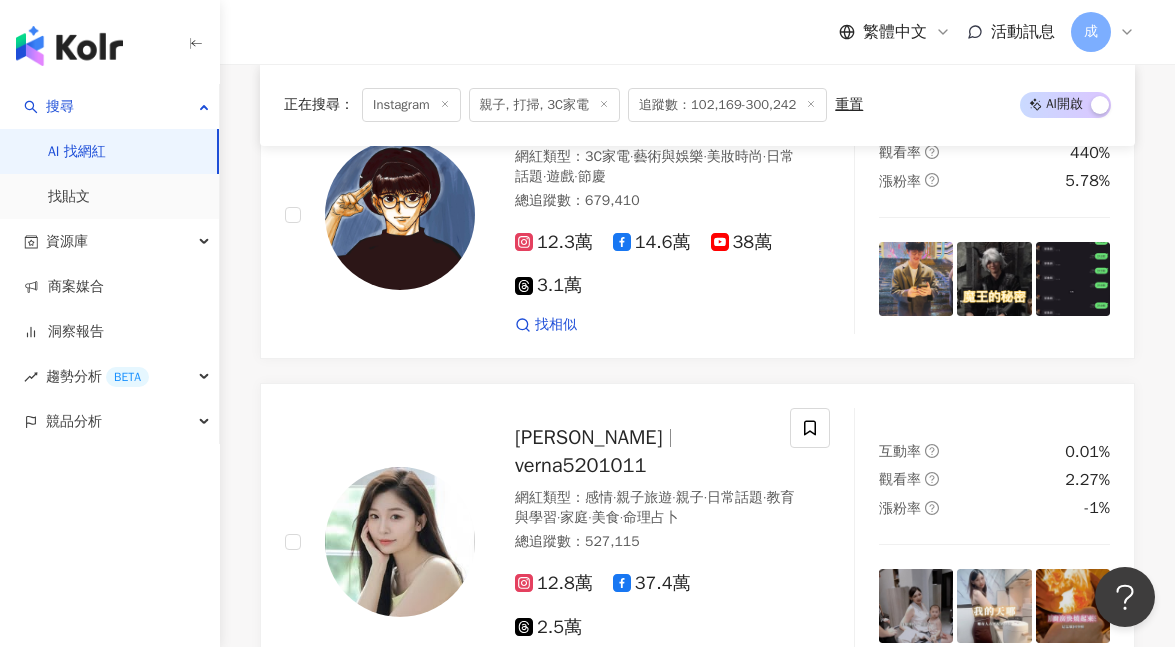 scroll, scrollTop: 11453, scrollLeft: 0, axis: vertical 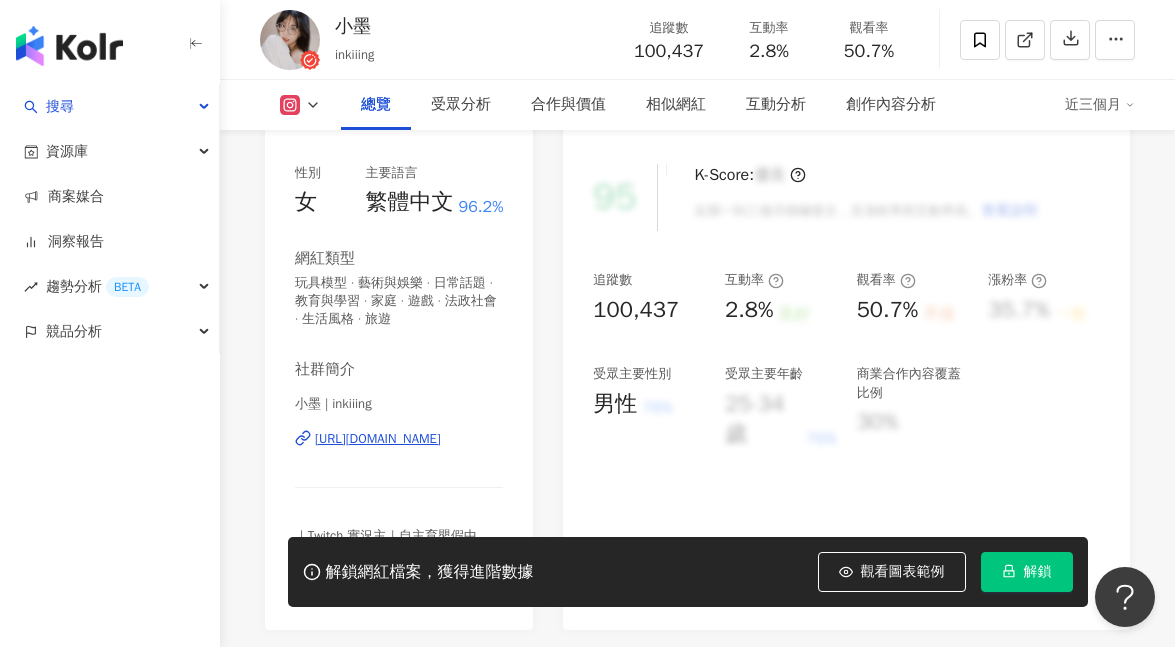 click on "https://www.instagram.com/inkiiing/" at bounding box center (378, 439) 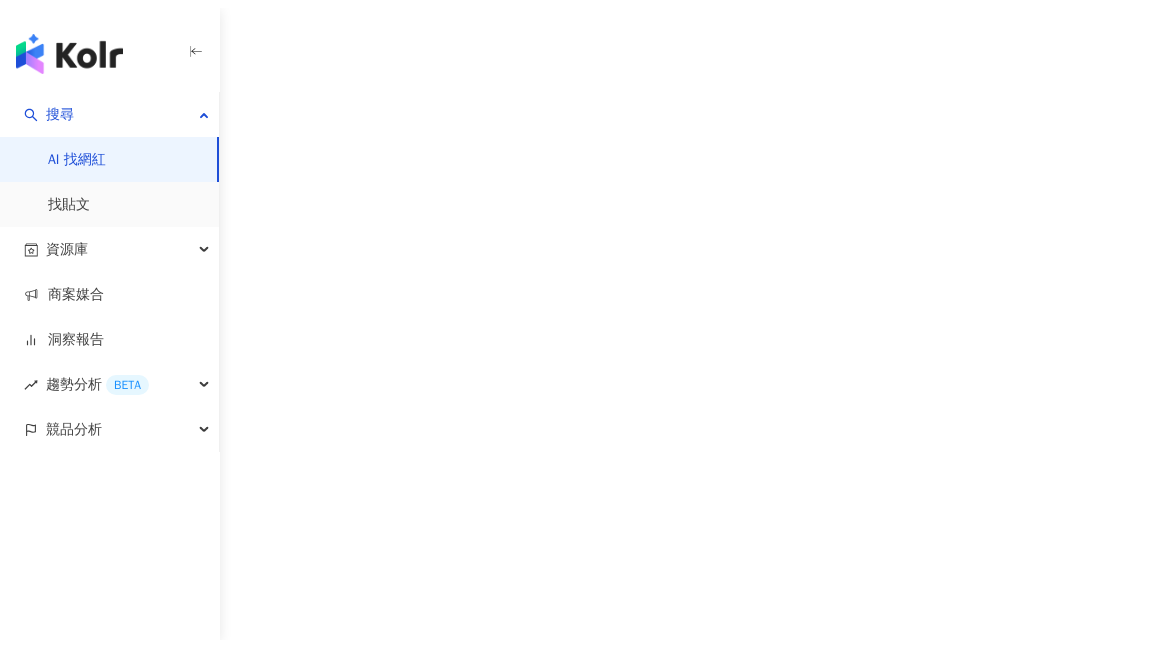 scroll, scrollTop: 0, scrollLeft: 0, axis: both 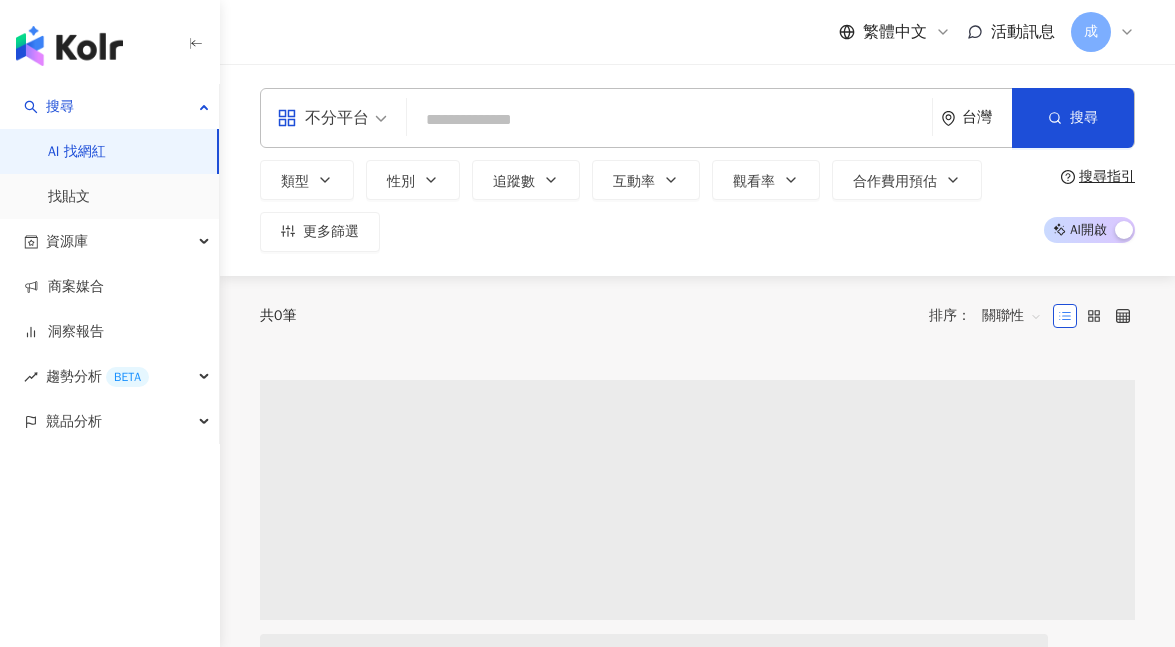 click at bounding box center (669, 120) 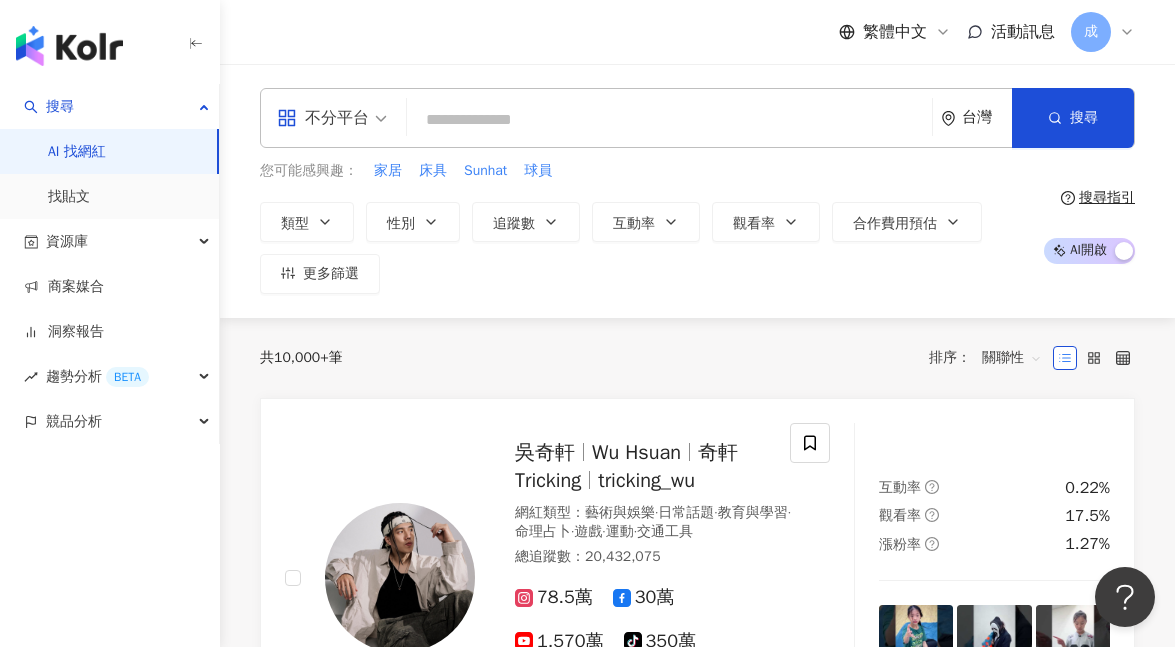 scroll, scrollTop: 0, scrollLeft: 0, axis: both 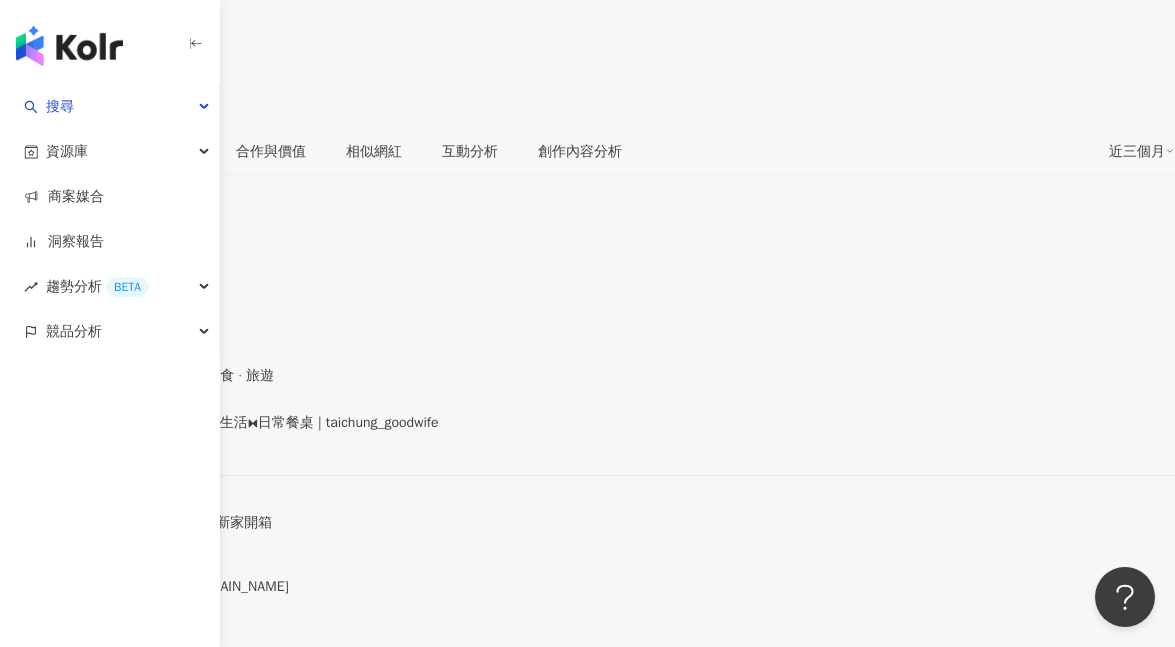 click on "https://www.instagram.com/taichung_goodwife/" at bounding box center (87, 441) 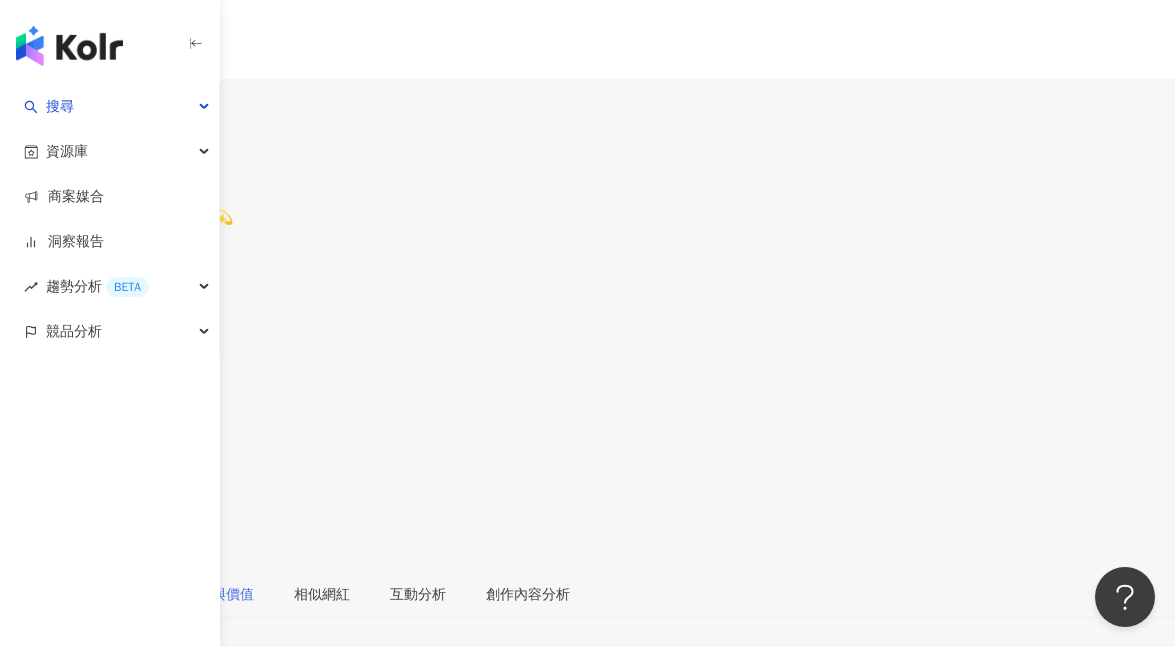 scroll, scrollTop: 0, scrollLeft: 0, axis: both 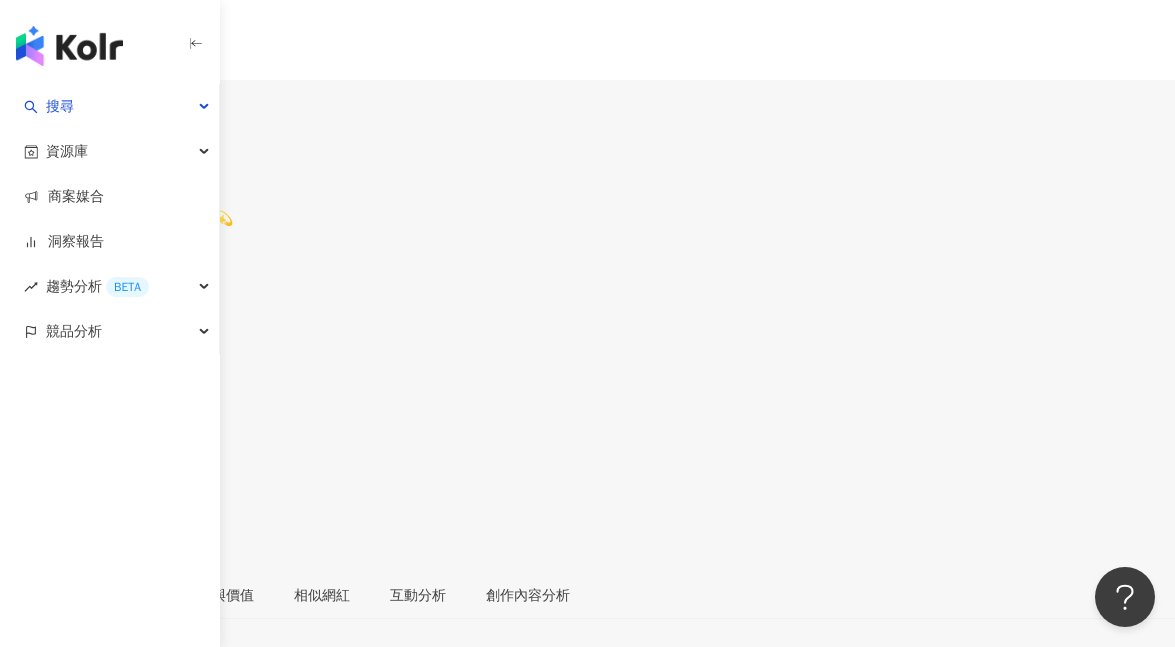 click at bounding box center [78, 125] 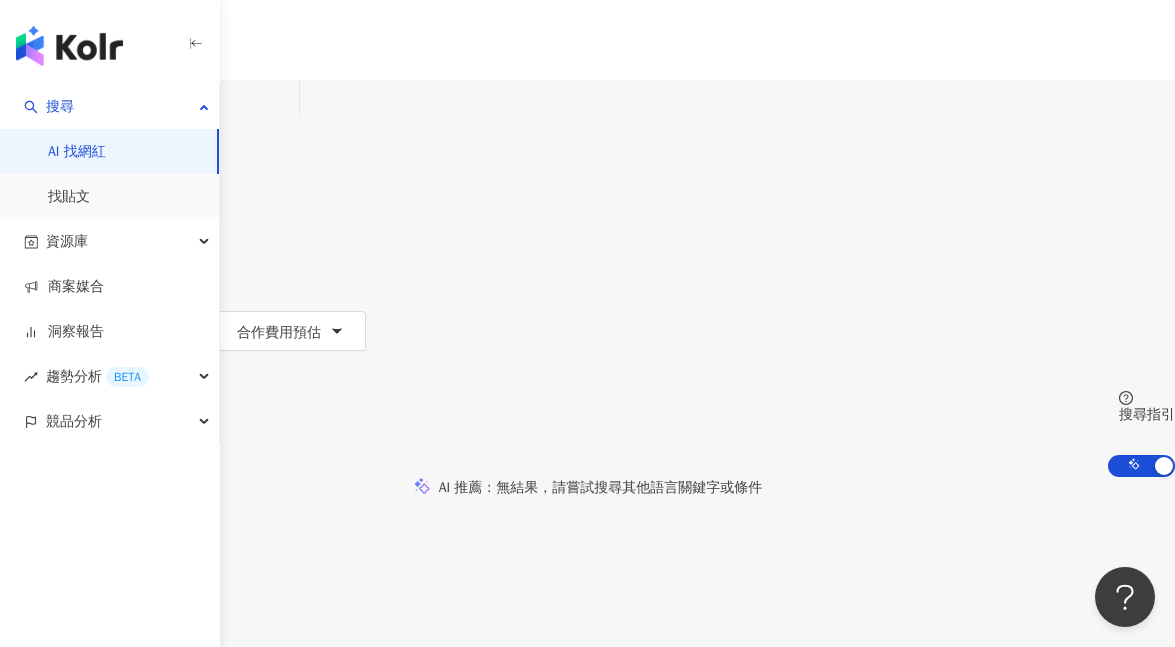 scroll, scrollTop: 251, scrollLeft: 0, axis: vertical 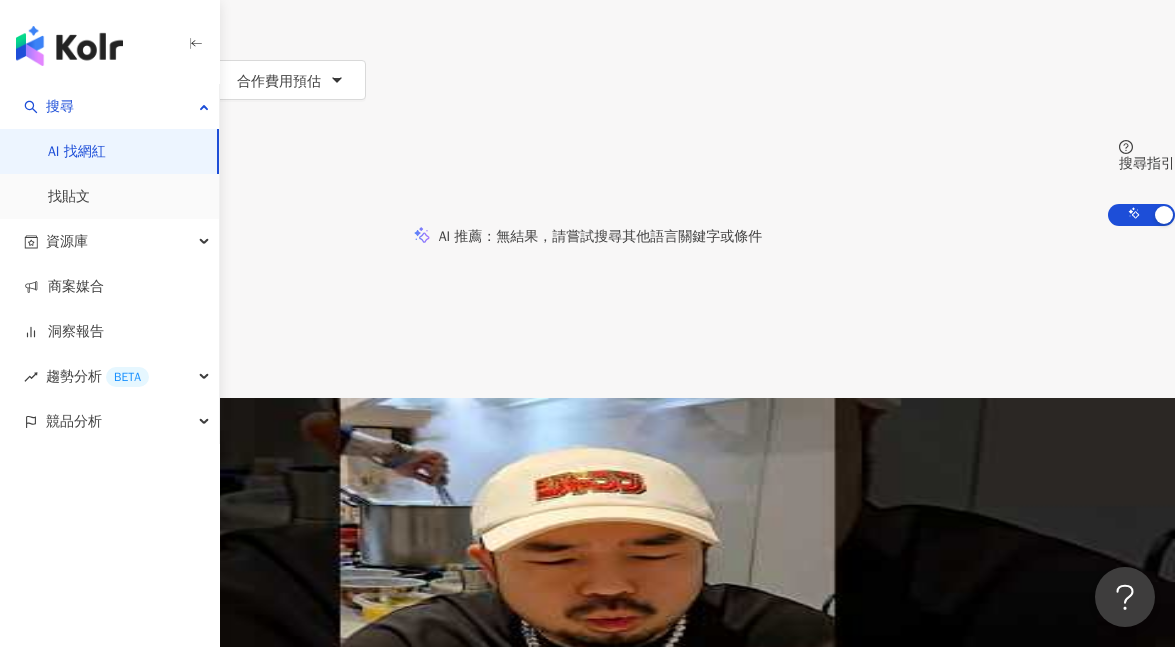 click at bounding box center [111, 555] 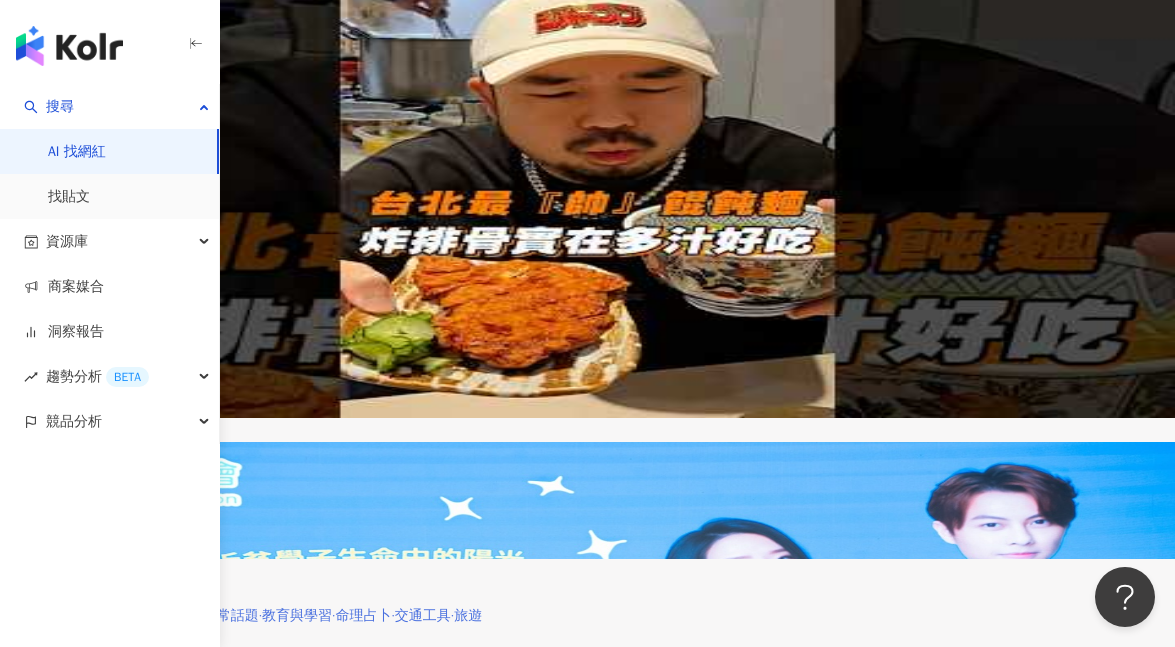 scroll, scrollTop: 0, scrollLeft: 0, axis: both 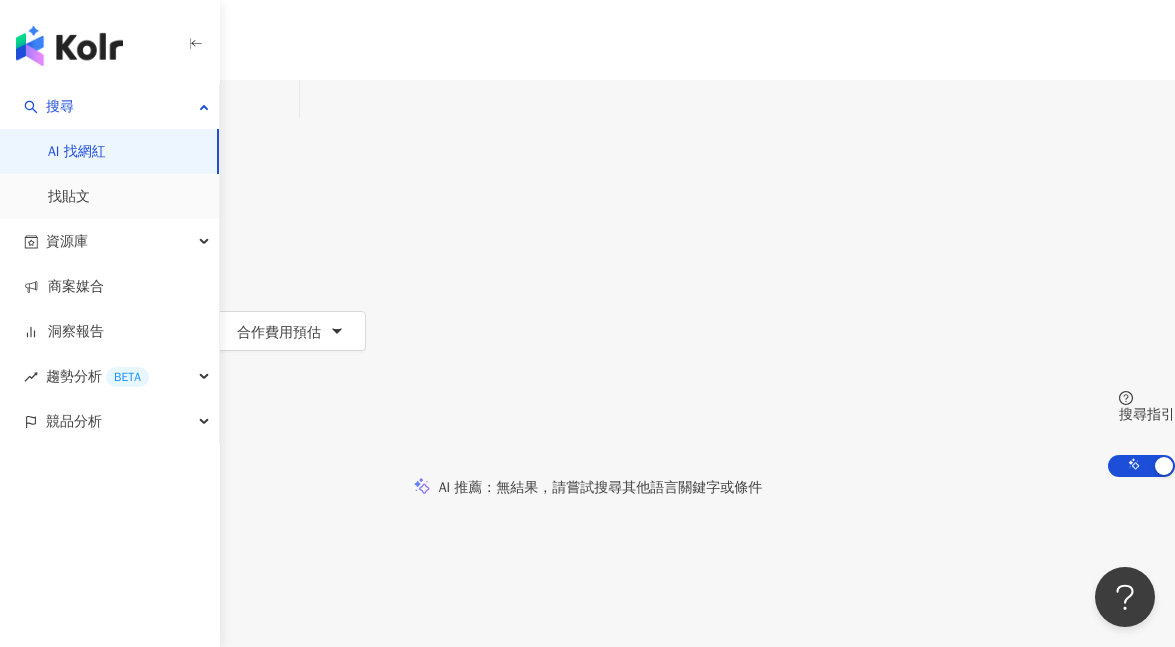 click on "********" at bounding box center (210, 99) 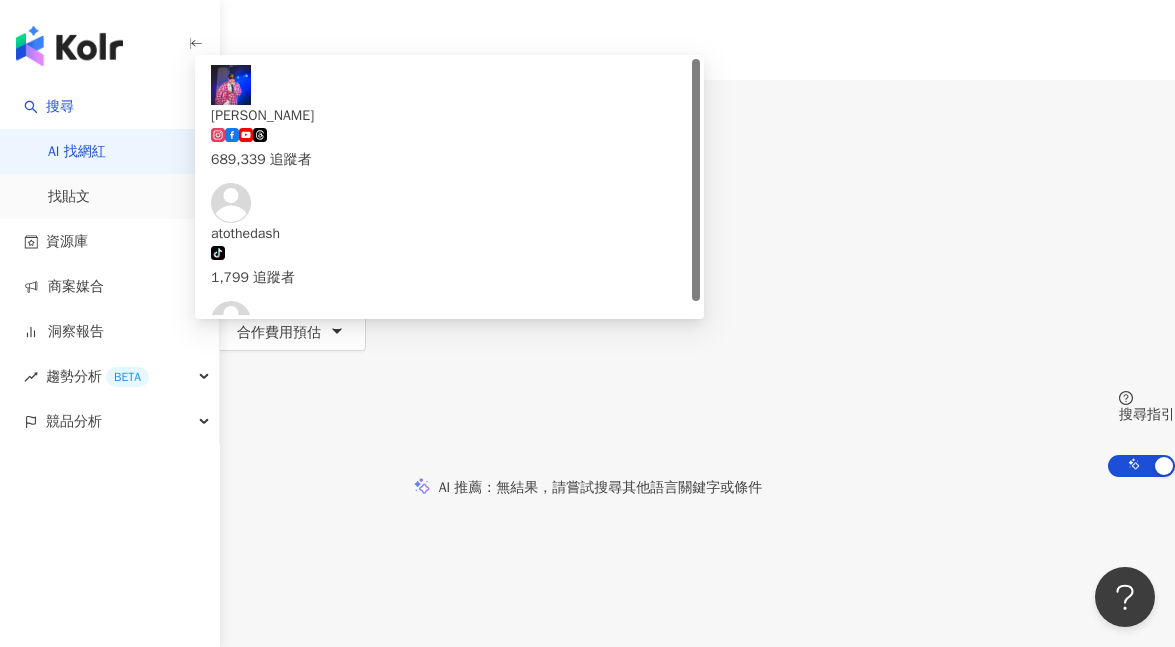 click on "********" at bounding box center (210, 99) 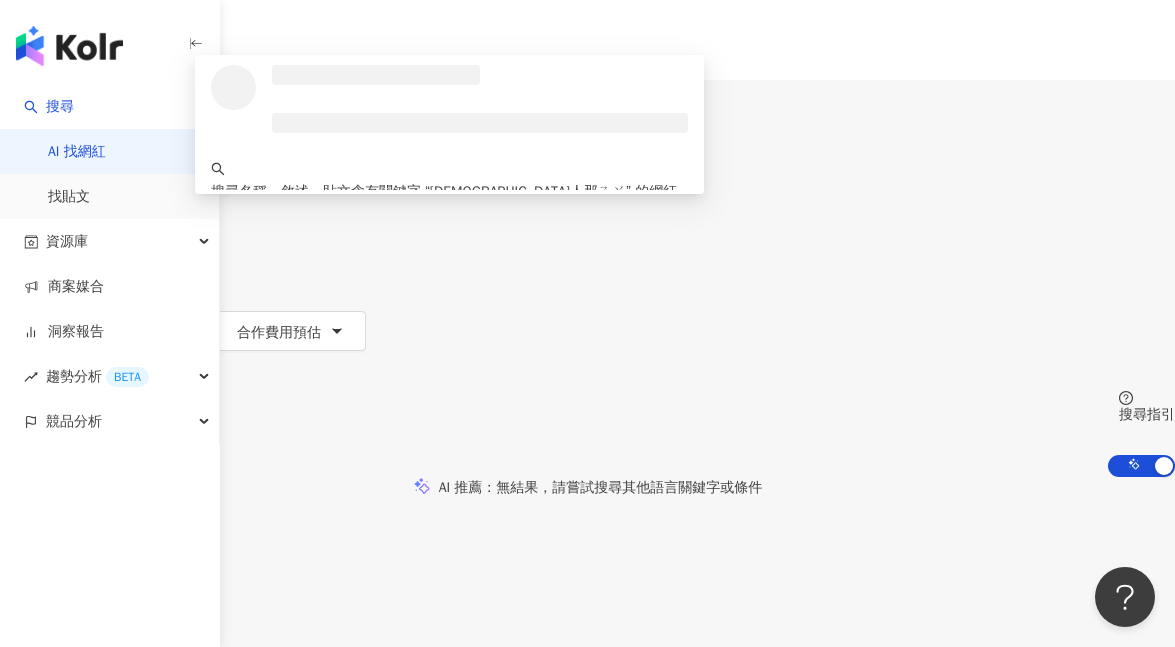 type on "*****" 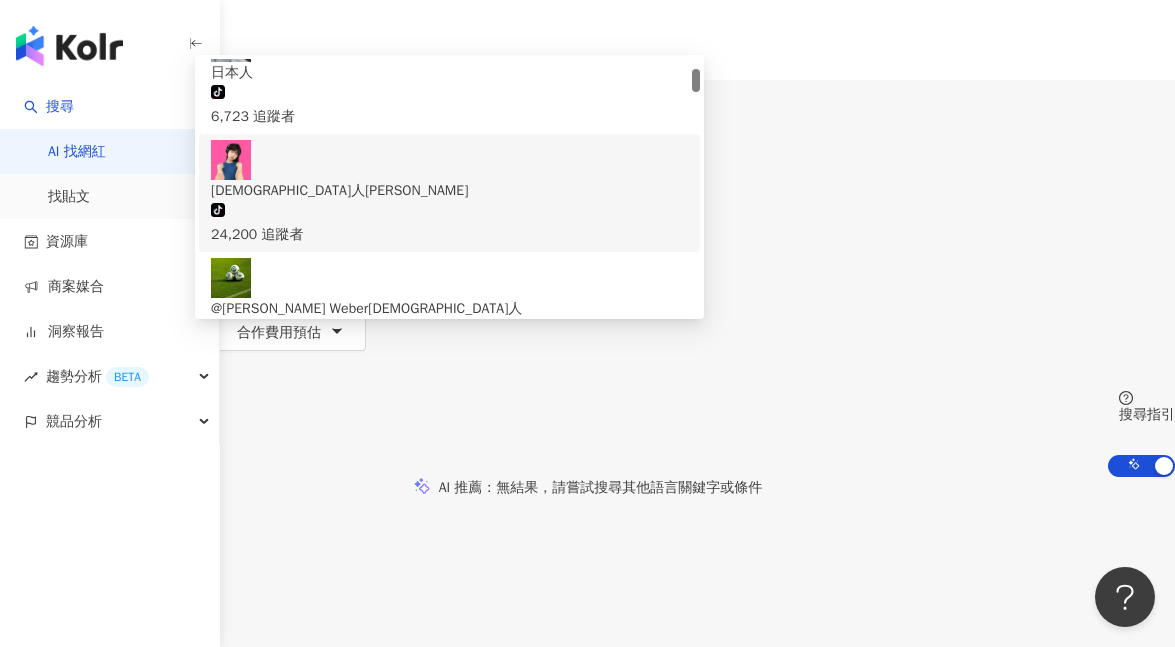 scroll, scrollTop: 107, scrollLeft: 0, axis: vertical 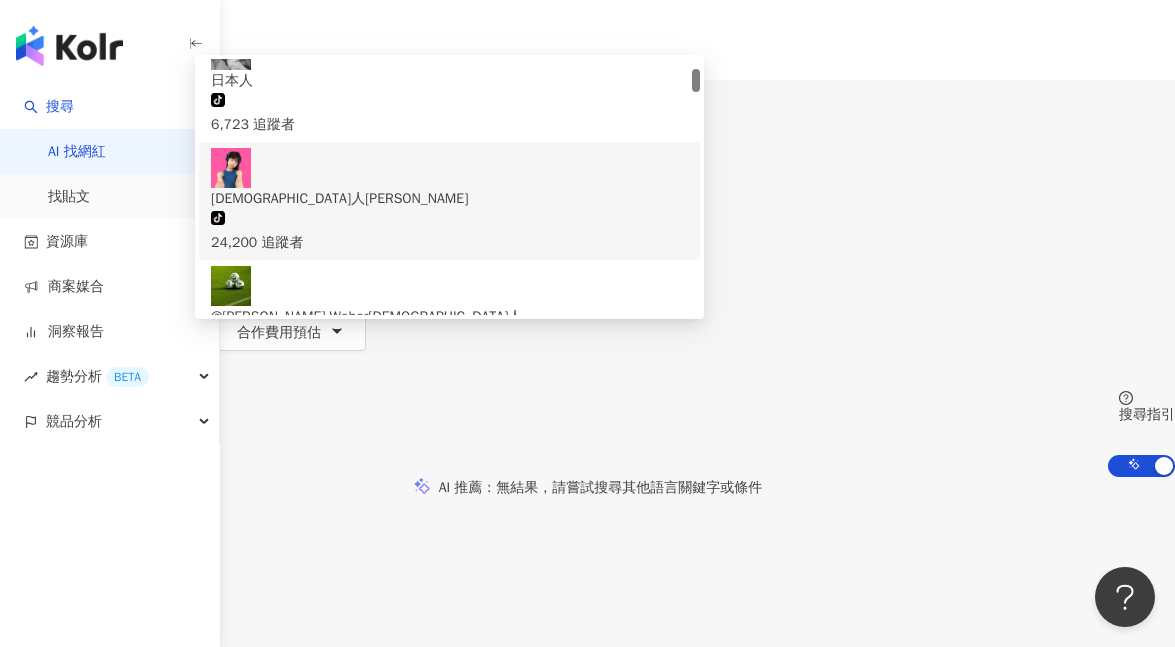 click on "tiktok-icon 24,200   追蹤者" at bounding box center [449, 232] 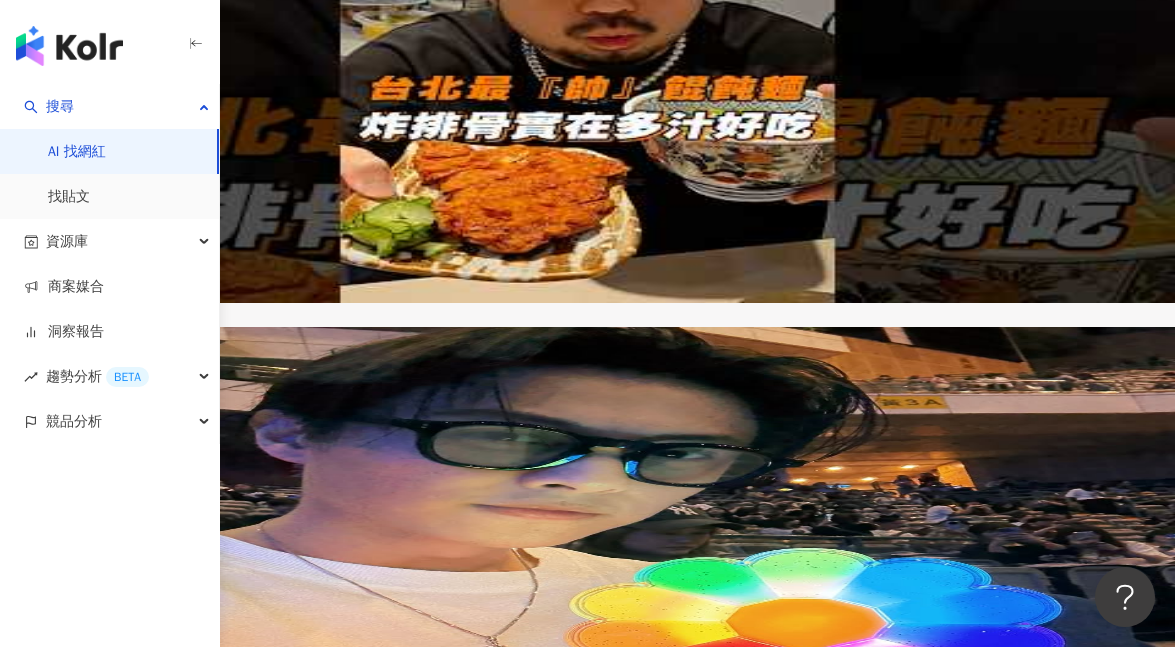 scroll, scrollTop: 867, scrollLeft: 0, axis: vertical 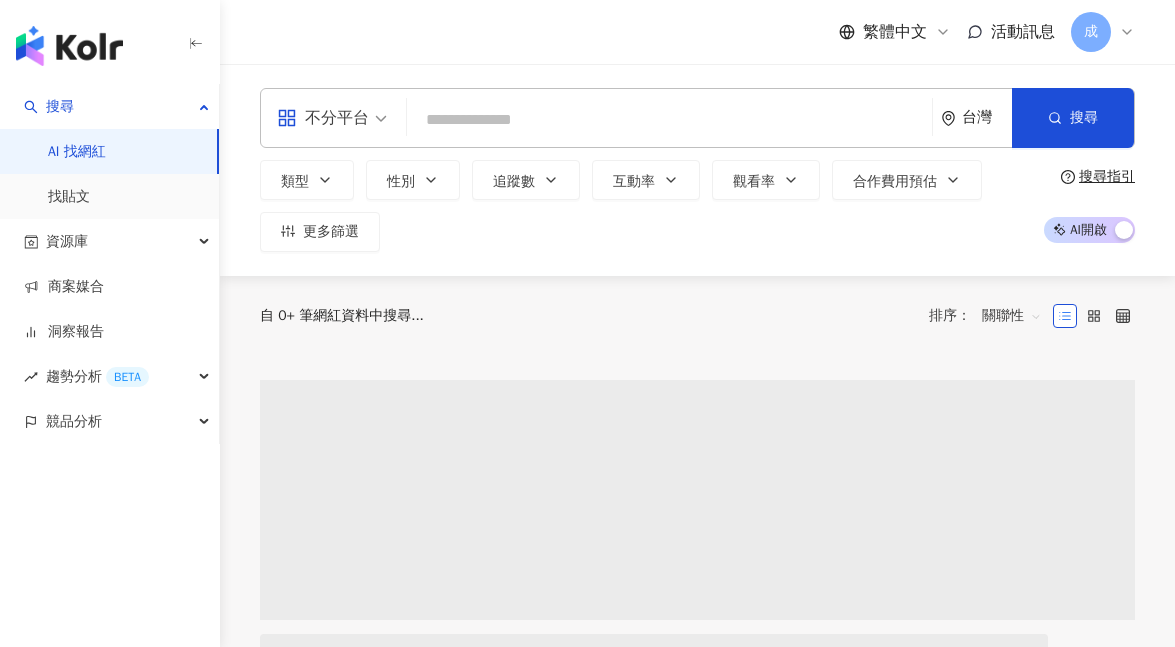 click at bounding box center (669, 120) 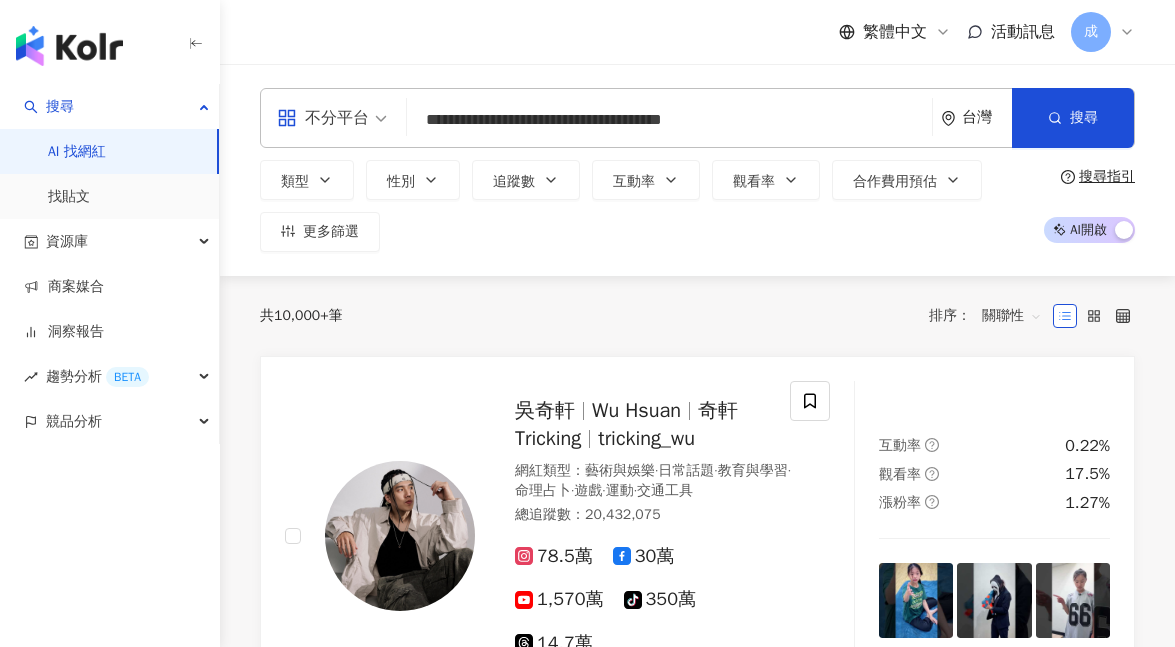 click on "**********" at bounding box center [669, 120] 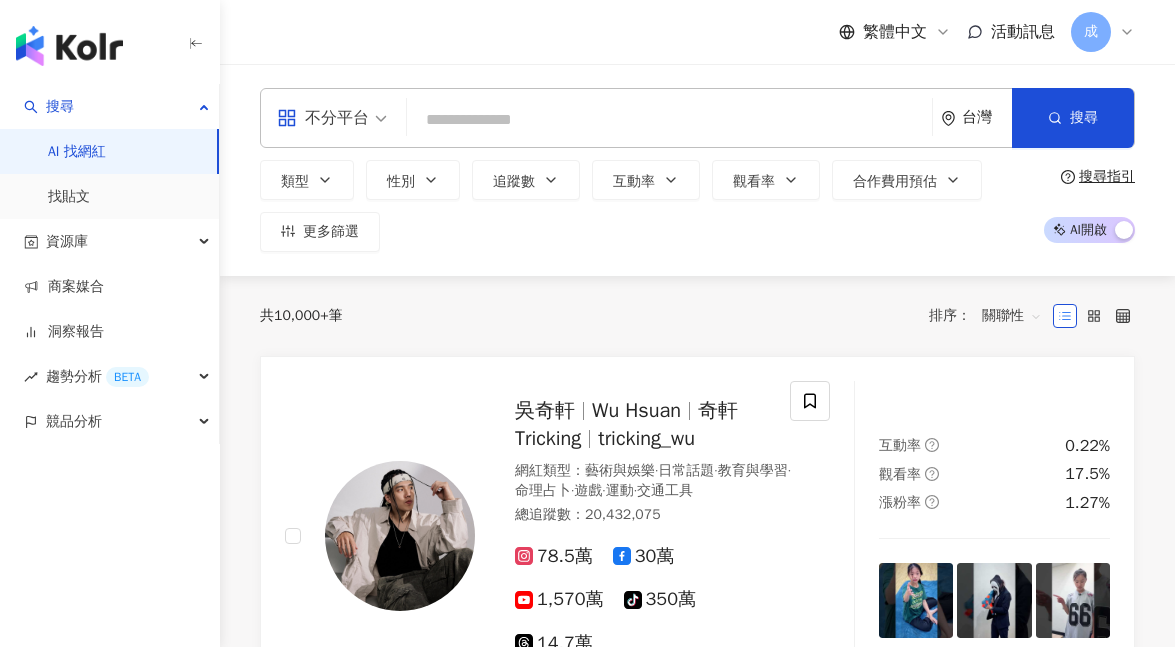click at bounding box center (669, 120) 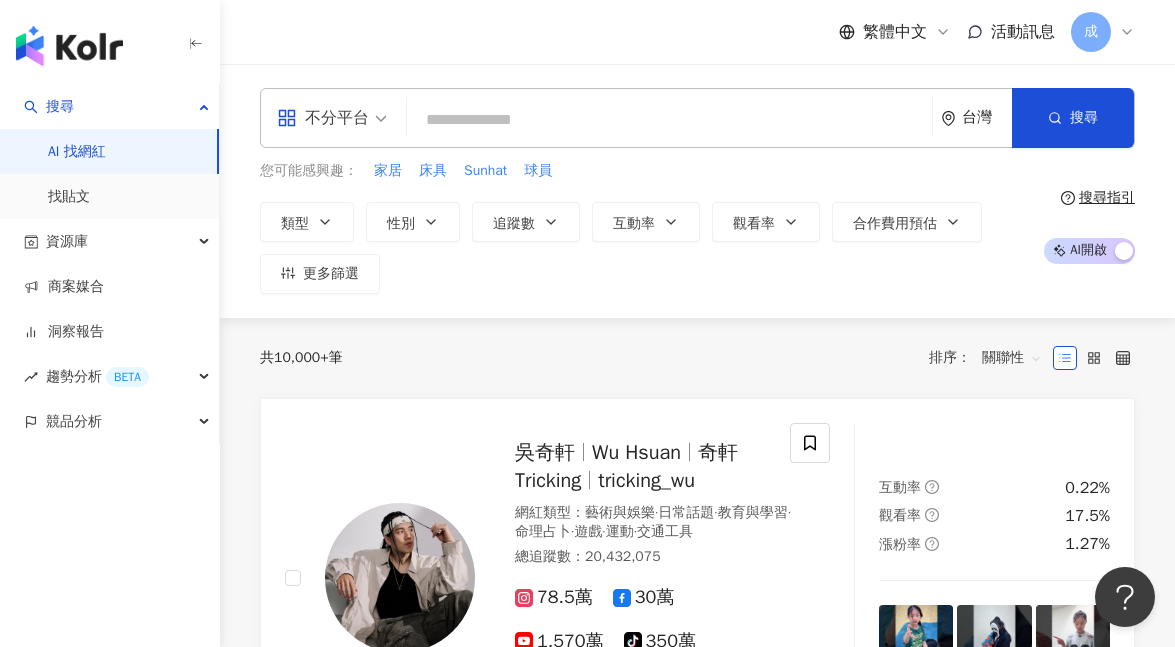 scroll, scrollTop: 0, scrollLeft: 0, axis: both 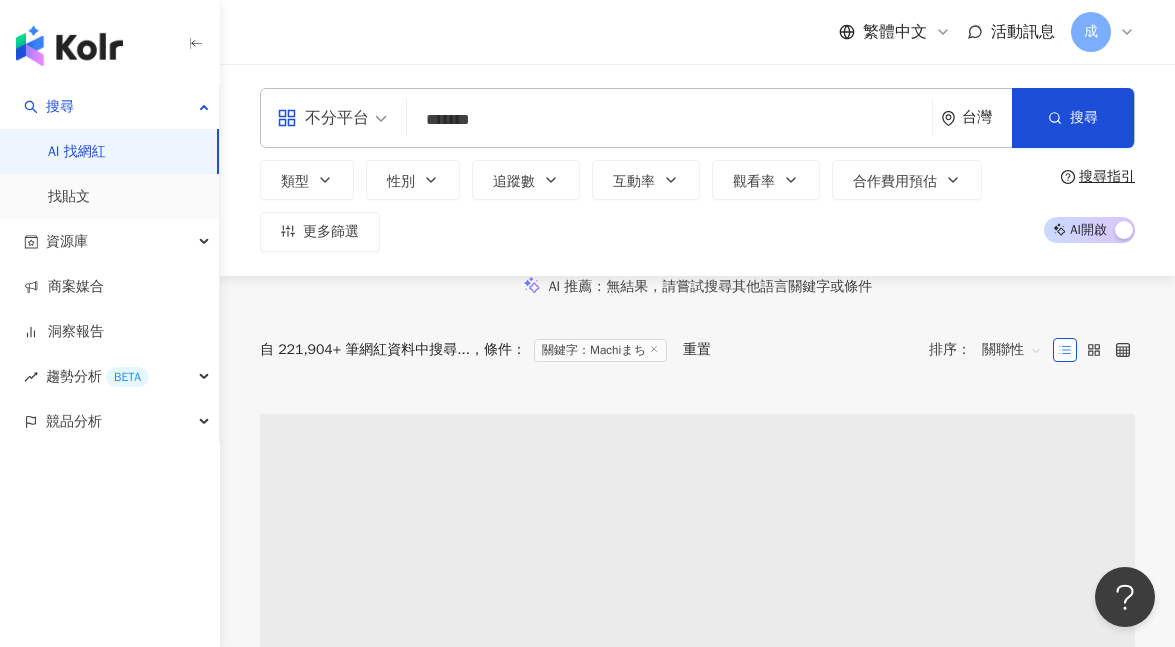 type on "*******" 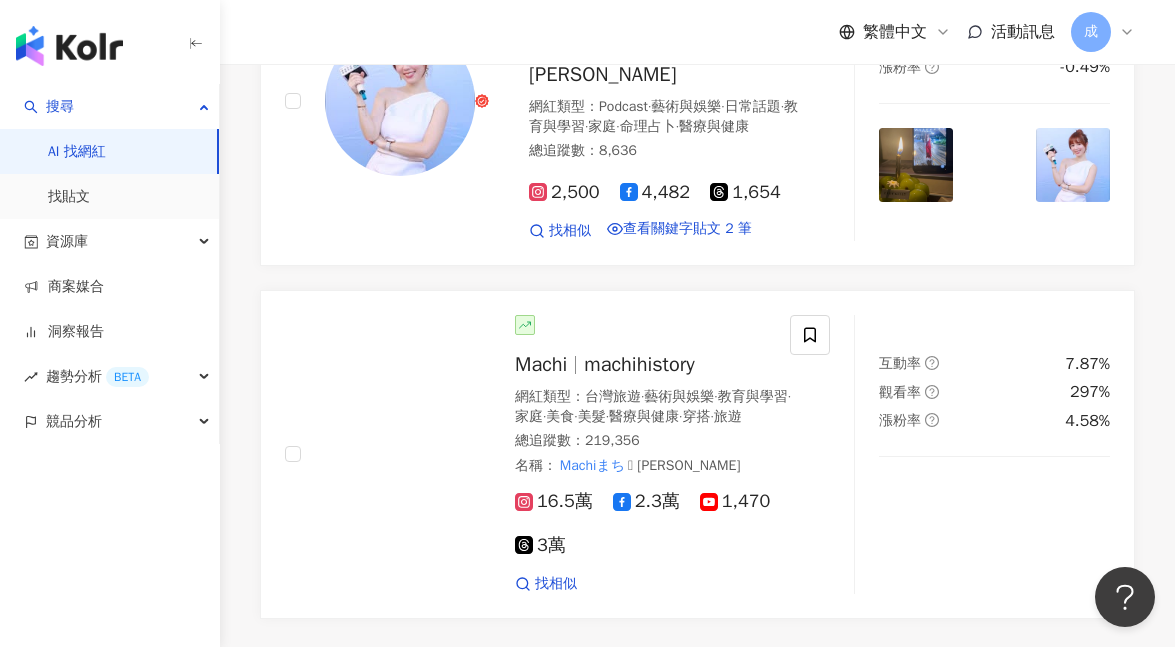scroll, scrollTop: 627, scrollLeft: 0, axis: vertical 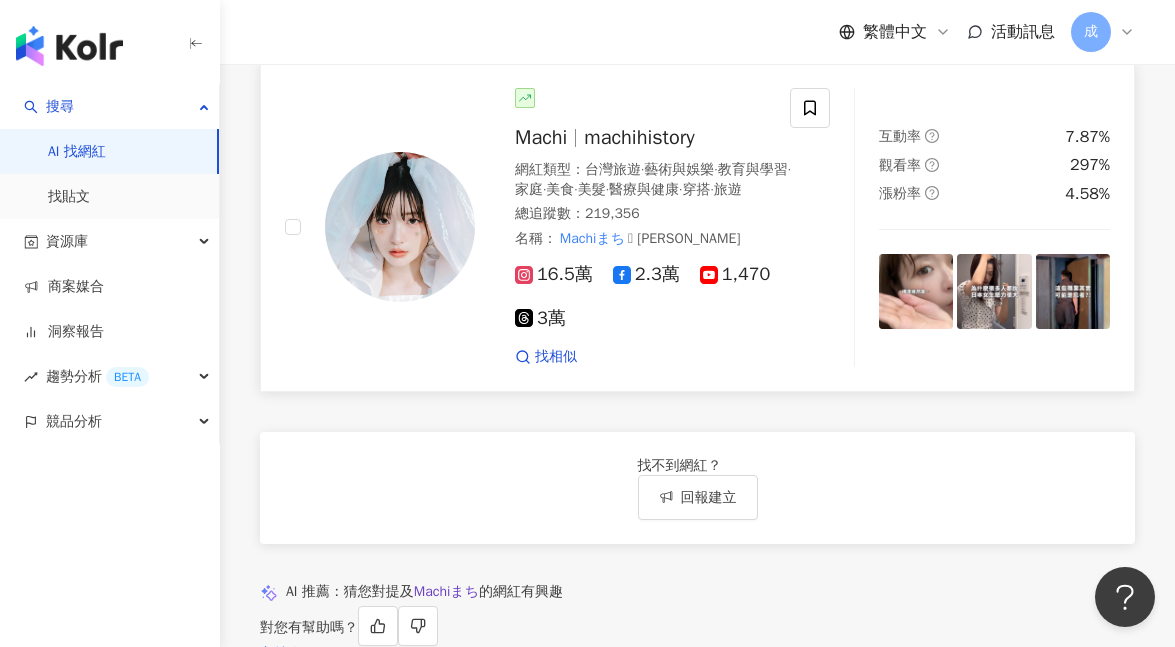 click on "machihistory" at bounding box center [639, 137] 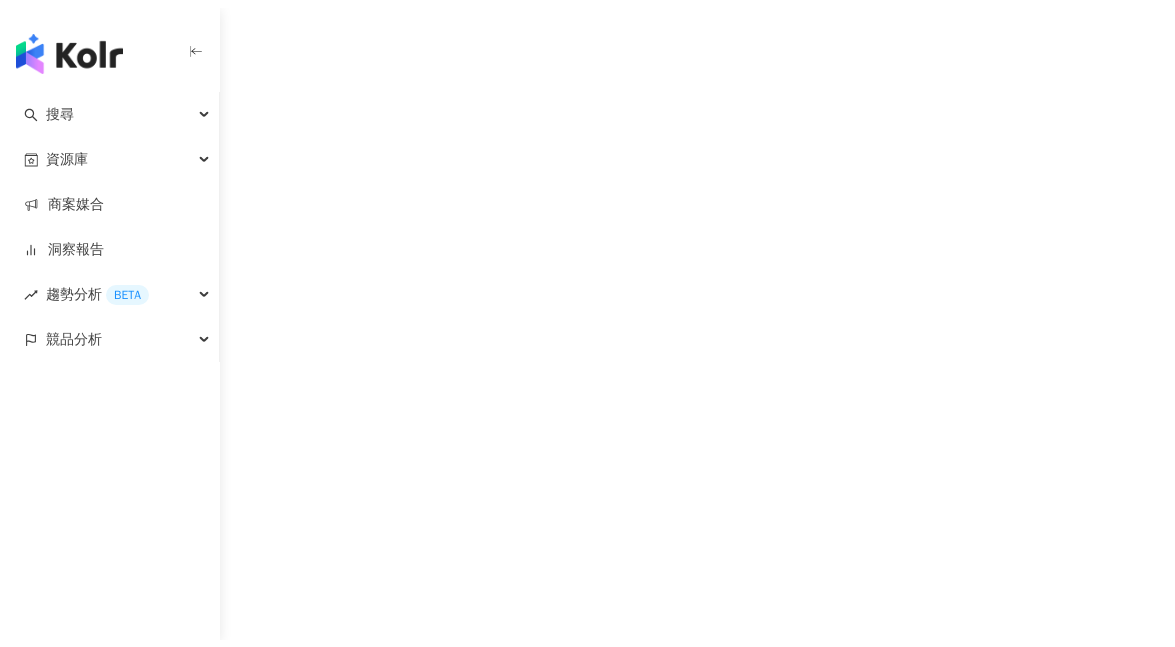 scroll, scrollTop: 0, scrollLeft: 0, axis: both 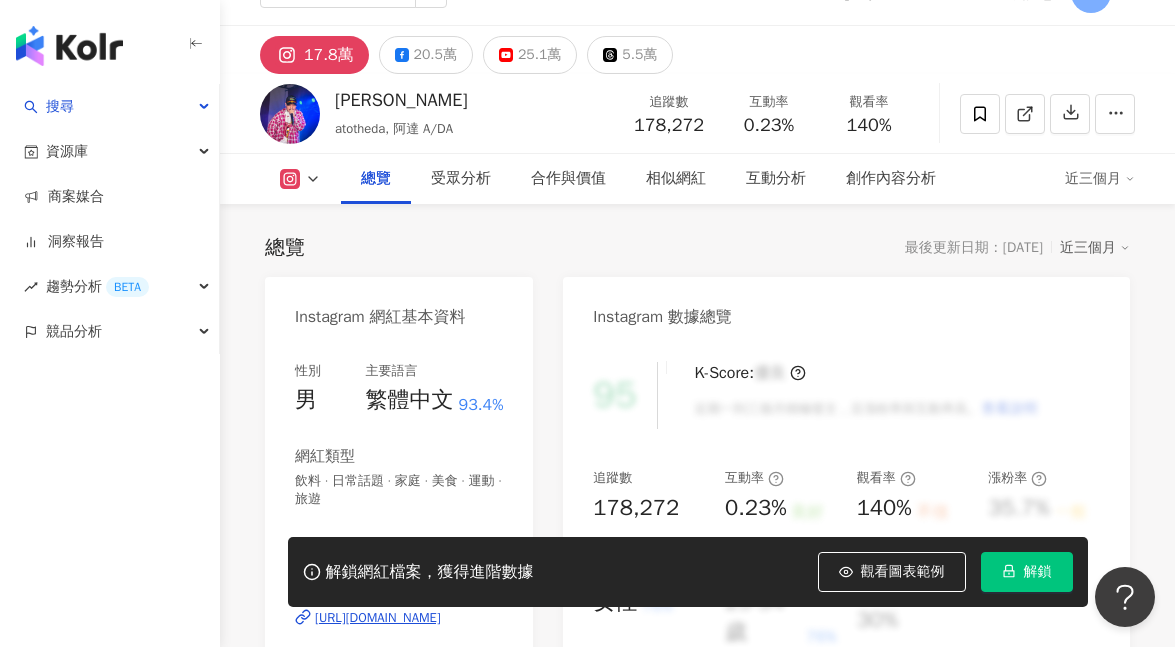click on "解鎖" at bounding box center [1038, 572] 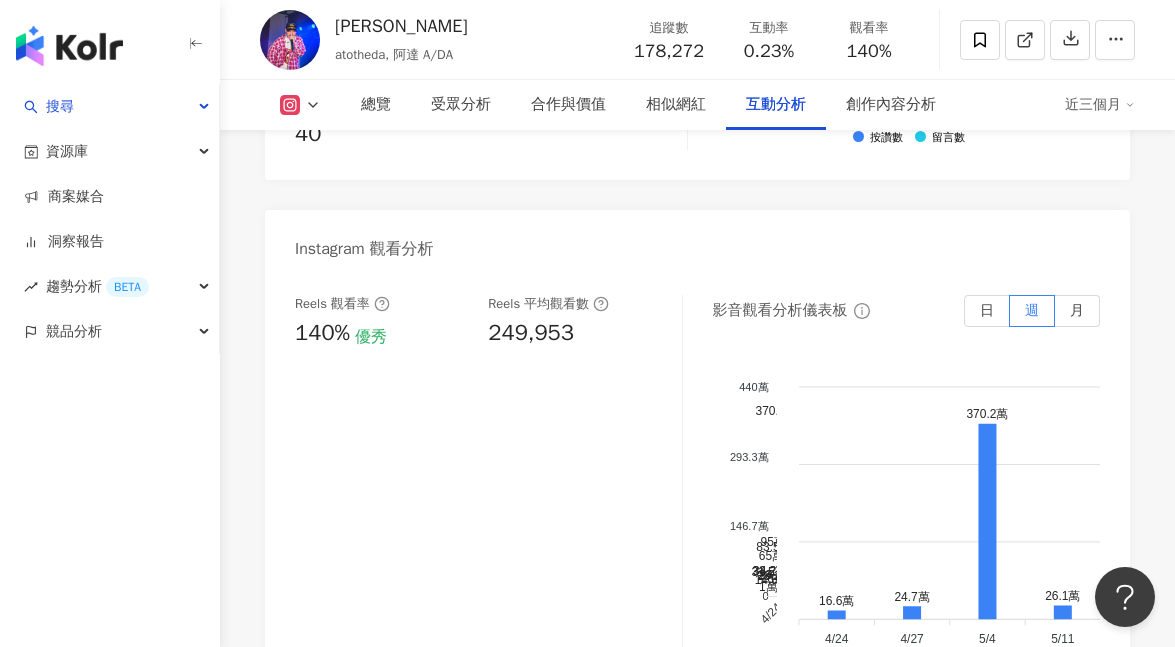 scroll, scrollTop: 4817, scrollLeft: 0, axis: vertical 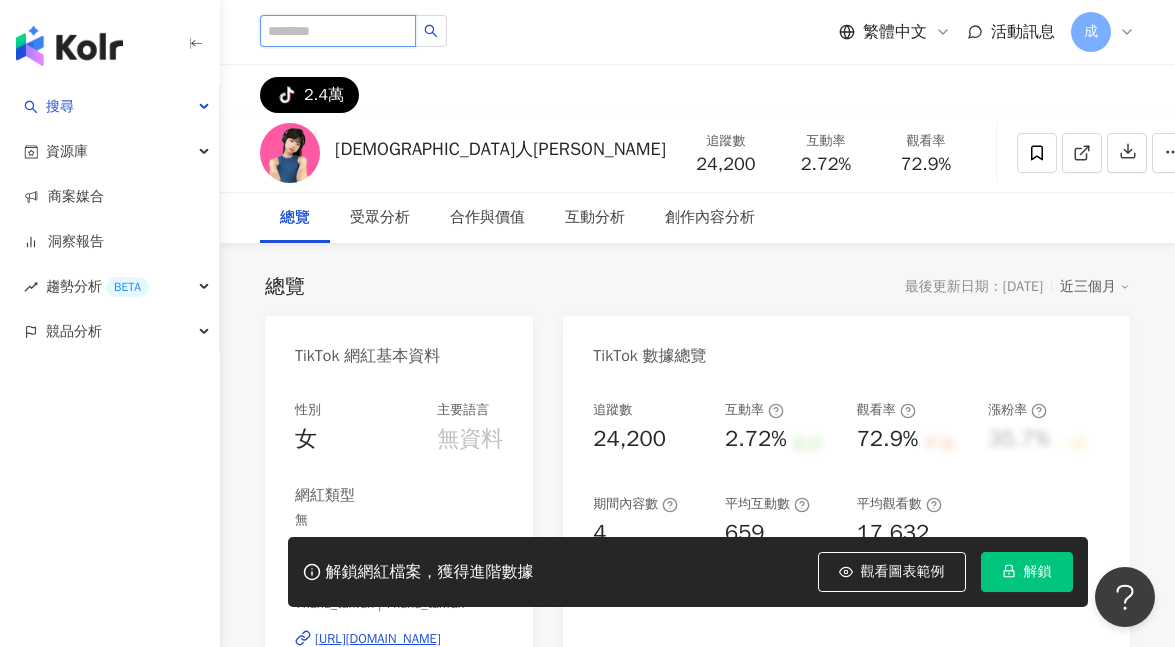 click at bounding box center (338, 31) 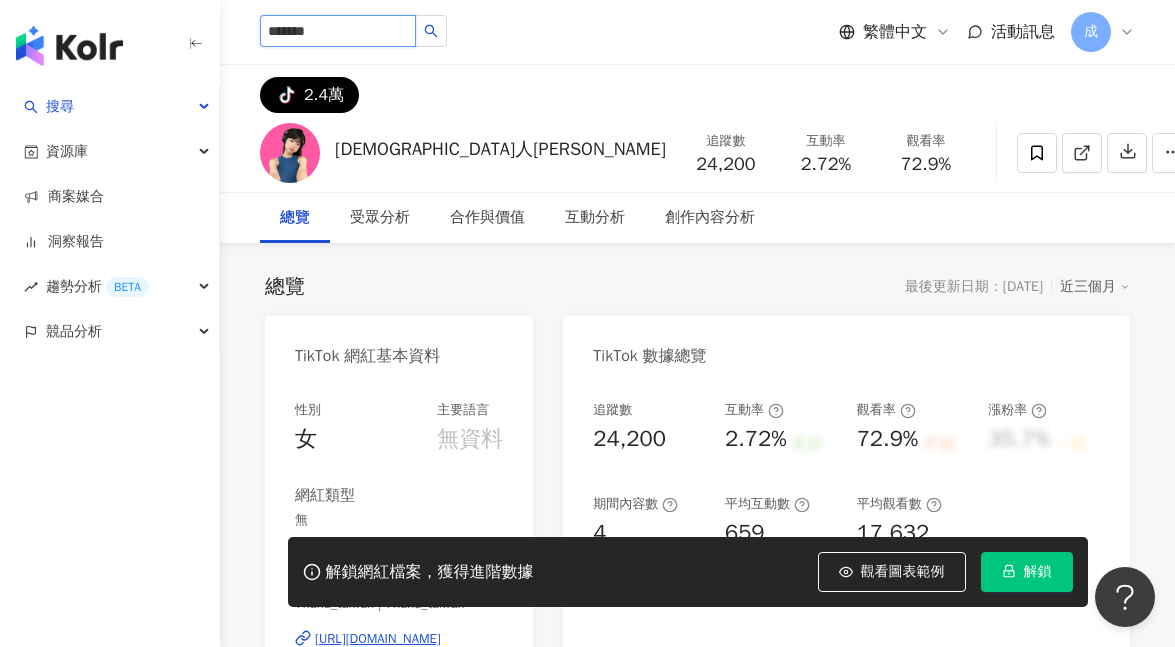 type on "********" 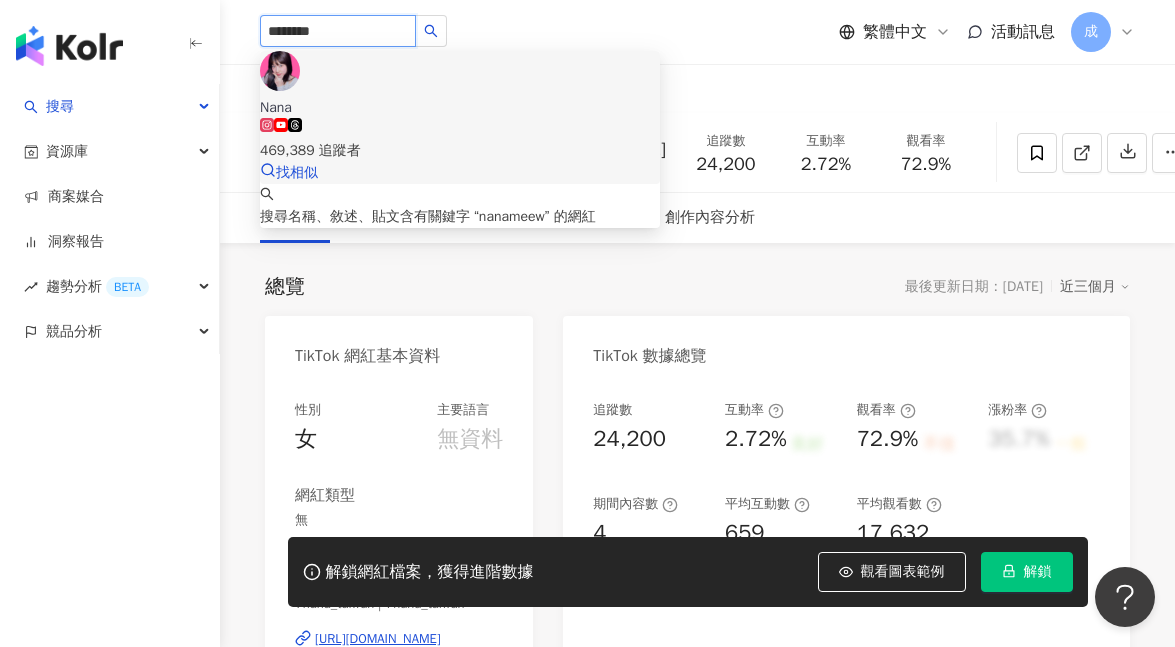 click on "Nana" at bounding box center [460, 108] 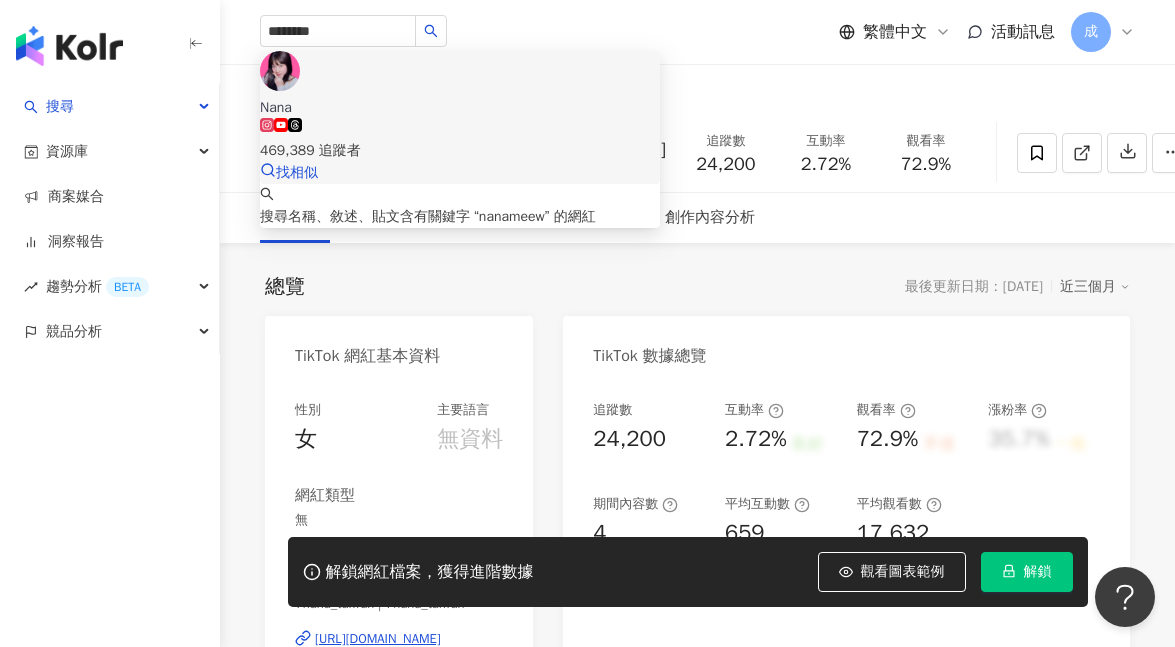 type 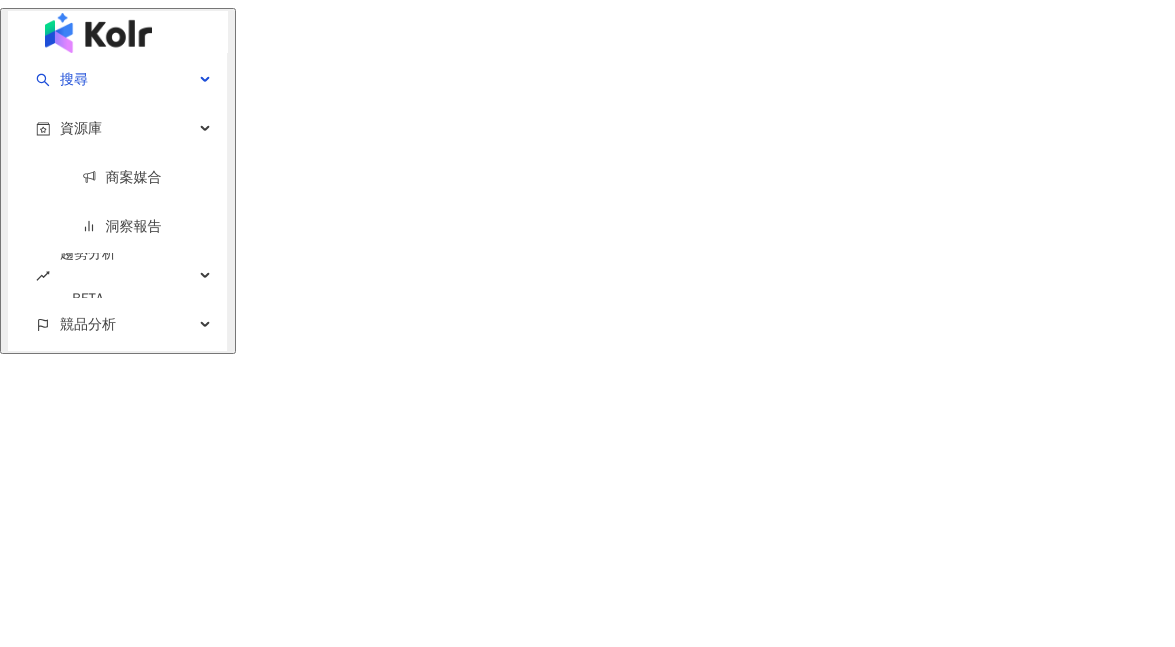 scroll, scrollTop: 0, scrollLeft: 0, axis: both 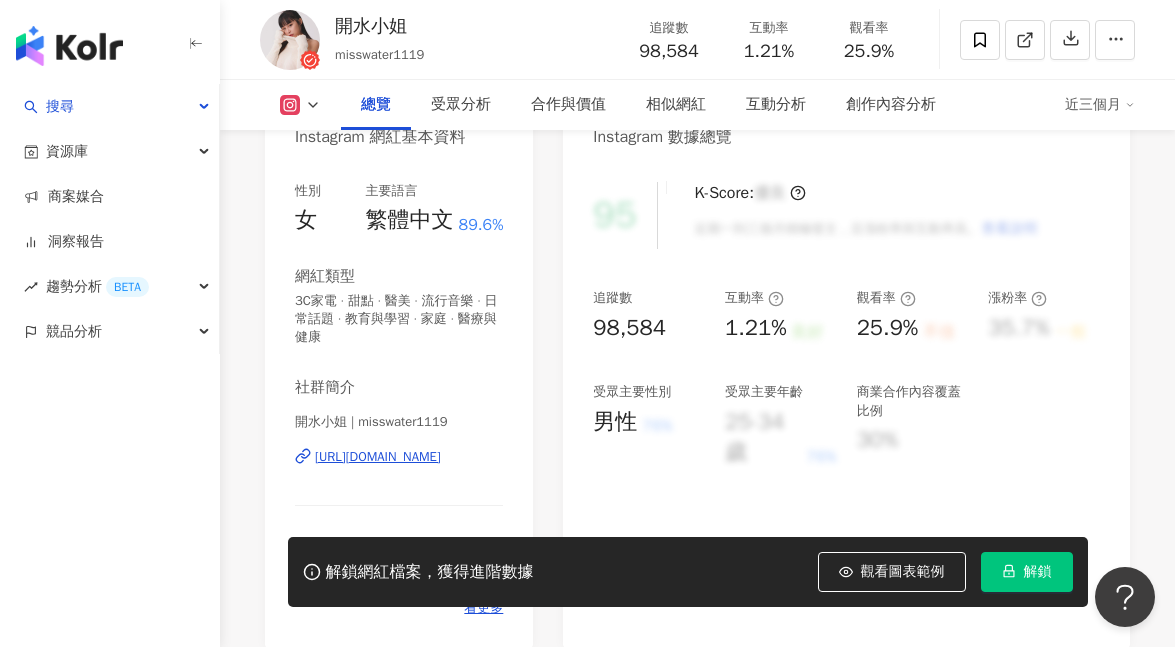 click on "https://www.instagram.com/misswater1119/" at bounding box center [378, 457] 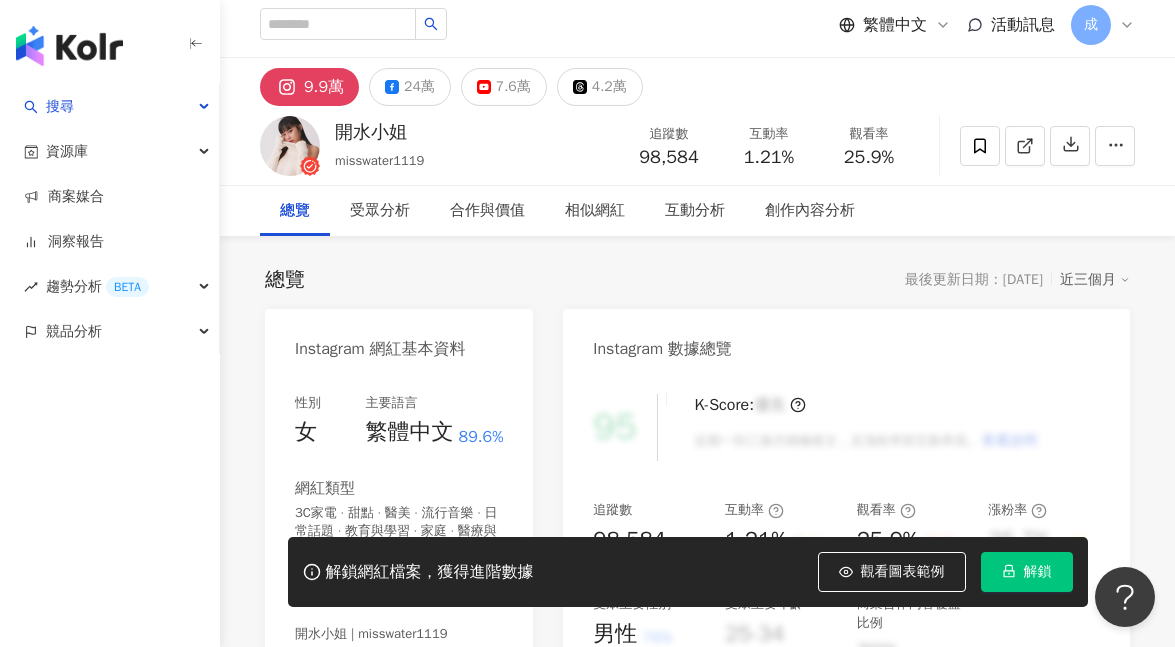 scroll, scrollTop: 0, scrollLeft: 0, axis: both 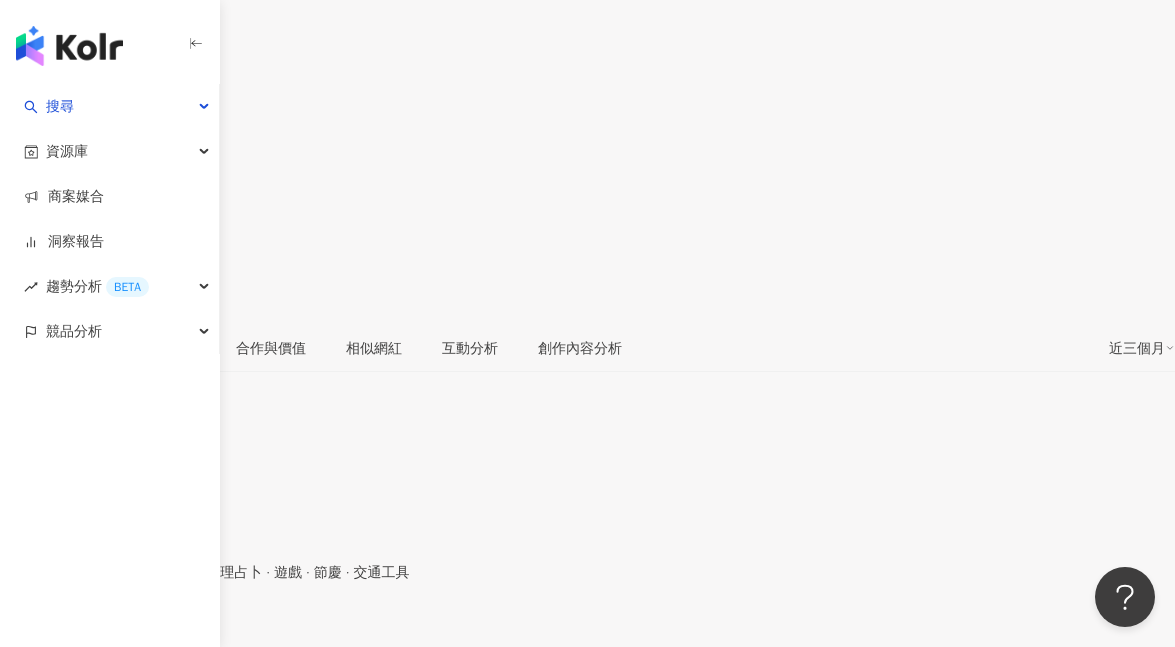 click on "[URL][DOMAIN_NAME]" at bounding box center [87, 638] 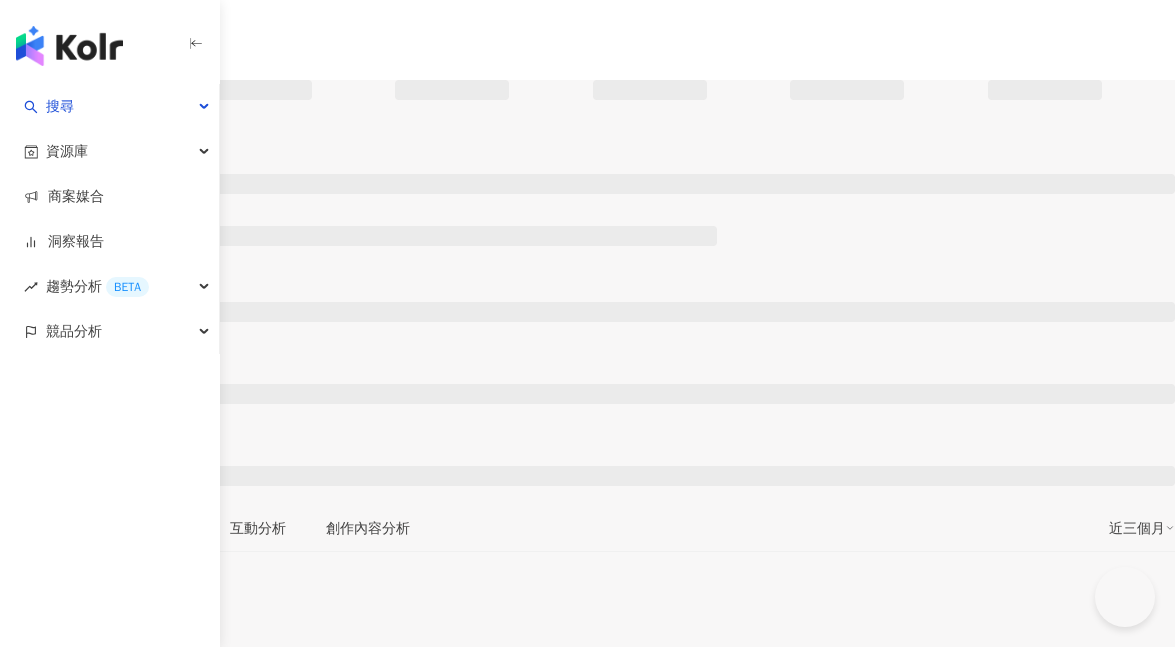 scroll, scrollTop: 0, scrollLeft: 0, axis: both 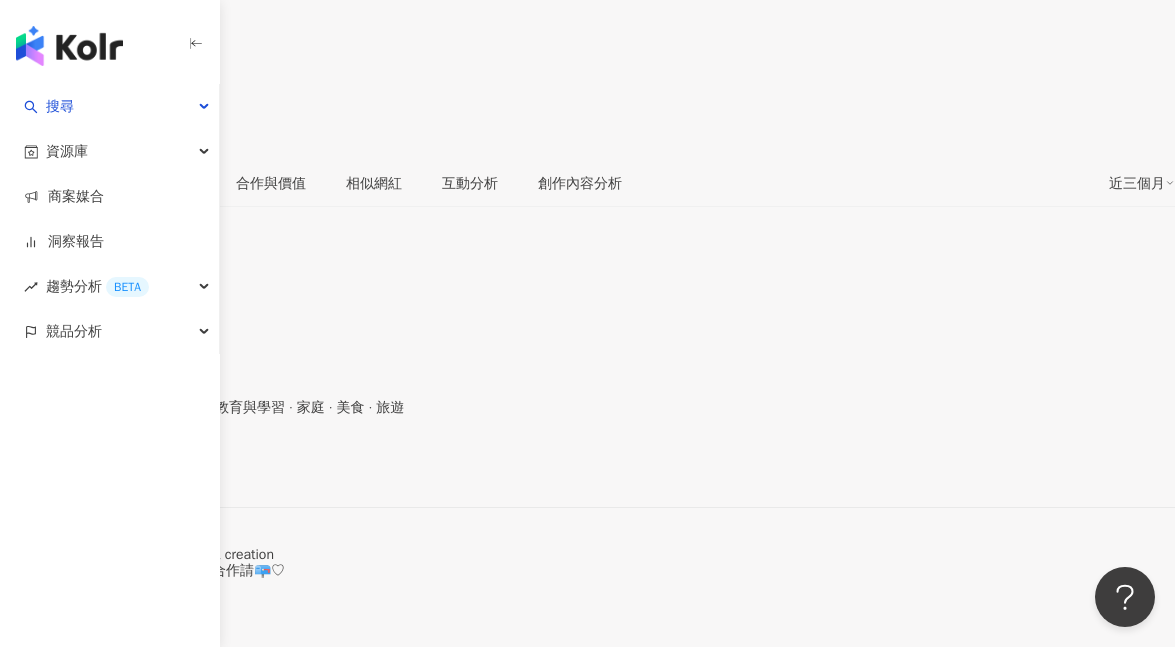click on "https://www.instagram.com/queena_hsu_/" at bounding box center [87, 473] 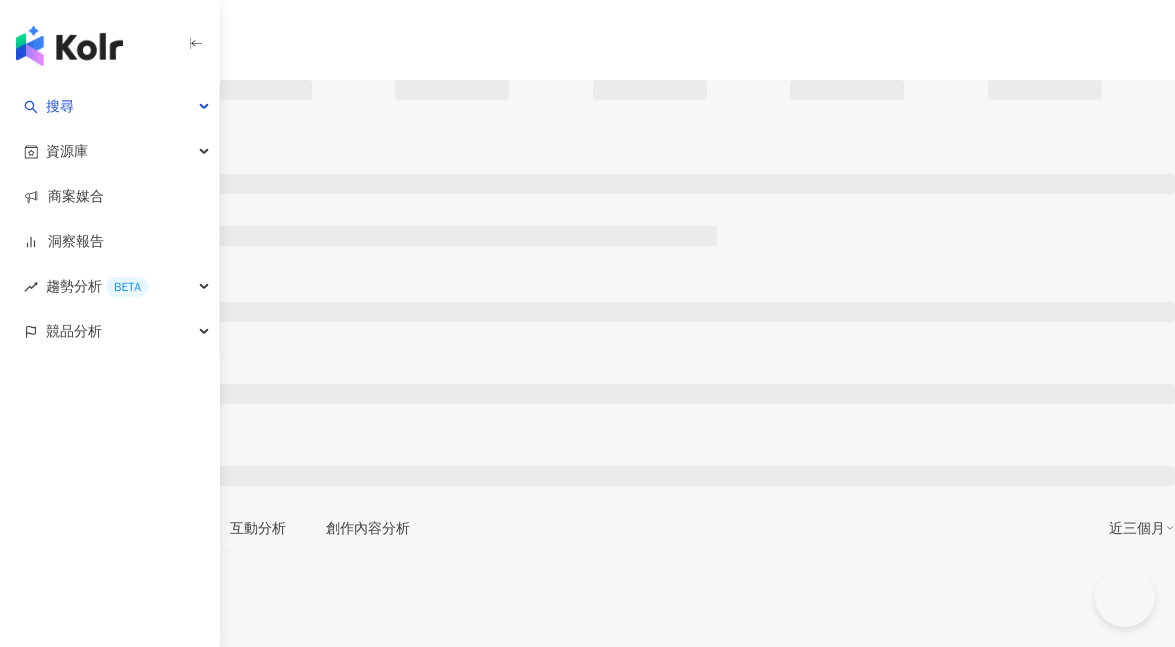 scroll, scrollTop: 0, scrollLeft: 0, axis: both 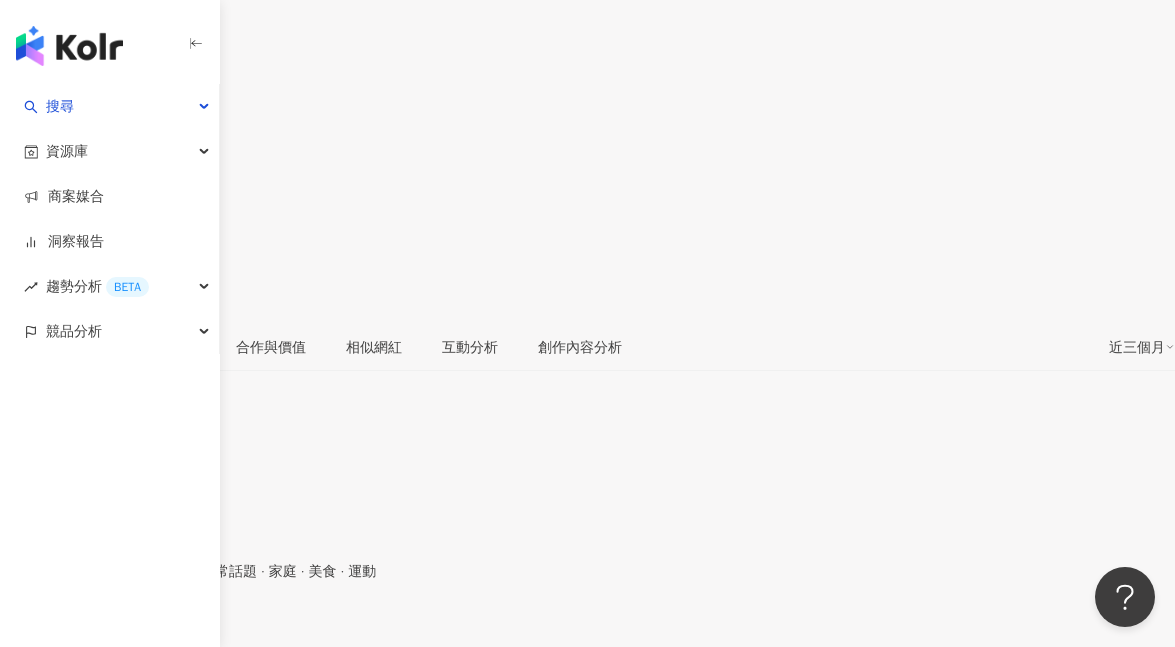 click on "Instagram 網紅基本資料 性別   女 主要語言   繁體中文 94.5% 網紅類型 健身 · 親子 · 母嬰 · 藝術與娛樂 · 日常話題 · 家庭 · 美食 · 運動 社群簡介 [PERSON_NAME] | airu_0307 [URL][DOMAIN_NAME] 👩🏼‍❤️‍👨🏽 @chihwei_hu
👶[PERSON_NAME]
跳了8年的啦啦隊，如今是位家管⚾️
經紀：Fanny
Tel:[PHONE_NUMBER]
mail:[EMAIL_ADDRESS][DOMAIN_NAME]
綠界：3442683 看更多 Instagram 數據總覽 95 K-Score :   優良 近期一到三個月積極發文，且漲粉率與互動率高。 查看說明 追蹤數   98,346 互動率   1.4% 良好 觀看率   61.6% 不佳 漲粉率   35.7% 一般 受眾主要性別   男性 76% 受眾主要年齡   25-34 歲 76% 商業合作內容覆蓋比例   30% AI Instagram 成效等級三大指標 互動率 1.4% 良好 同等級網紅的互動率中位數為  0.19% 觀看率 61.6% 不佳 同等級網紅的觀看率中位數為  35.5% 漲粉率 35.7% 一般 同等級網紅的漲粉率中位數為  0.8% 成效等級" at bounding box center [587, 1677] 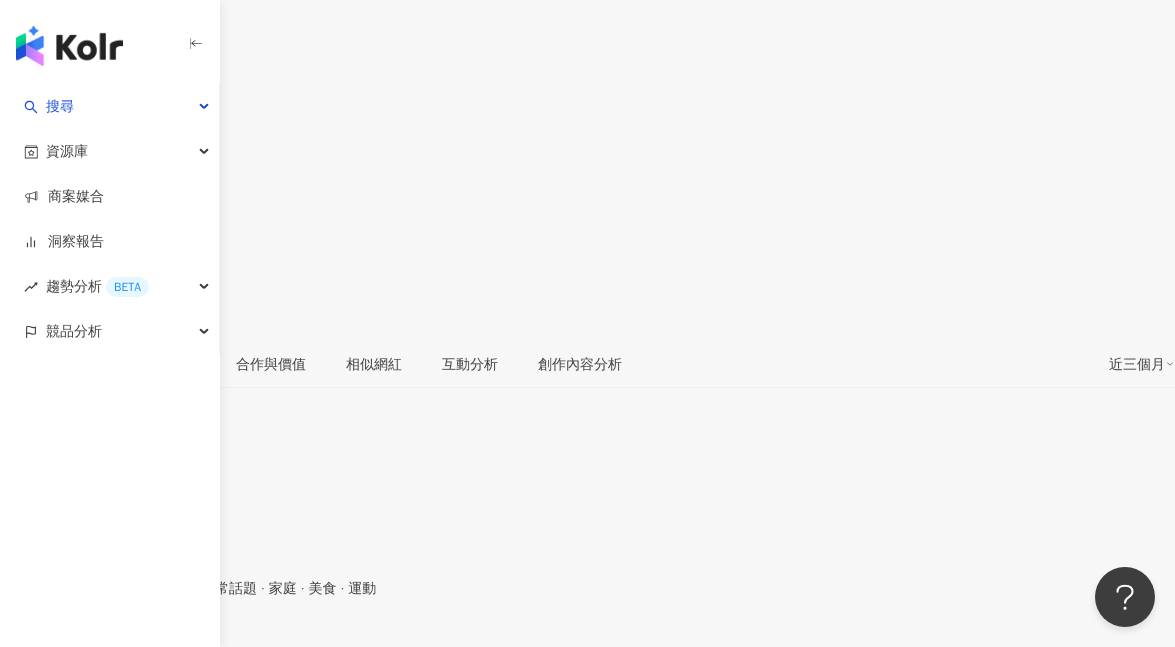 scroll, scrollTop: 229, scrollLeft: 0, axis: vertical 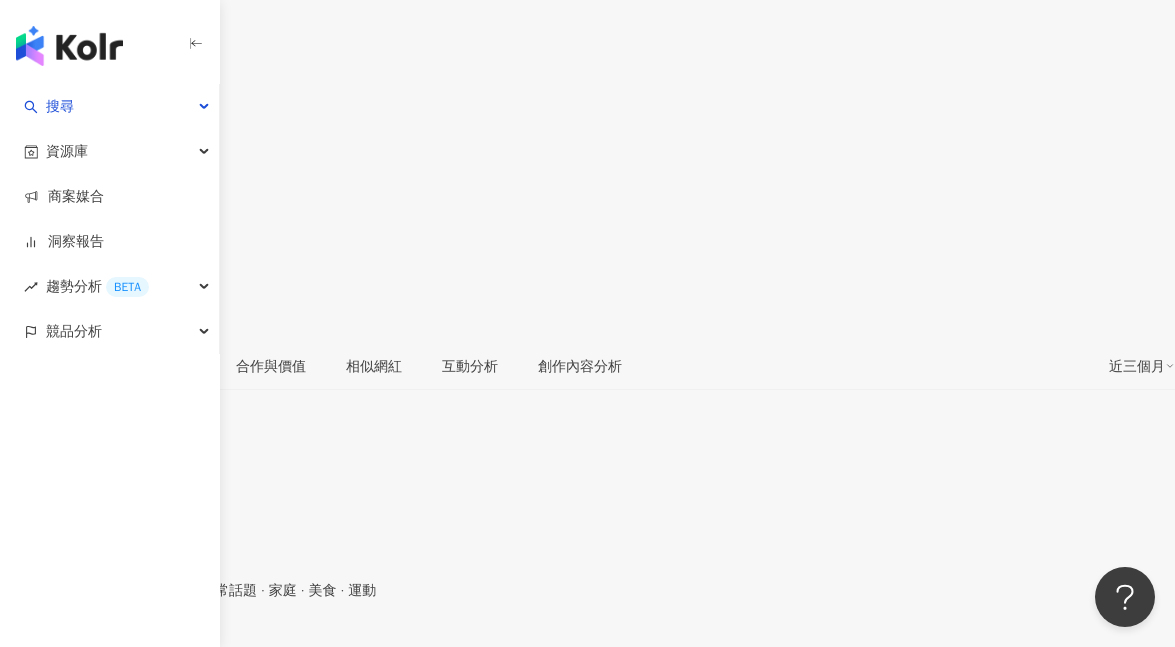 click on "https://www.instagram.com/airu_0307/" at bounding box center [87, 656] 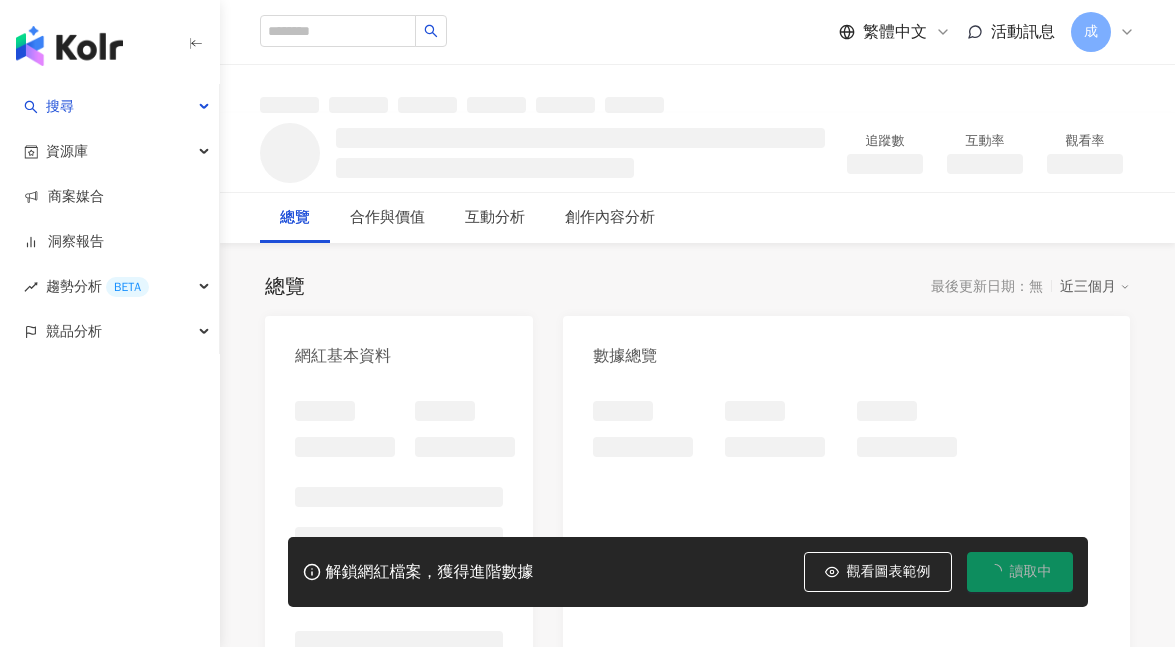 scroll, scrollTop: 0, scrollLeft: 0, axis: both 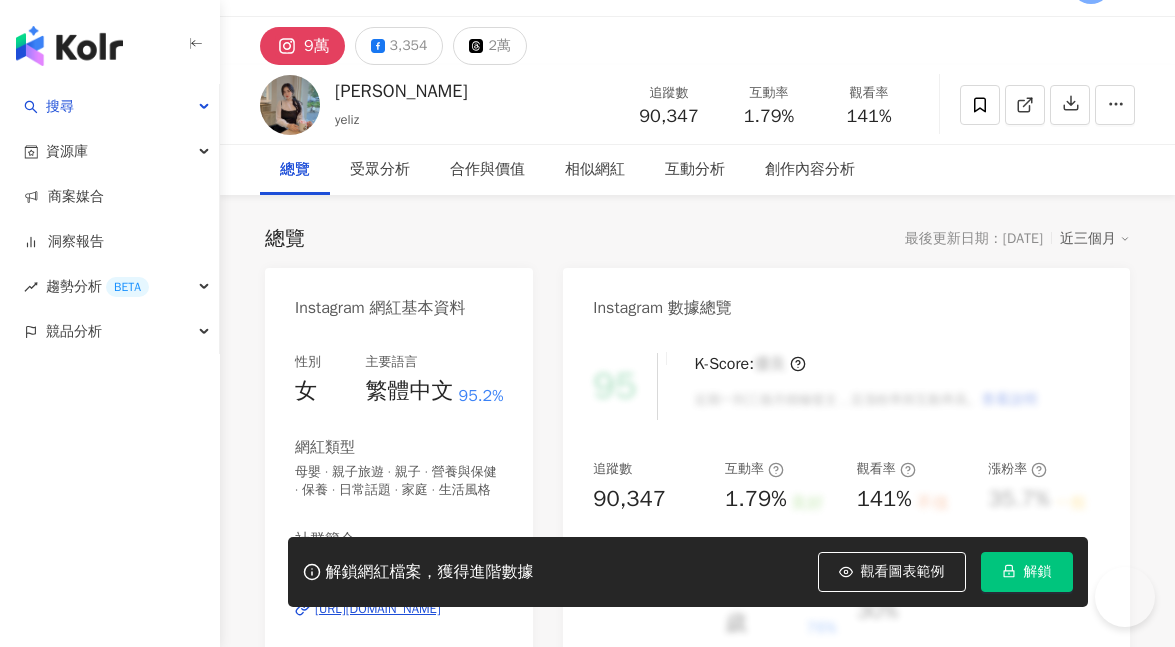 click on "[URL][DOMAIN_NAME]" at bounding box center (378, 609) 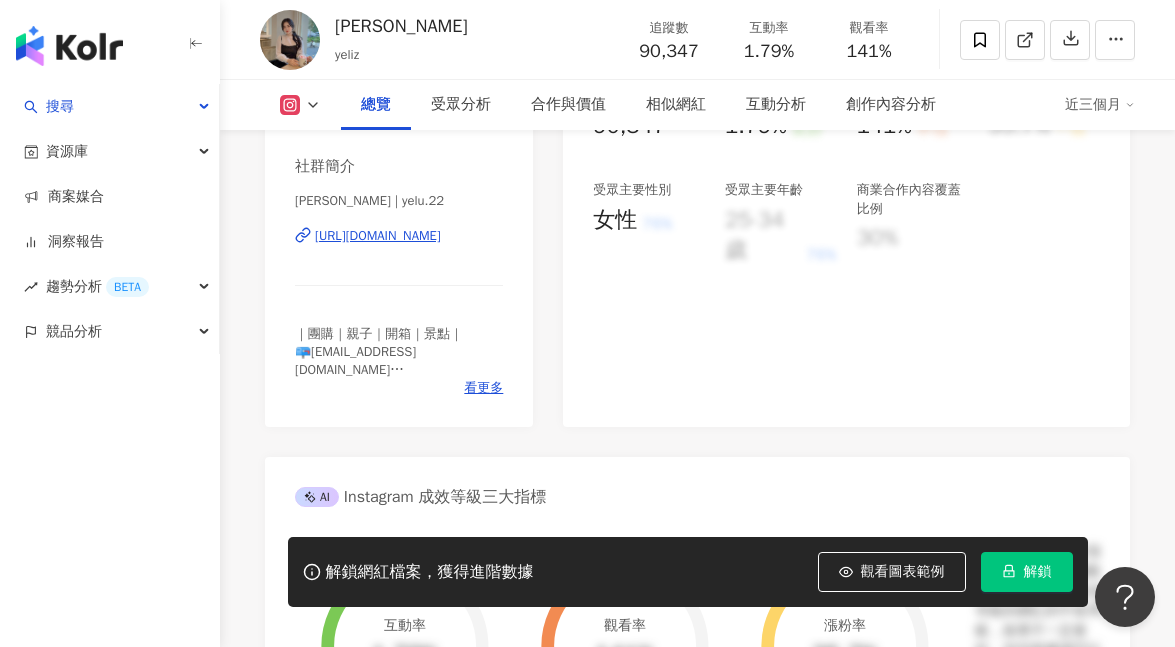 scroll, scrollTop: 0, scrollLeft: 0, axis: both 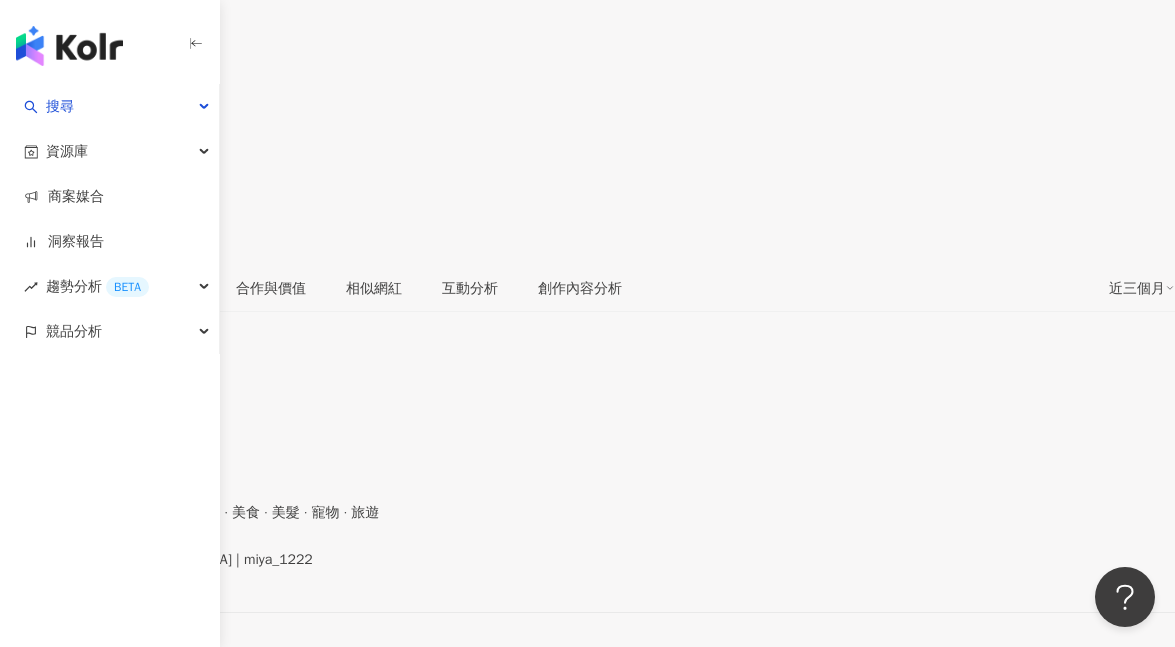 click on "https://www.instagram.com/miya_1222/" at bounding box center [87, 578] 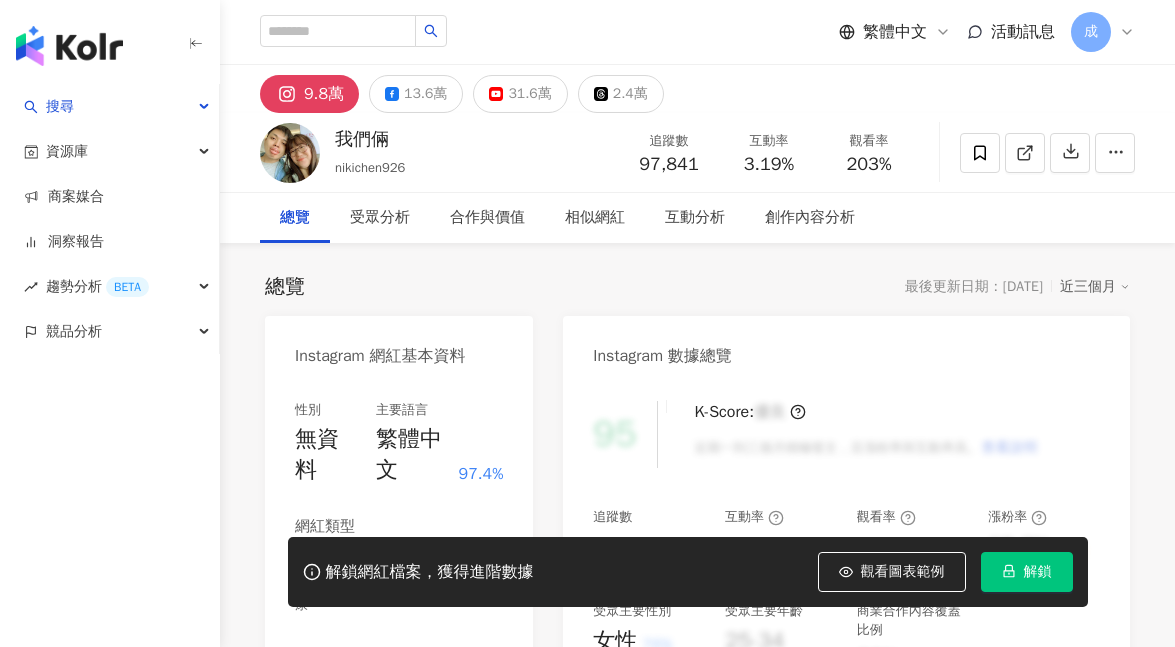 scroll, scrollTop: 0, scrollLeft: 0, axis: both 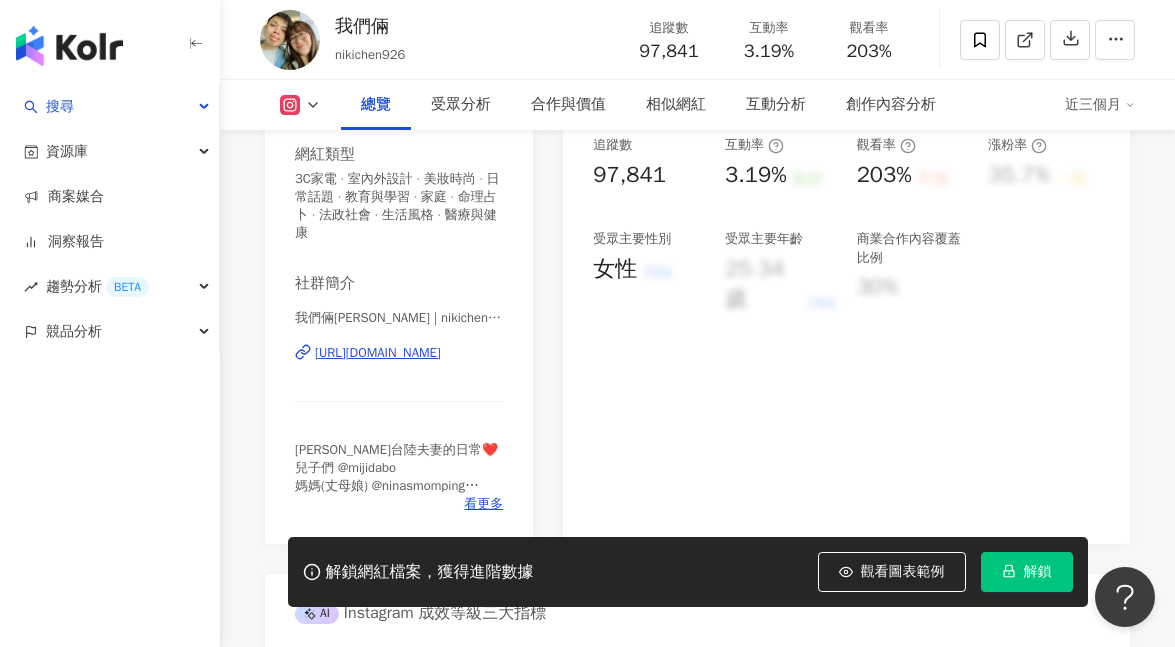 click on "https://www.instagram.com/nikichen926/" at bounding box center (378, 353) 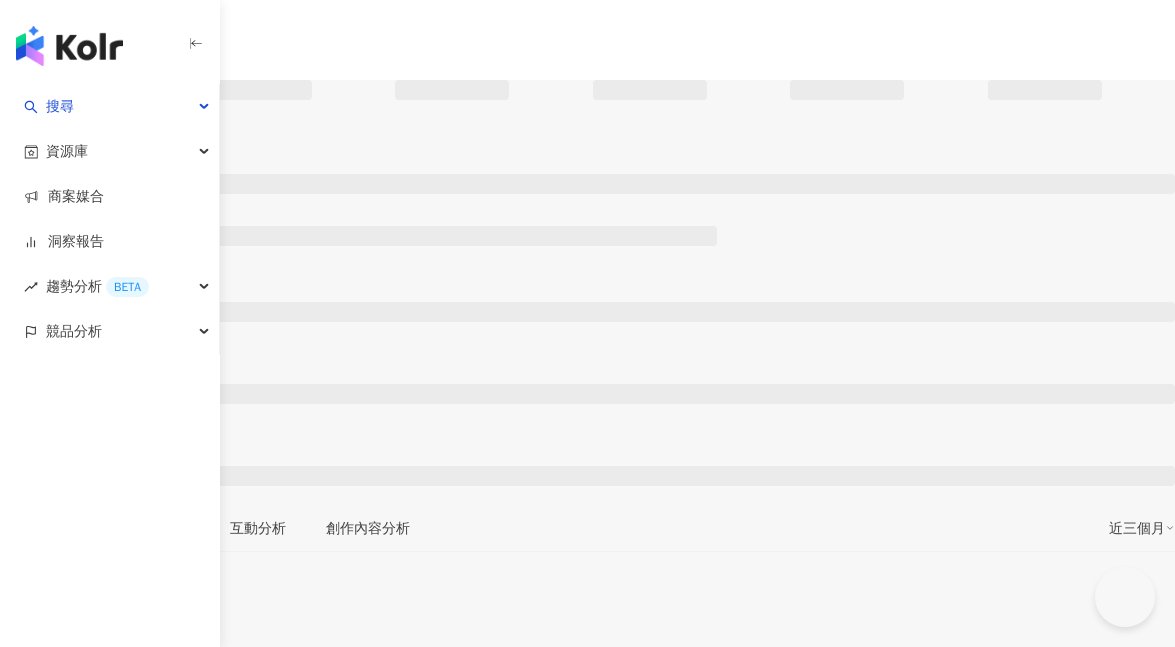 scroll, scrollTop: 0, scrollLeft: 0, axis: both 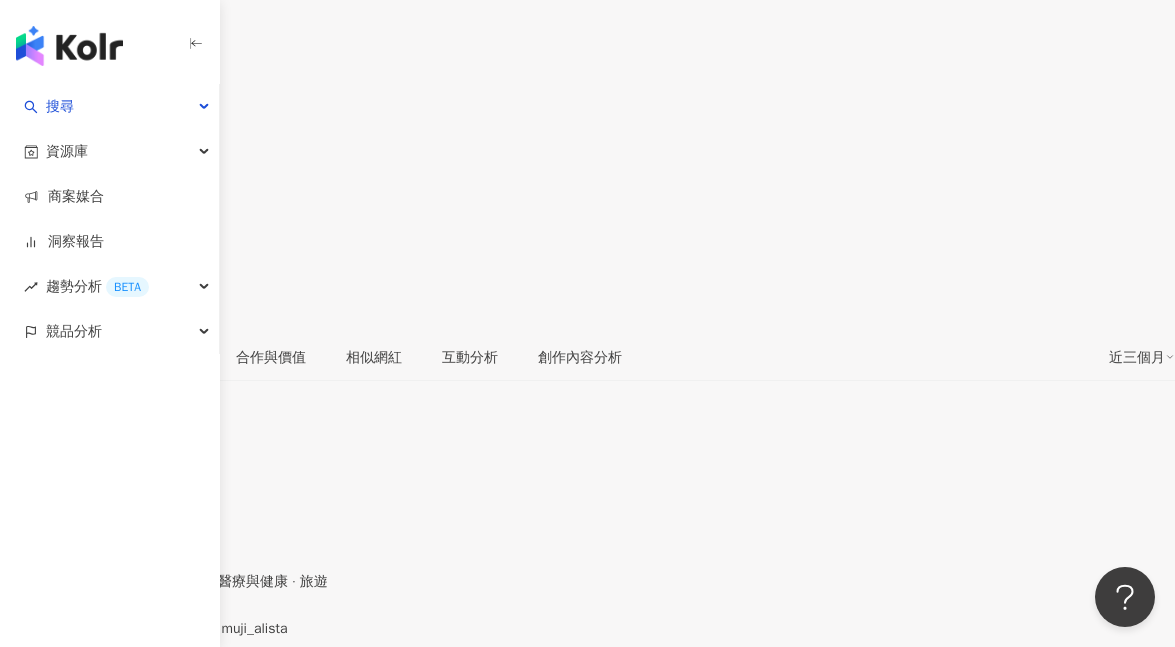 click on "[URL][DOMAIN_NAME]" at bounding box center [87, 647] 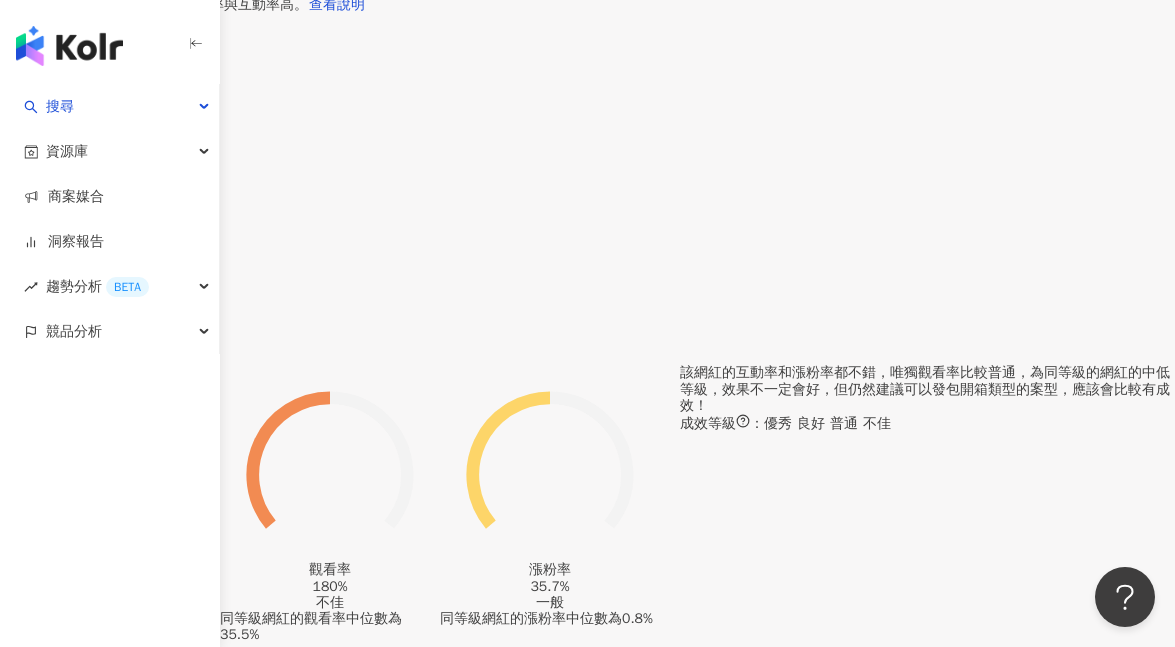 scroll, scrollTop: 1229, scrollLeft: 0, axis: vertical 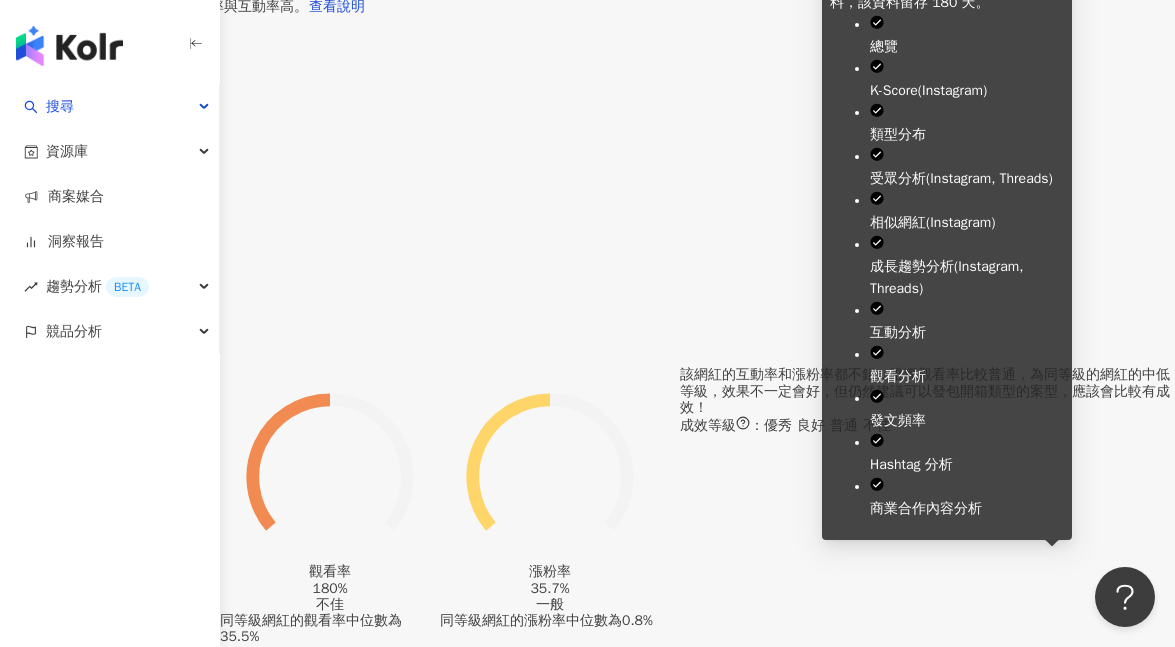click on "解鎖" at bounding box center [46, 12641] 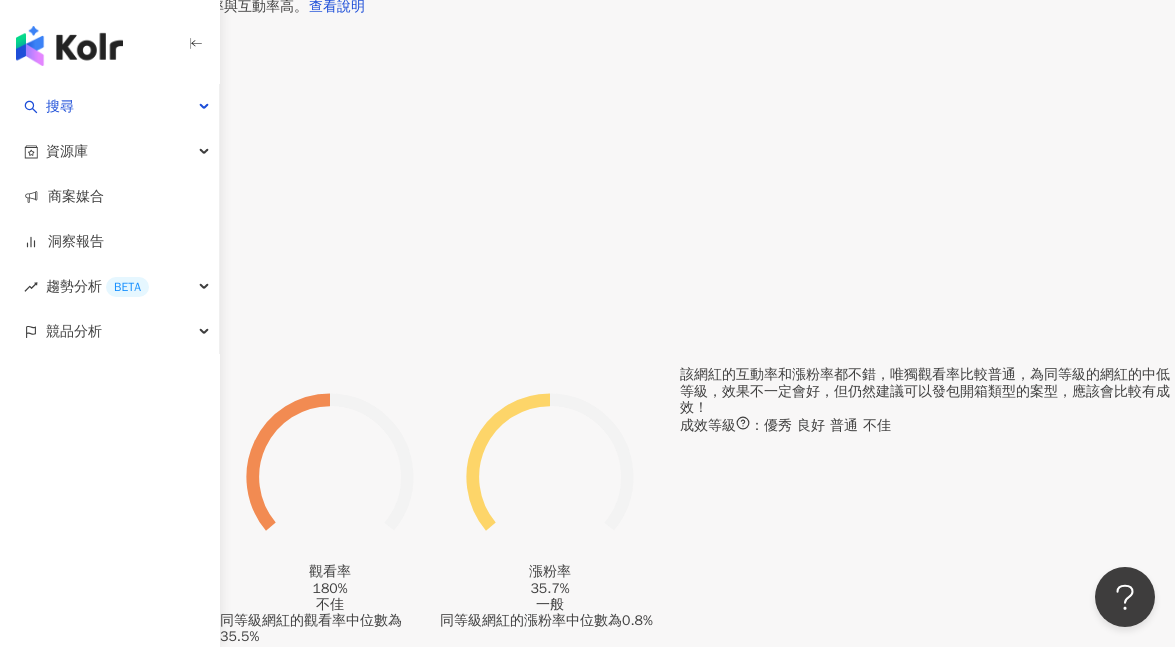 click on "Instagram 網紅基本資料 性別   男 主要語言   繁體中文 99.1% 網紅類型 3C家電 · 科技 · 教育與學習 · 美食 · 醫療與健康 · 旅遊 社群簡介 從零開始的無印生活｜佈置｜收納 | muji_alista https://www.instagram.com/muji_alista/ 台南20坪小宅｜南科工程師👷🏻‍♀️｜
少女版主👩🏻｜咪寶🐈‍⬛｜姆吉🦜｜
無印良品&投資📈｜
限動才是本體💬｜
團購連結：
Branden收納系列-7/22
moi抗菌護手霜-7/20
久賴冰冰系列-7/30
連結都在這裡⬇️ 看更多 Instagram 數據總覽 95 K-Score :   優良 近期一到三個月積極發文，且漲粉率與互動率高。 查看說明 追蹤數   139,528 互動率   3.48% 良好 觀看率   180% 不佳 漲粉率   35.7% 一般 受眾主要性別   女性 76% 受眾主要年齡   25-34 歲 76% 商業合作內容覆蓋比例   30% AI Instagram 成效等級三大指標 互動率 3.48% 良好 同等級網紅的互動率中位數為  0.19% 觀看率 180% 不佳 0.8%" at bounding box center (587, 696) 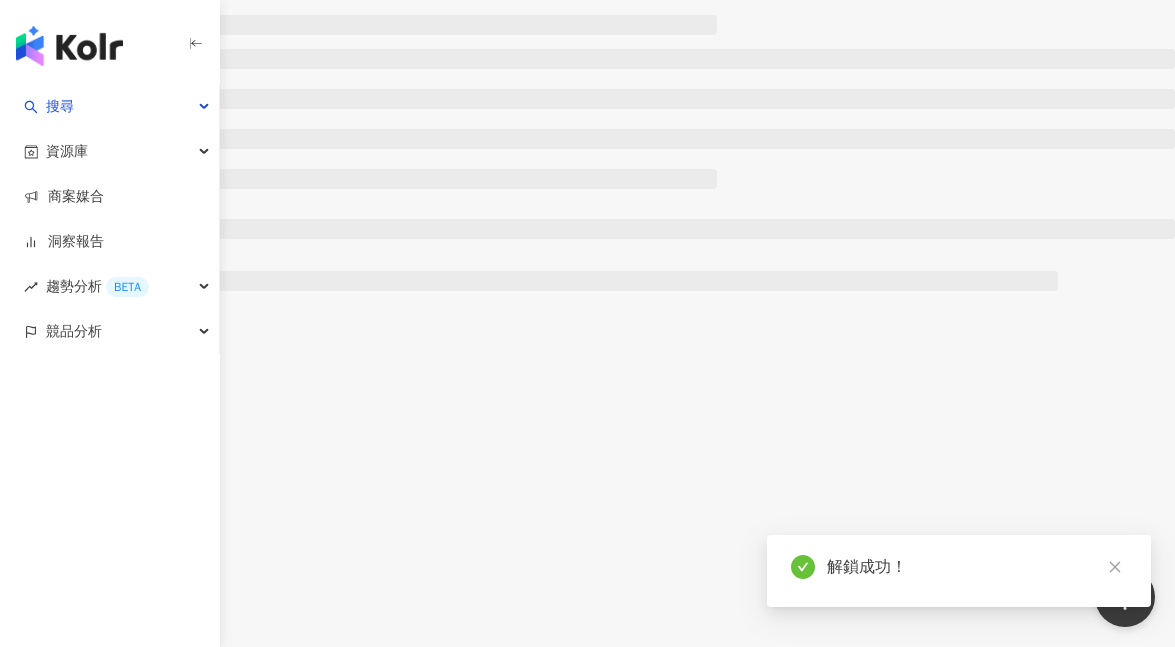 scroll, scrollTop: 1037, scrollLeft: 0, axis: vertical 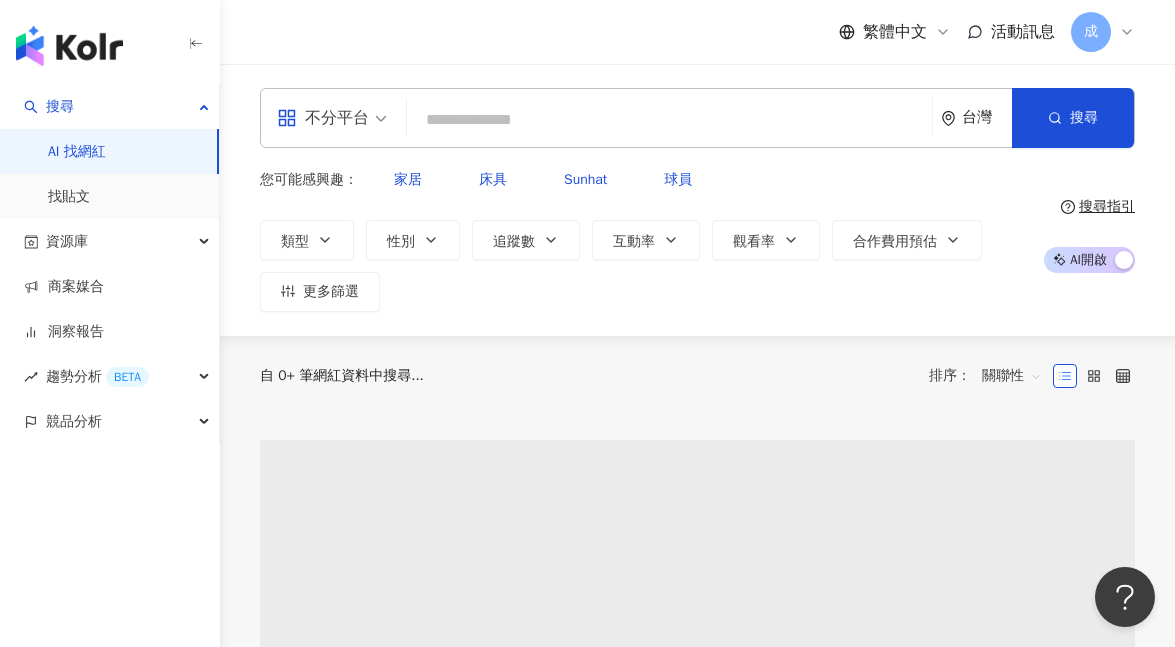 click at bounding box center [669, 120] 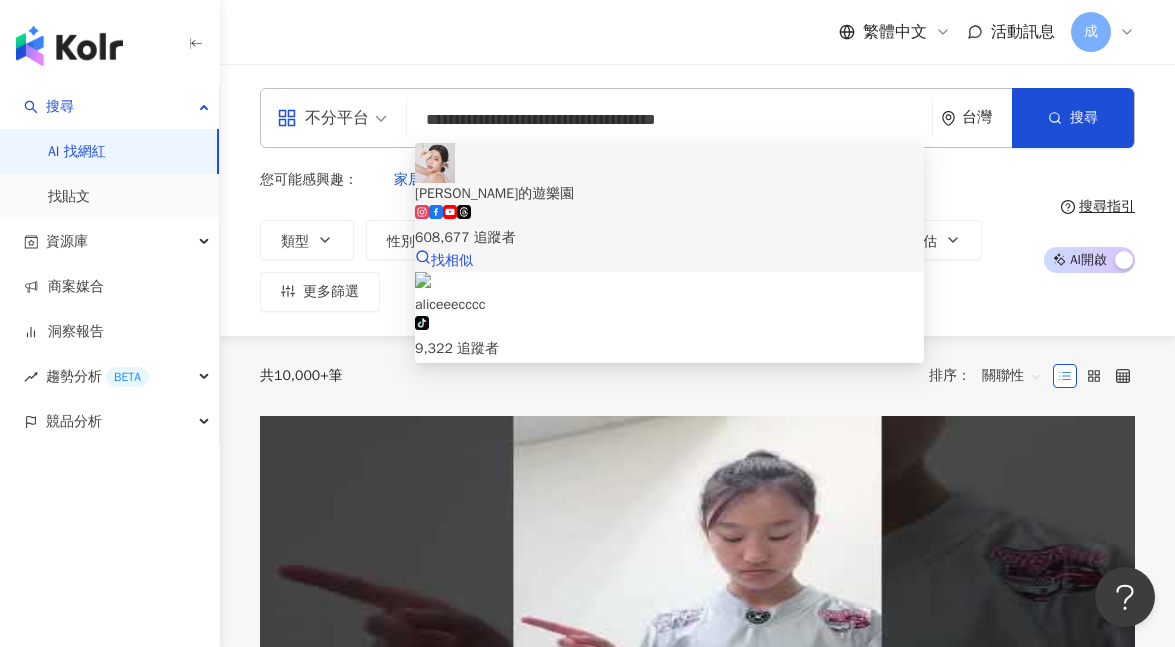 click on "[PERSON_NAME]的遊樂園" at bounding box center [669, 194] 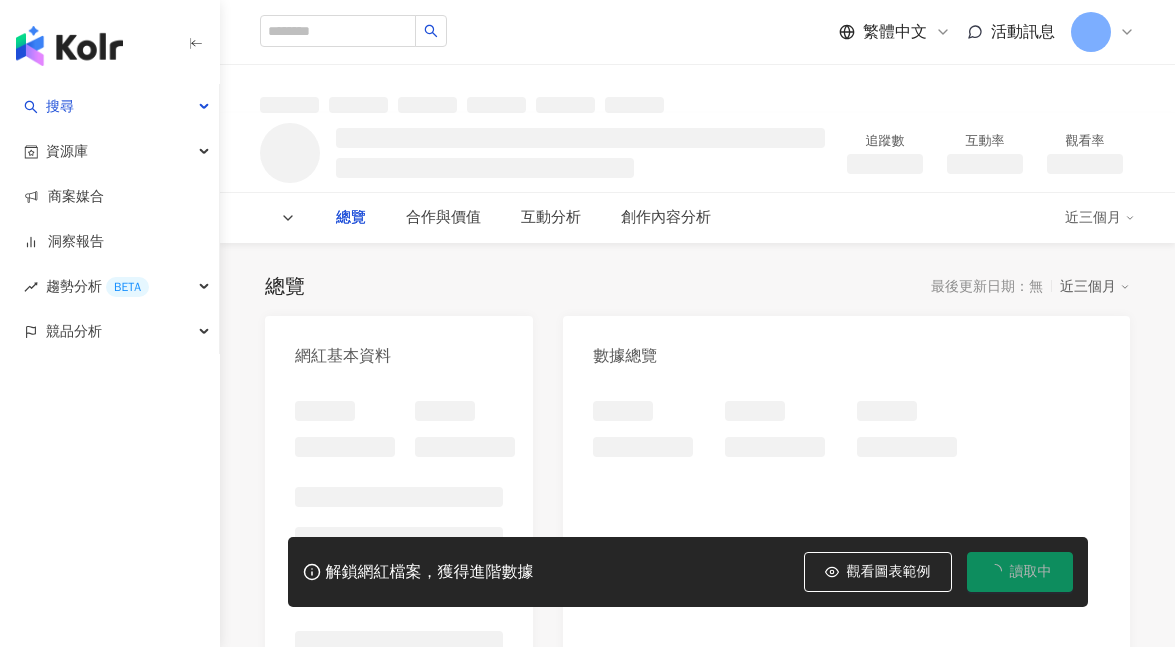 scroll, scrollTop: 0, scrollLeft: 0, axis: both 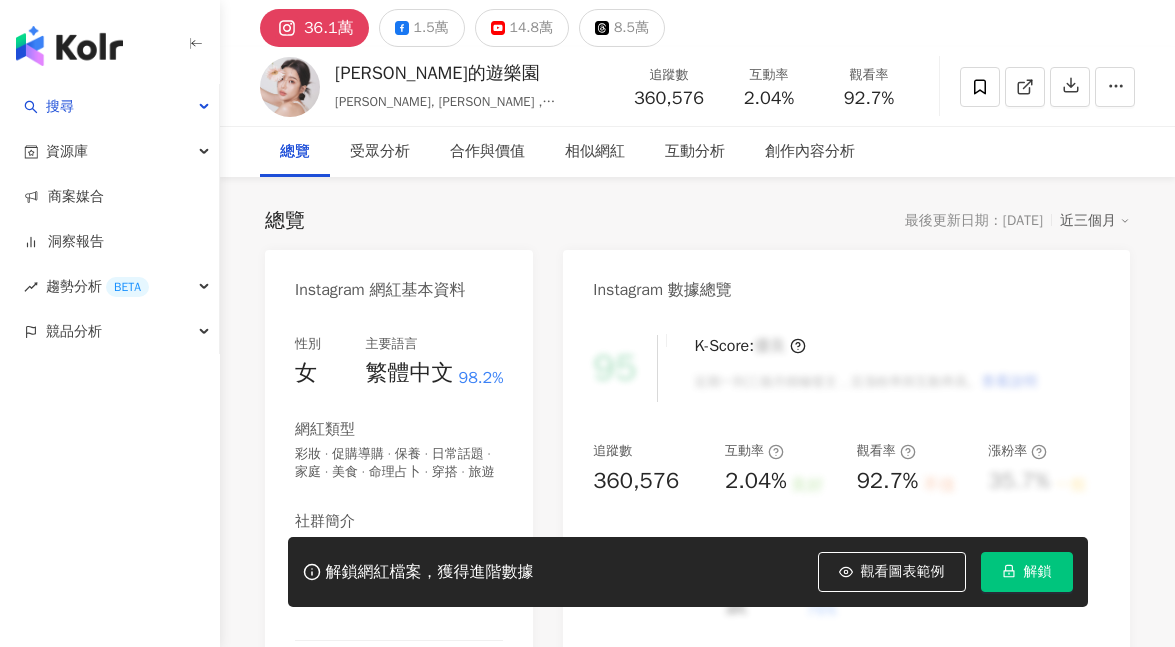 click on "解鎖" at bounding box center [1038, 572] 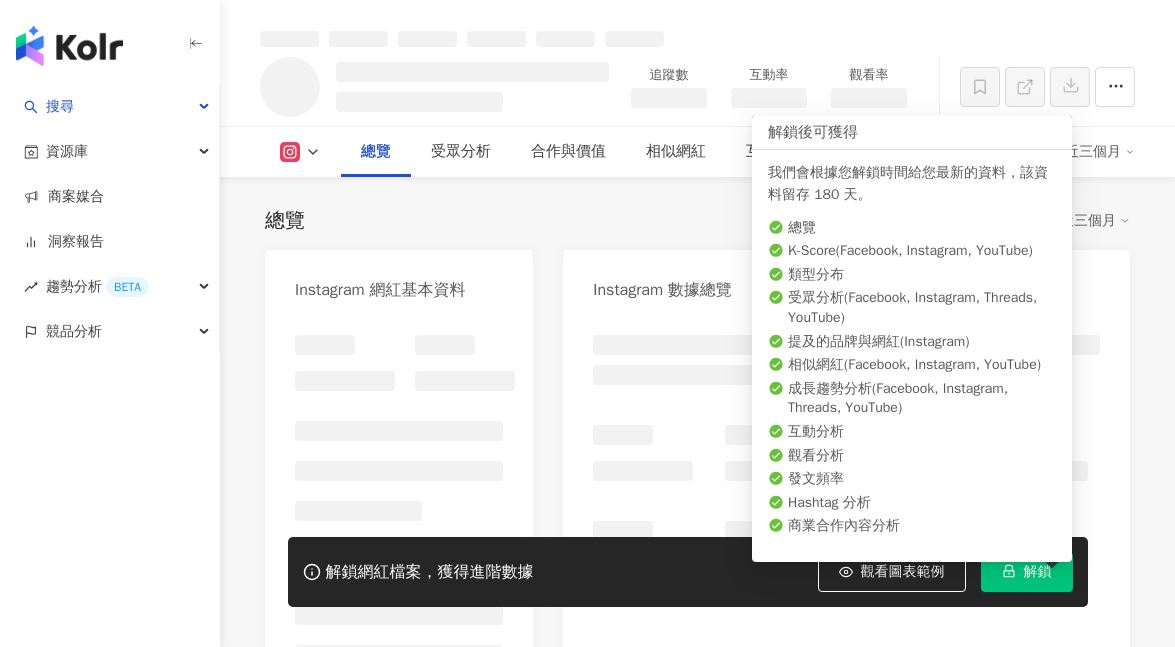 scroll, scrollTop: 88, scrollLeft: 0, axis: vertical 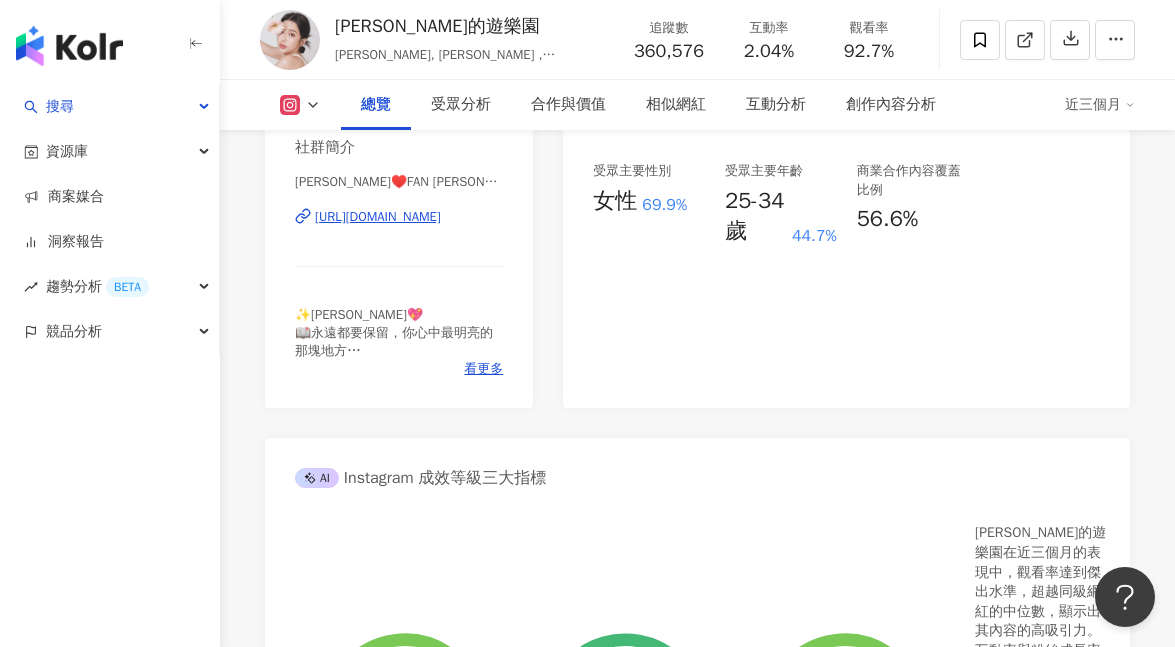click on "Alice♥️FAN YU-HSUAN | aliceeecccc https://www.instagram.com/aliceeecccc/" at bounding box center (399, 231) 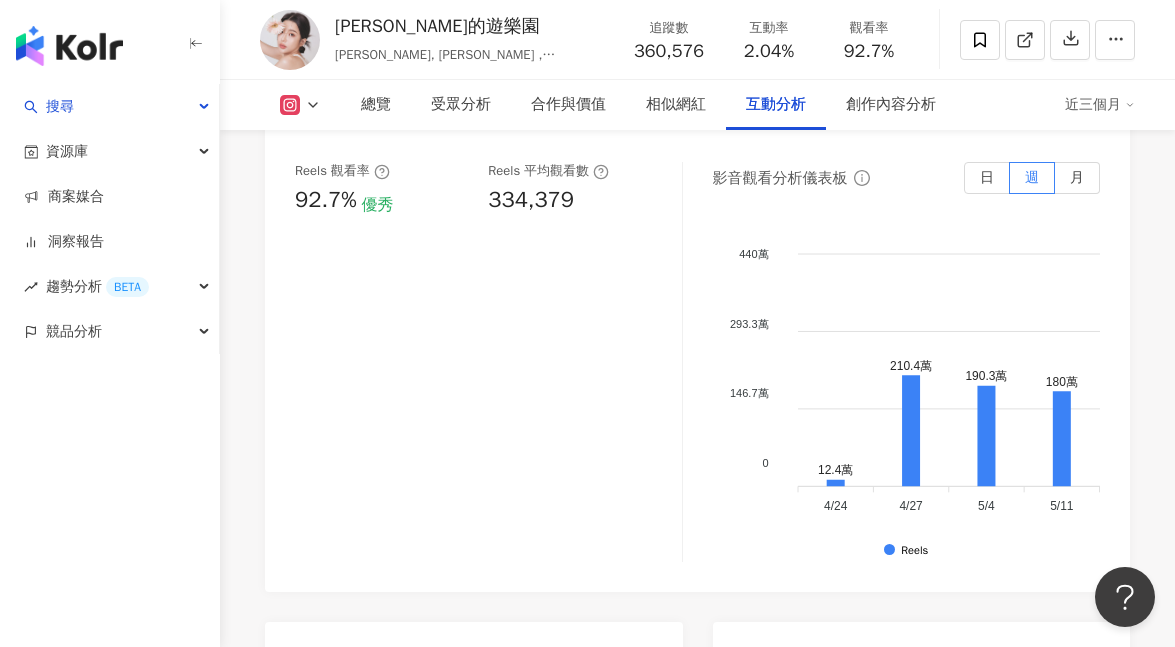 scroll, scrollTop: 4882, scrollLeft: 0, axis: vertical 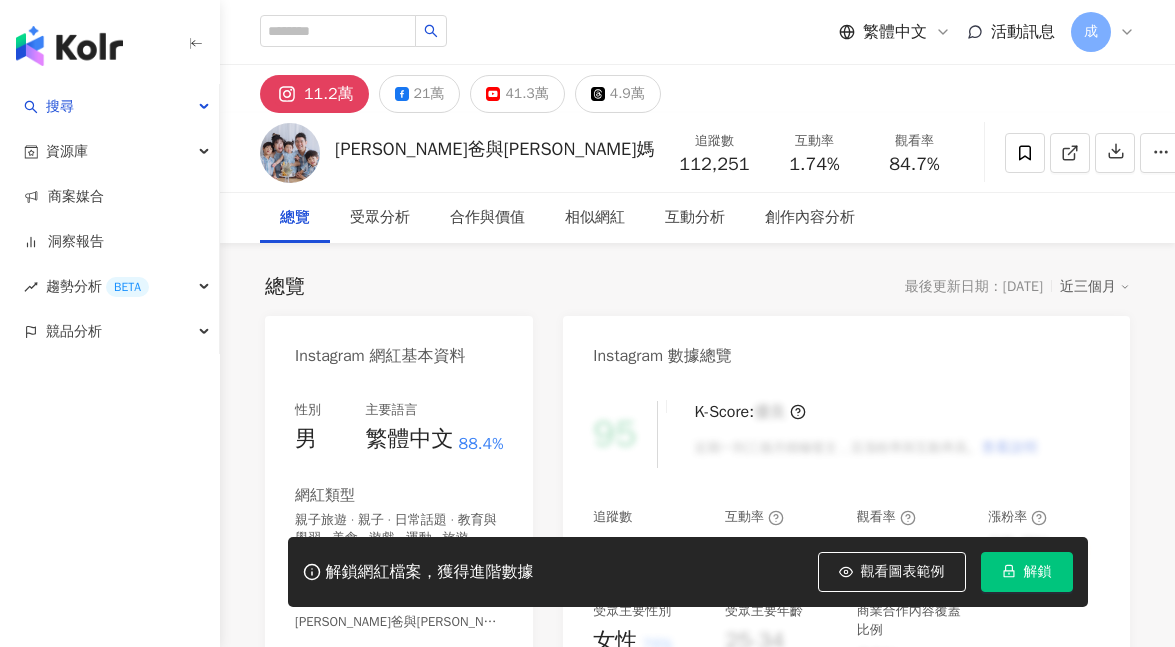 click 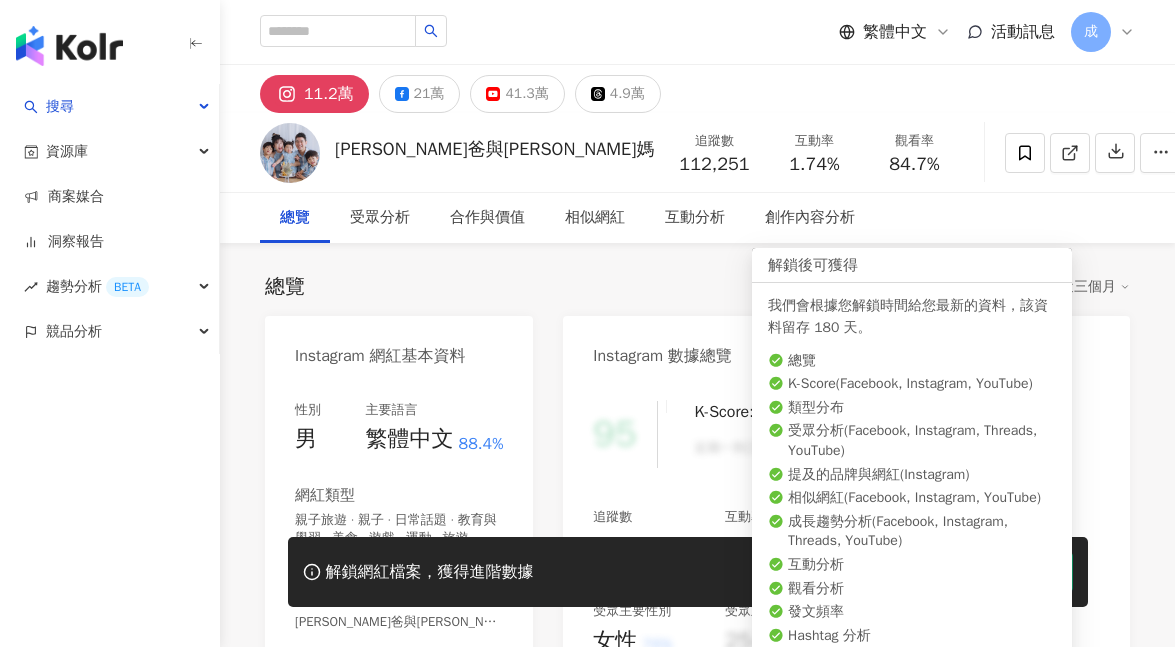 scroll, scrollTop: 155, scrollLeft: 0, axis: vertical 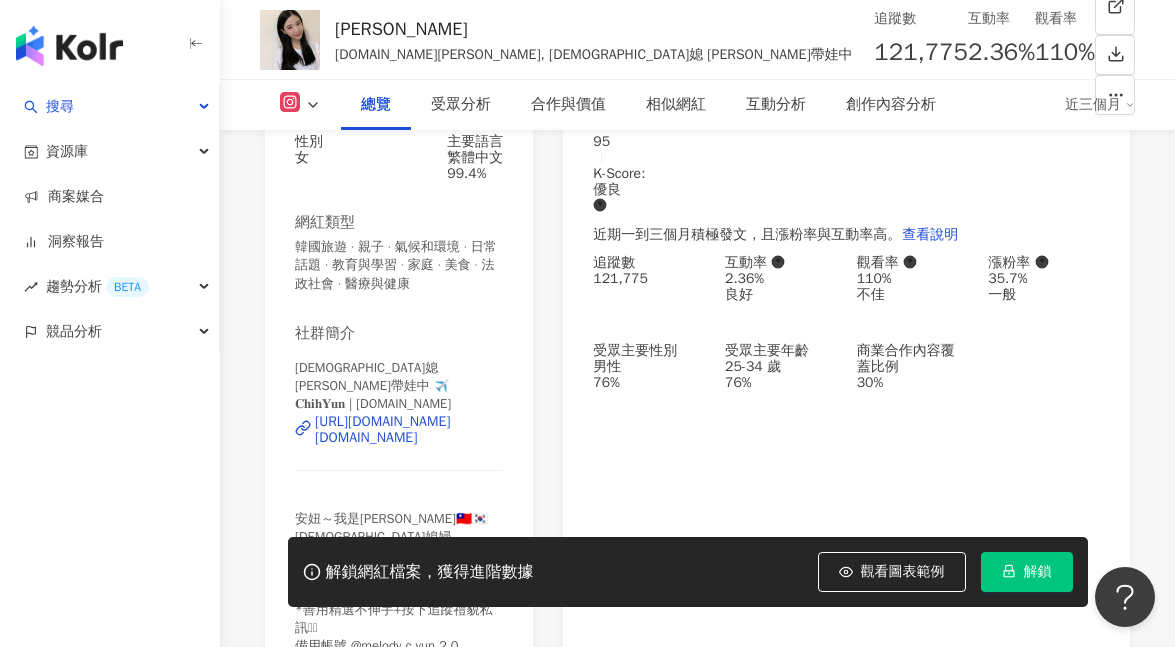 click 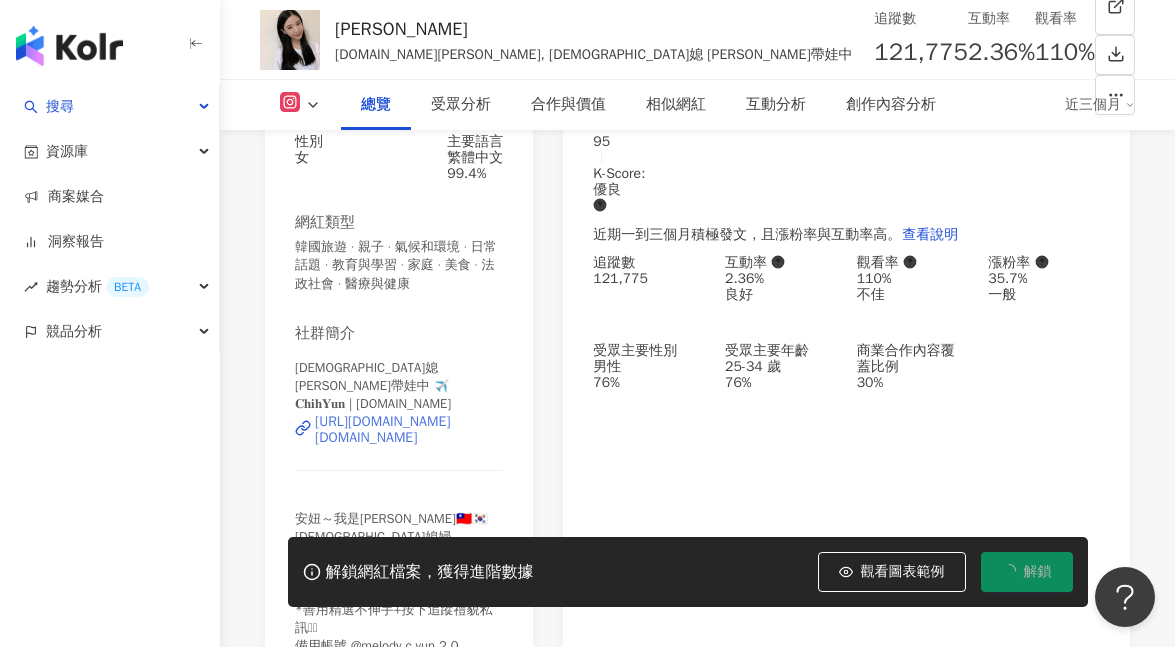 click on "https://www.instagram.com/melody.c.yun/" at bounding box center [409, 430] 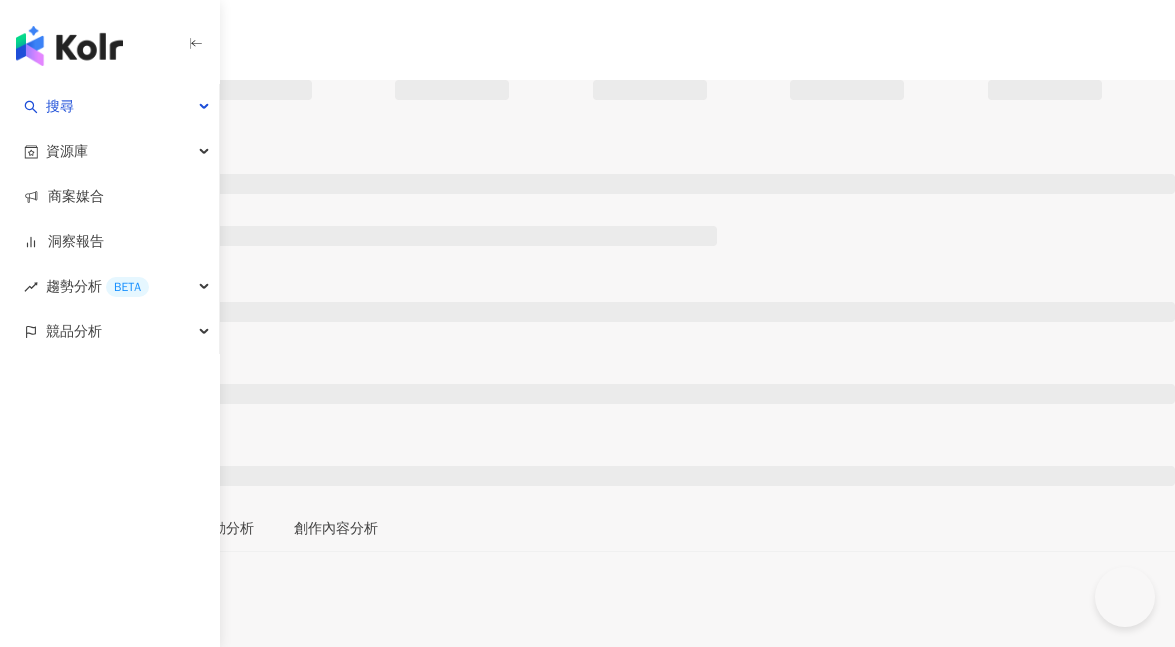 scroll, scrollTop: 0, scrollLeft: 0, axis: both 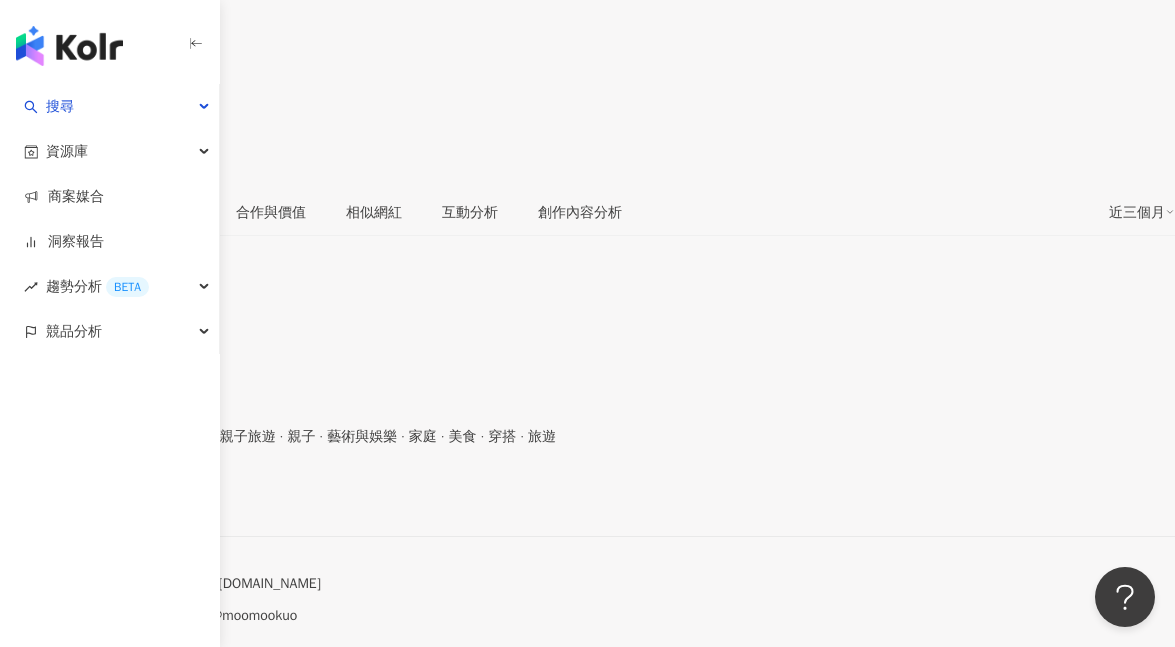 click on "[URL][DOMAIN_NAME]" at bounding box center [87, 502] 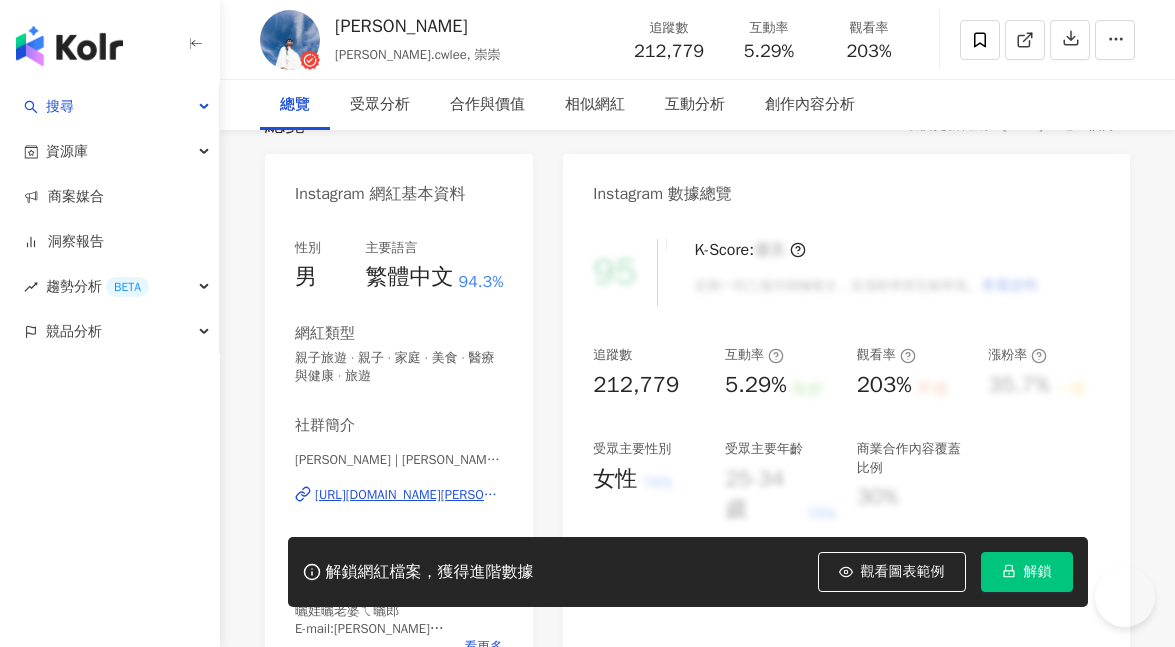 scroll, scrollTop: 236, scrollLeft: 0, axis: vertical 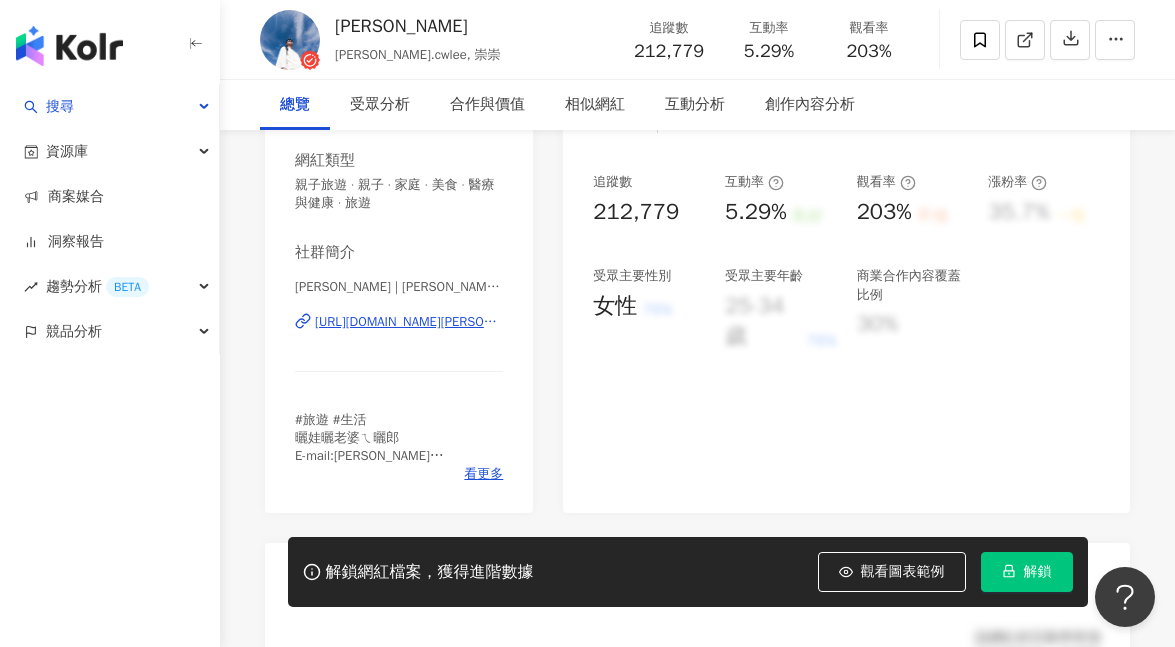 click on "https://www.instagram.com/daniel.cwlee/" at bounding box center [409, 322] 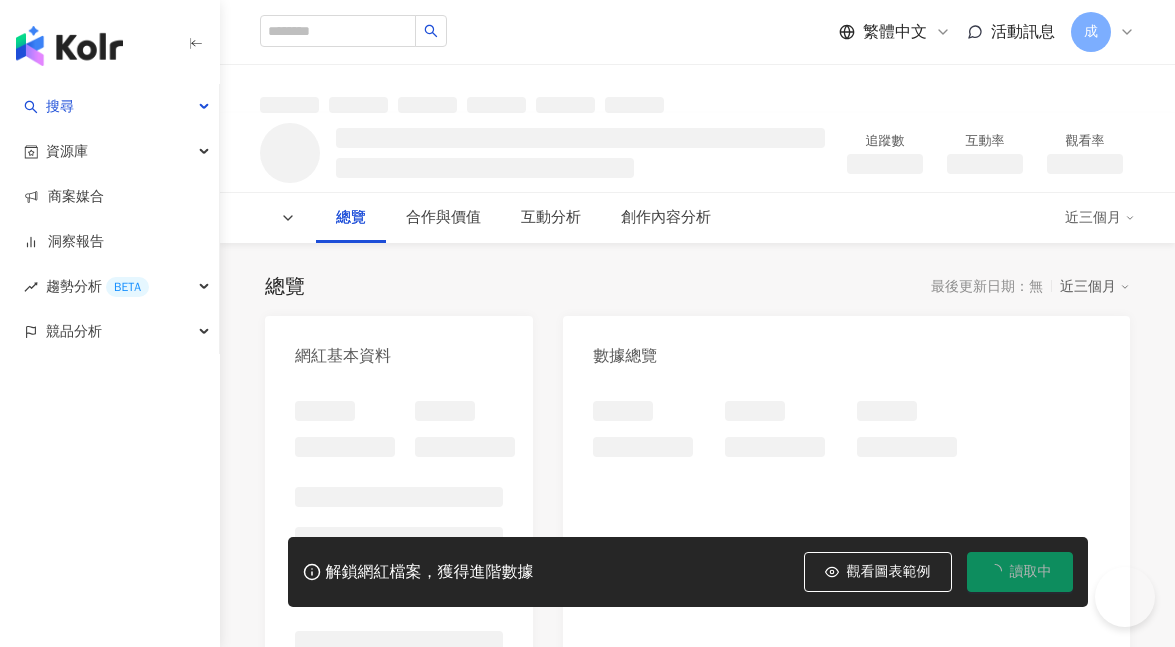 scroll, scrollTop: 0, scrollLeft: 0, axis: both 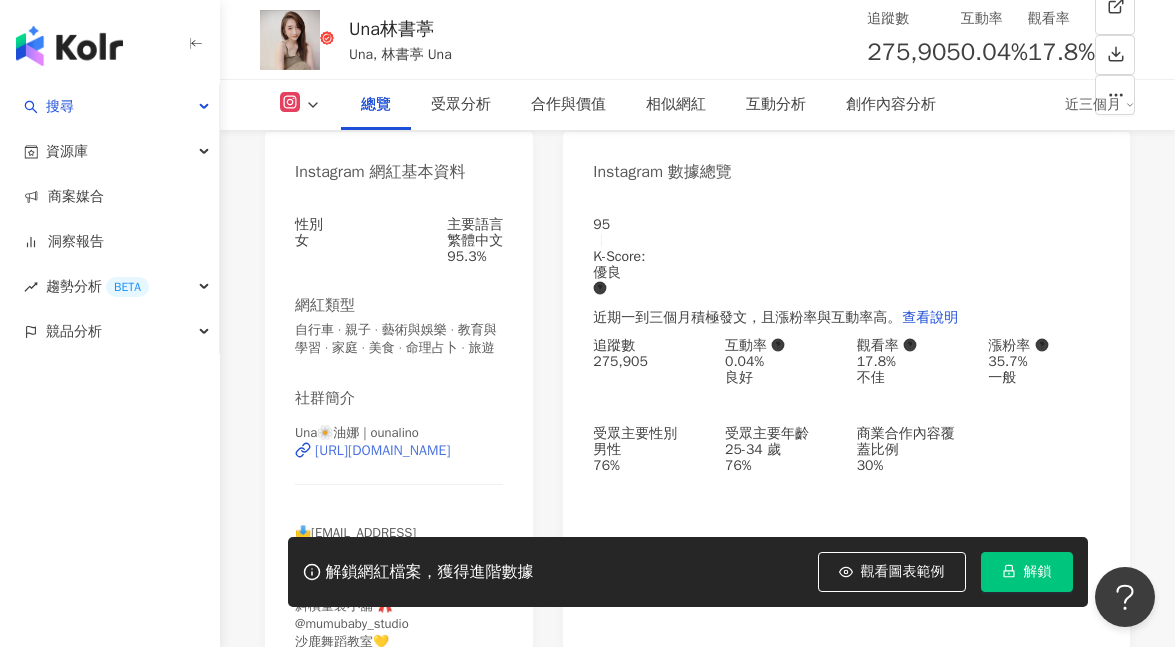 click on "https://www.instagram.com/ounalino/" at bounding box center [382, 451] 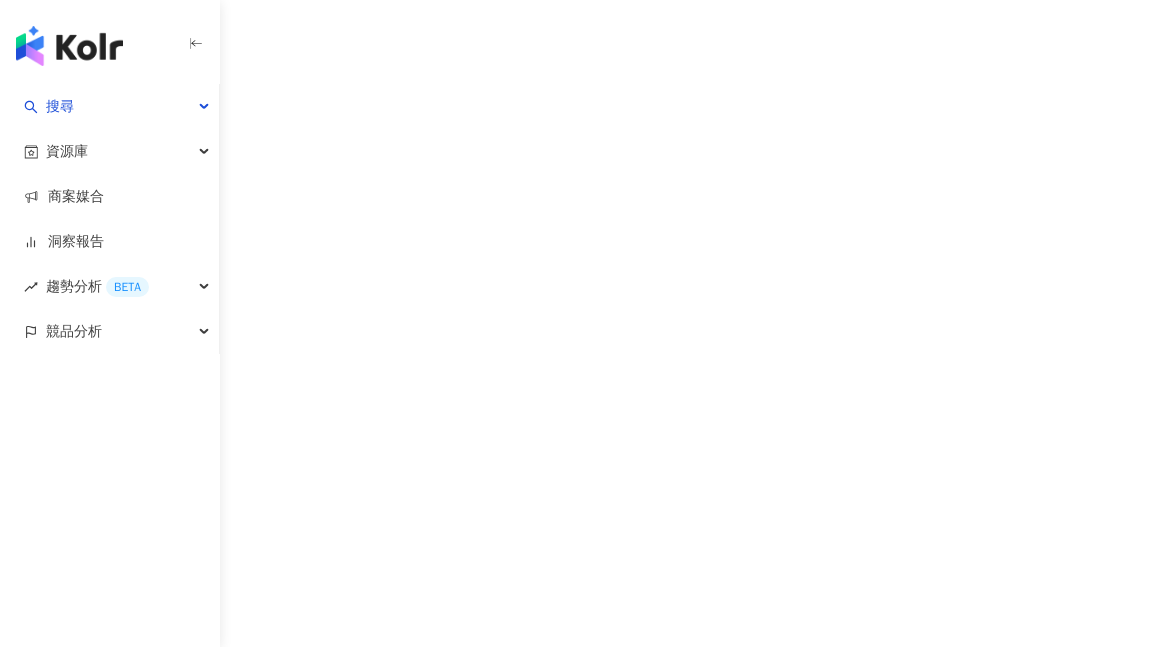 scroll, scrollTop: 0, scrollLeft: 0, axis: both 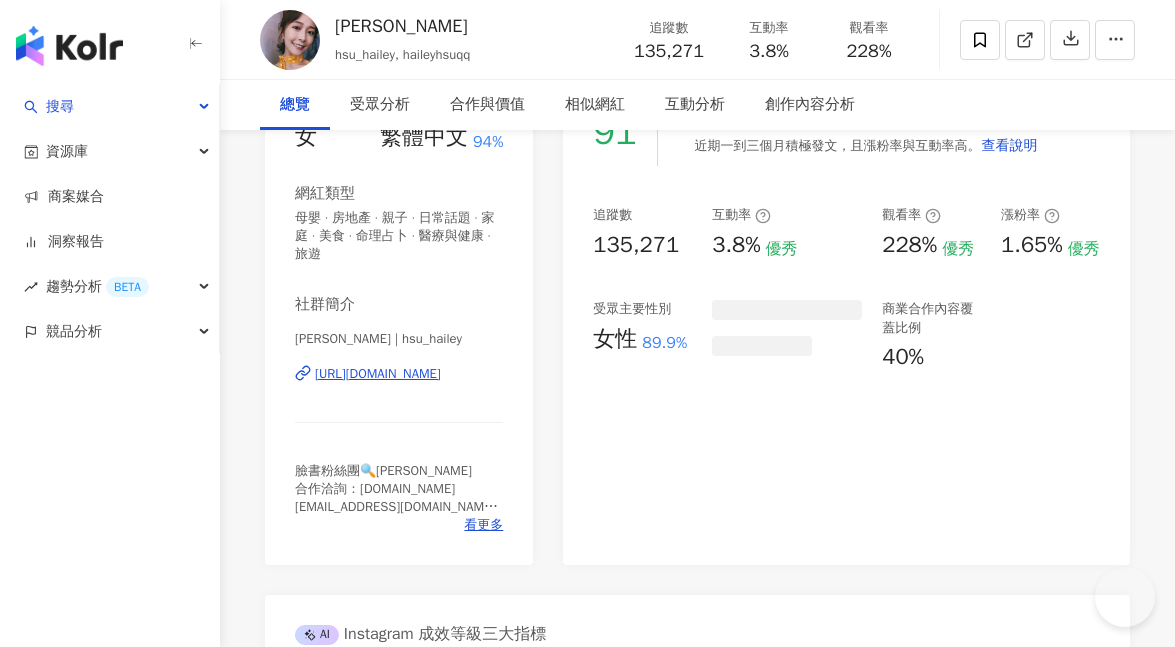 click on "[URL][DOMAIN_NAME]" at bounding box center [378, 374] 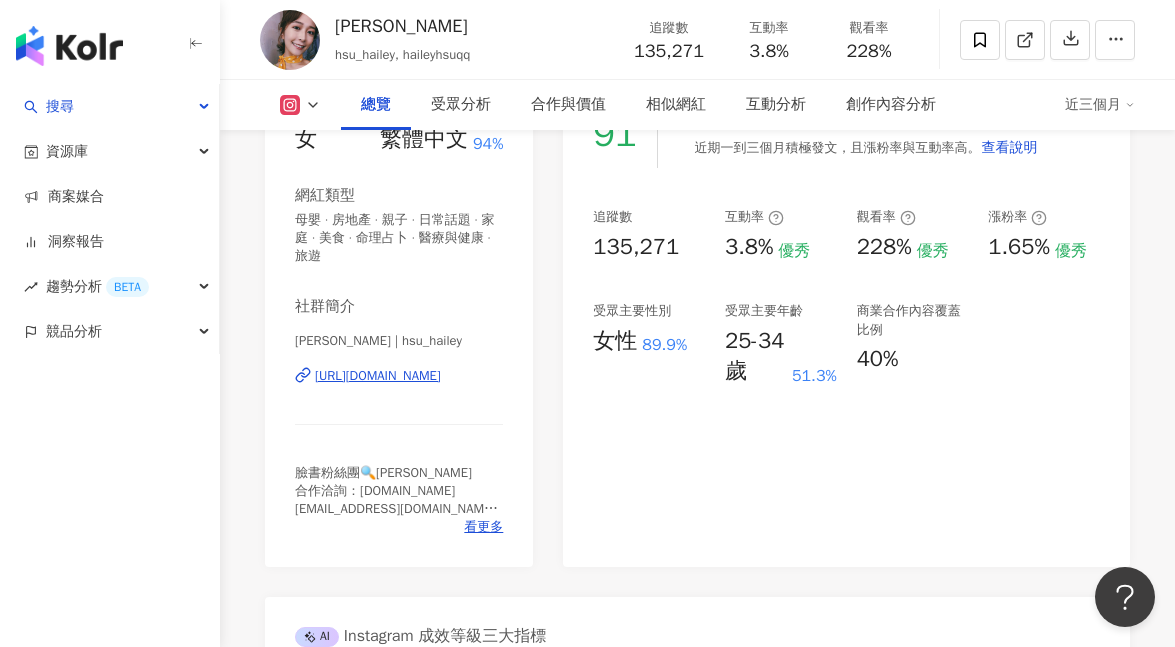 scroll, scrollTop: 300, scrollLeft: 0, axis: vertical 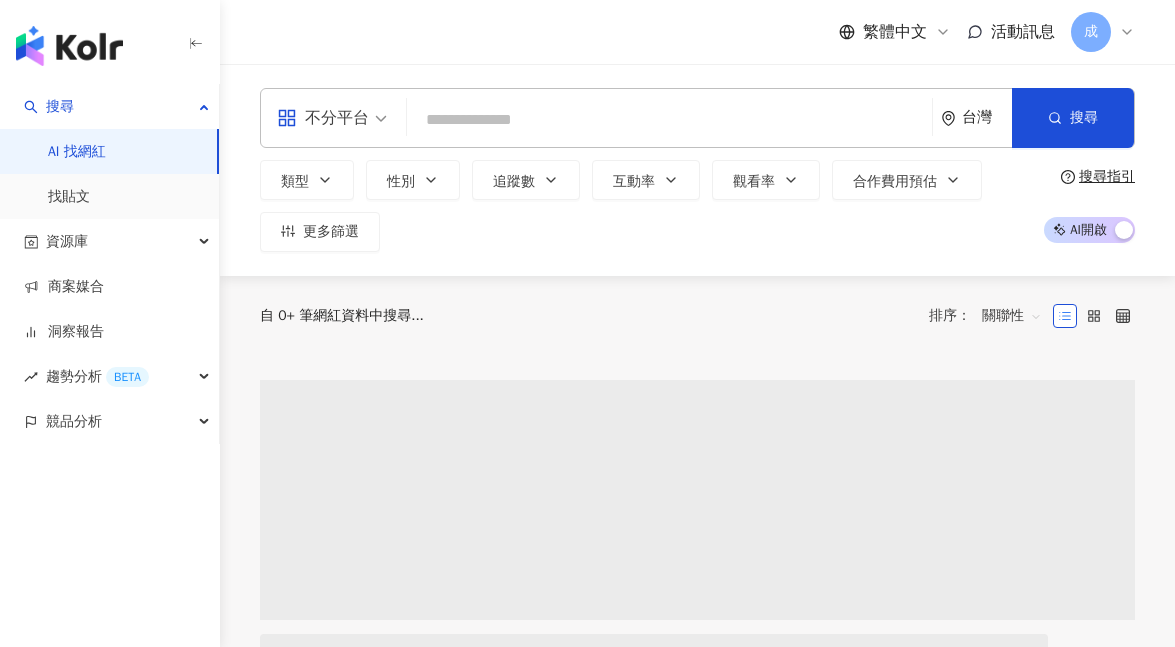 click at bounding box center [669, 120] 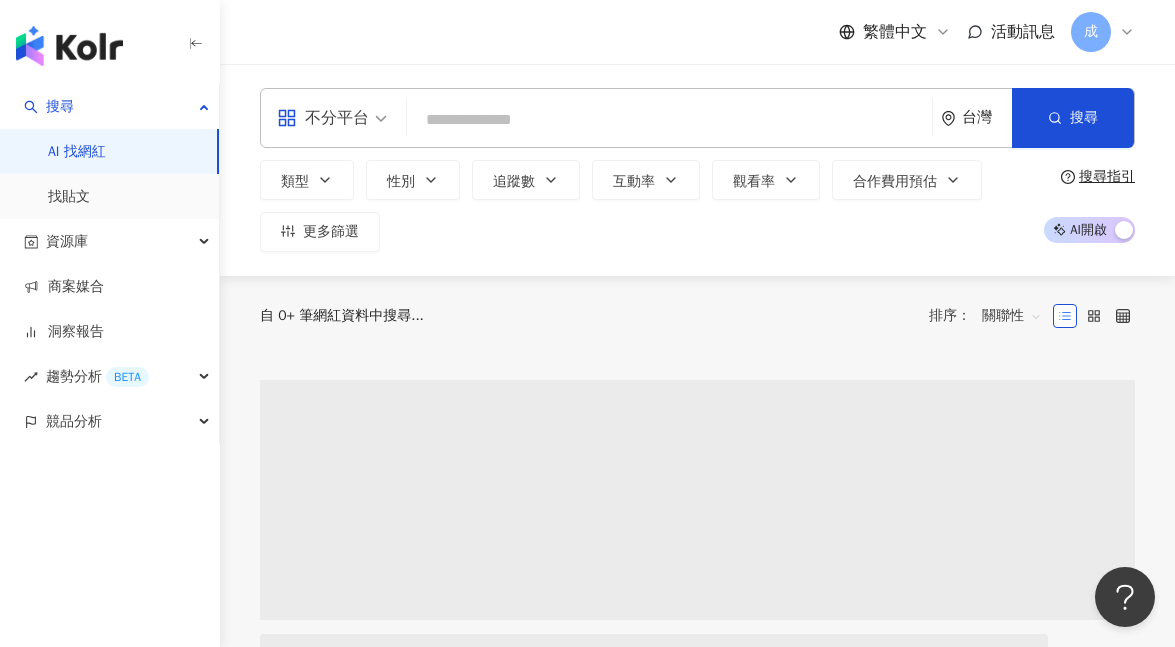scroll, scrollTop: 0, scrollLeft: 0, axis: both 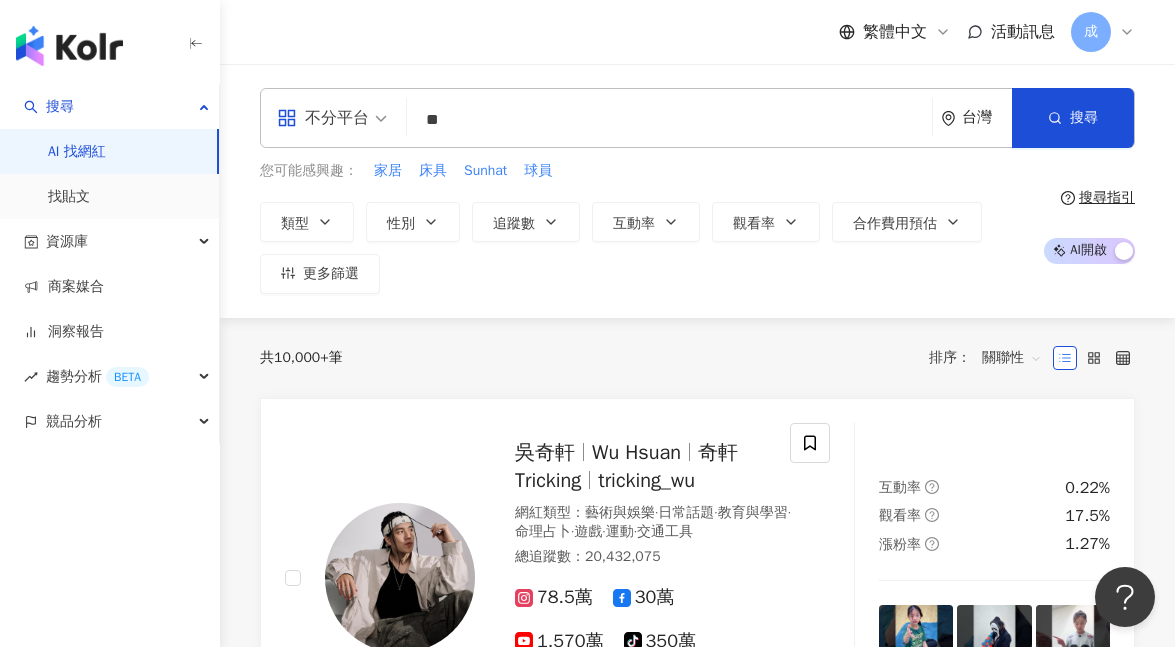 type on "*" 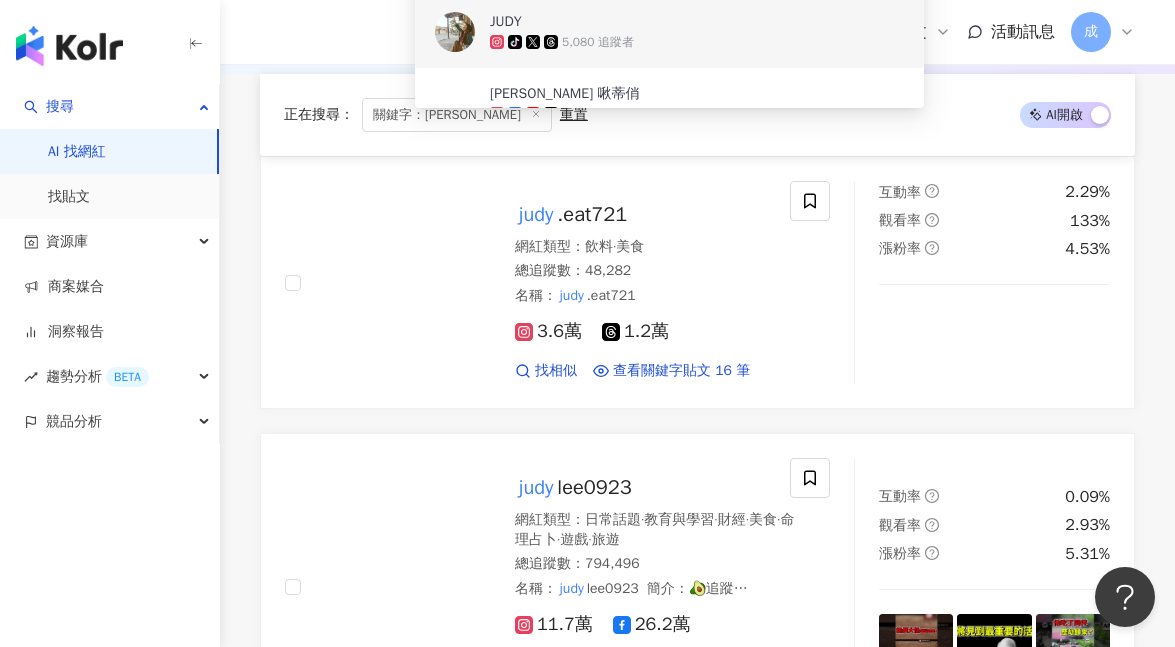 scroll, scrollTop: 0, scrollLeft: 0, axis: both 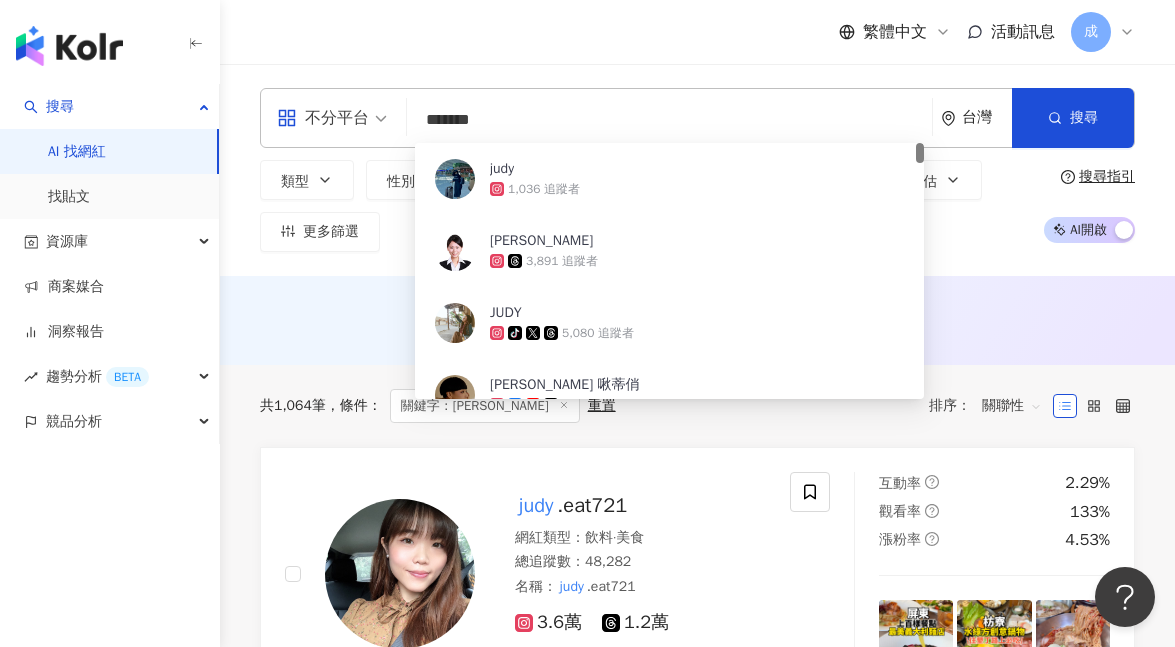 type on "********" 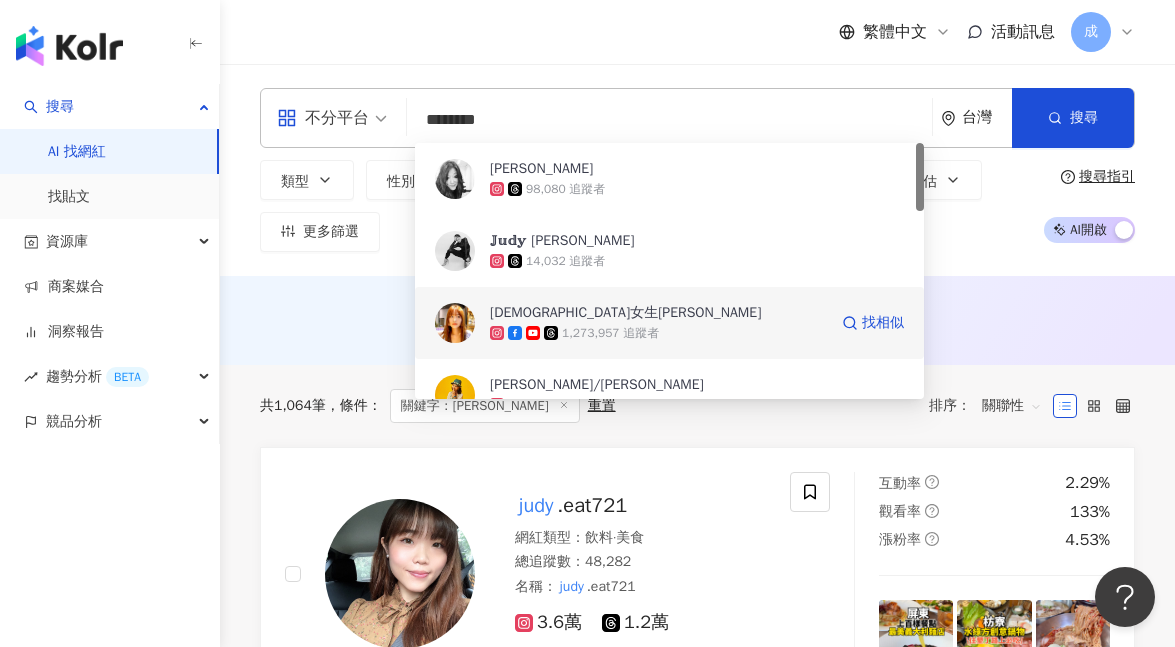 click on "[DEMOGRAPHIC_DATA]女生[PERSON_NAME]" at bounding box center [658, 313] 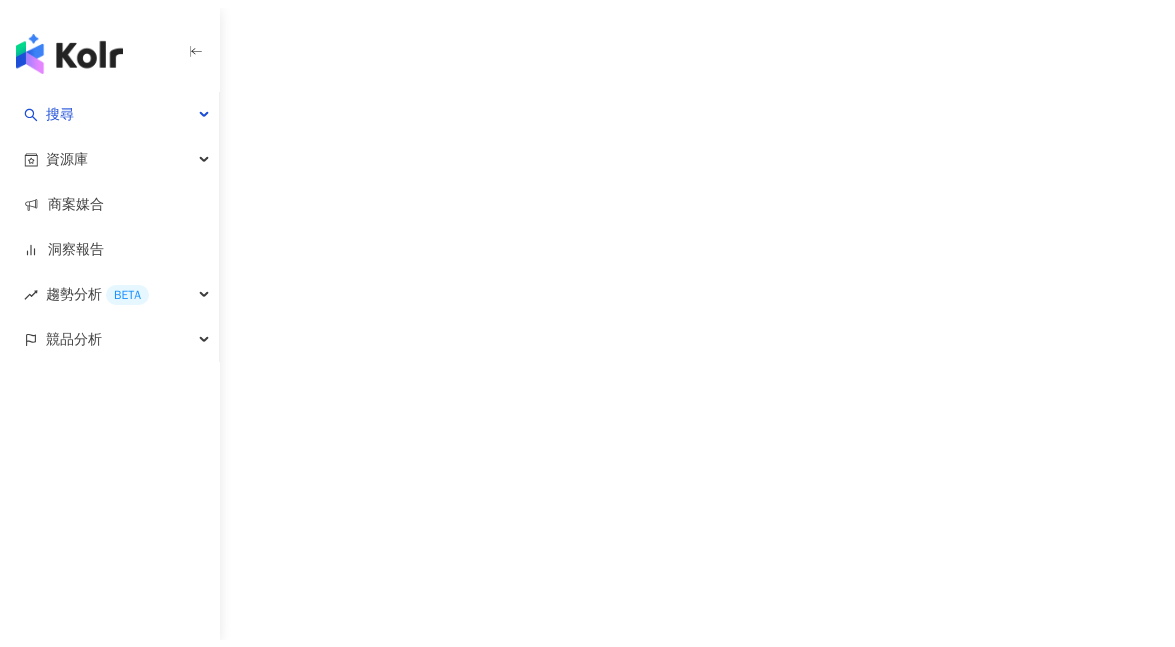 scroll, scrollTop: 0, scrollLeft: 0, axis: both 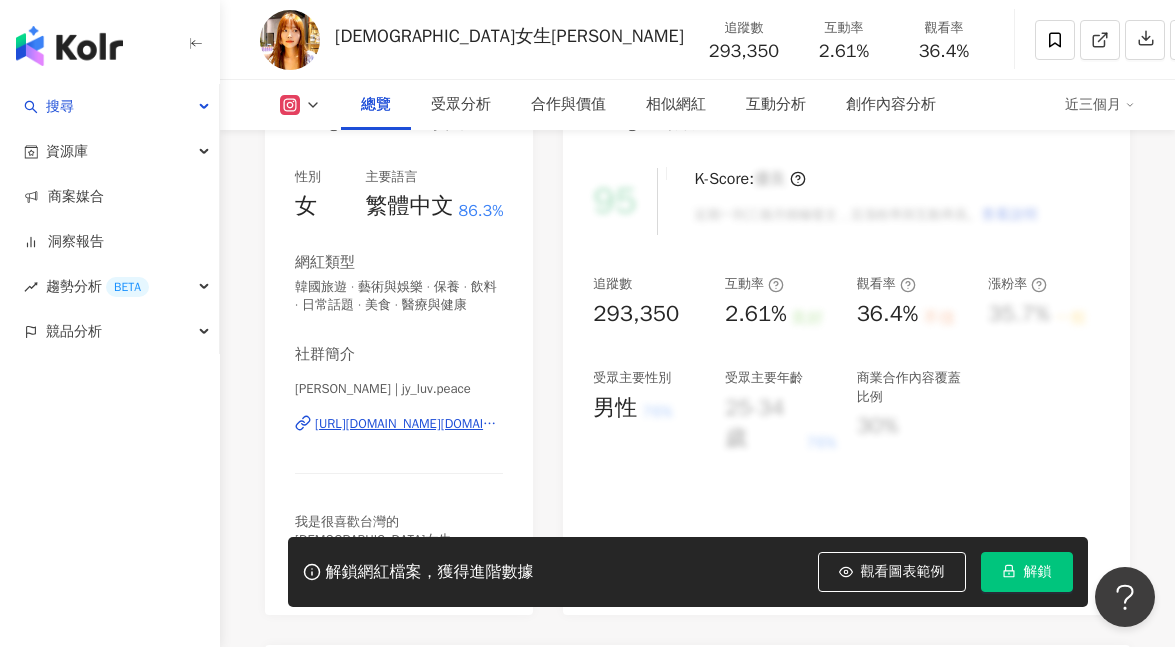 click on "[URL][DOMAIN_NAME][DOMAIN_NAME]" at bounding box center (409, 424) 